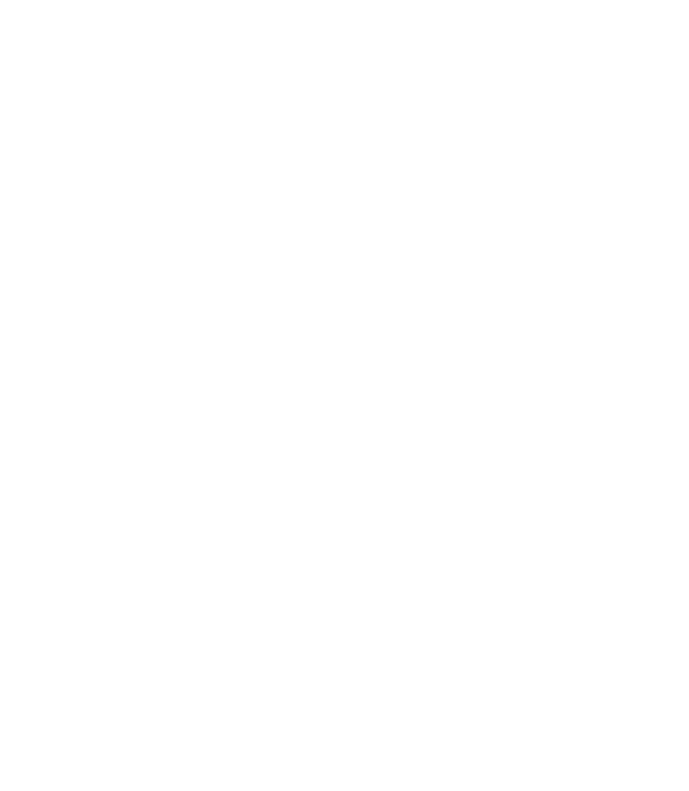 scroll, scrollTop: 0, scrollLeft: 0, axis: both 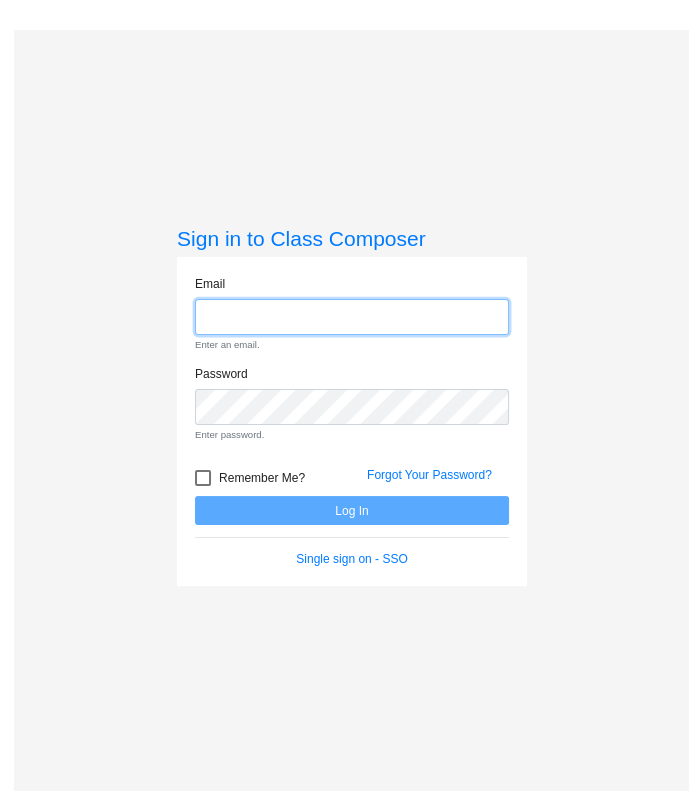 type on "[EMAIL]" 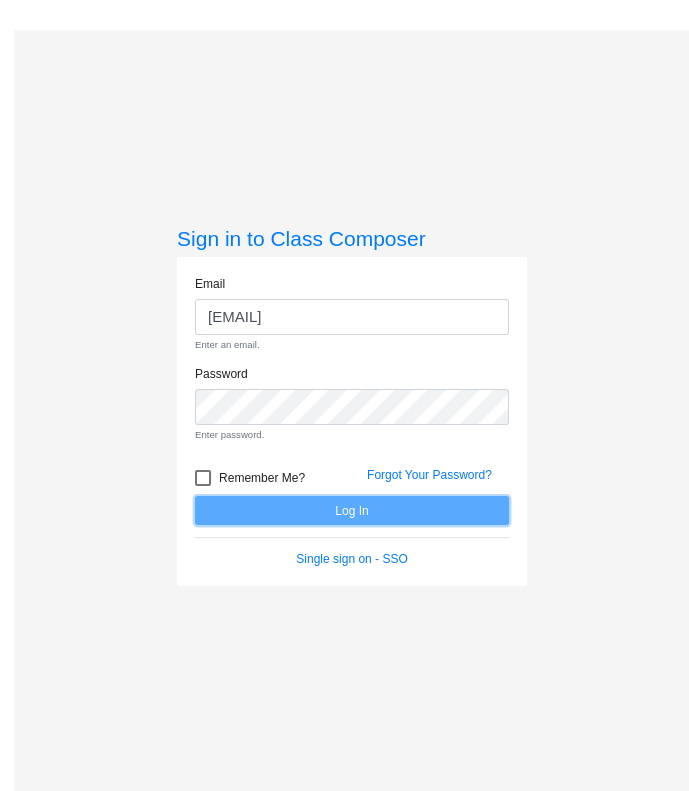 click on "Email [EMAIL] Enter an email. Password Enter password.   Remember Me? Forgot Your Password?  Log In   Single sign on - SSO" 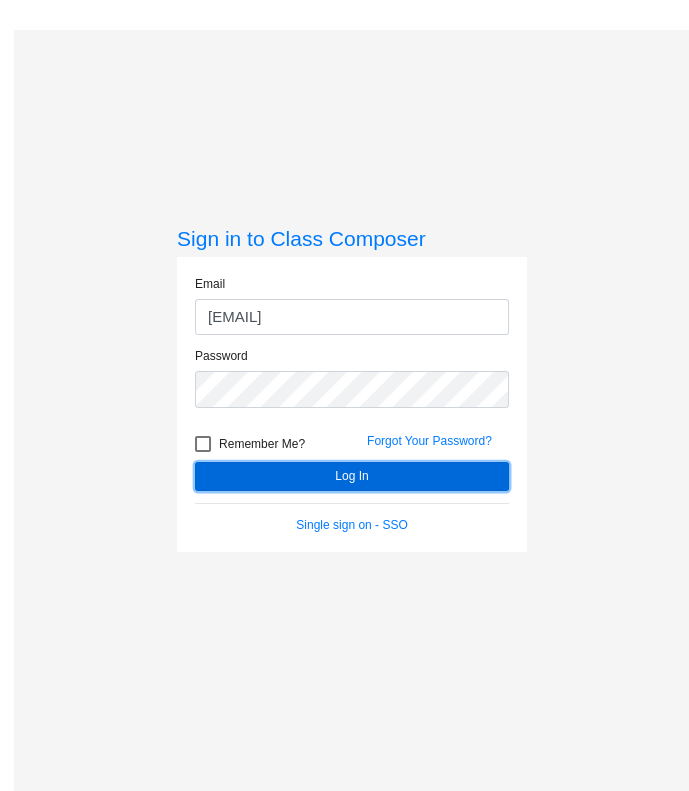 click on "Log In" 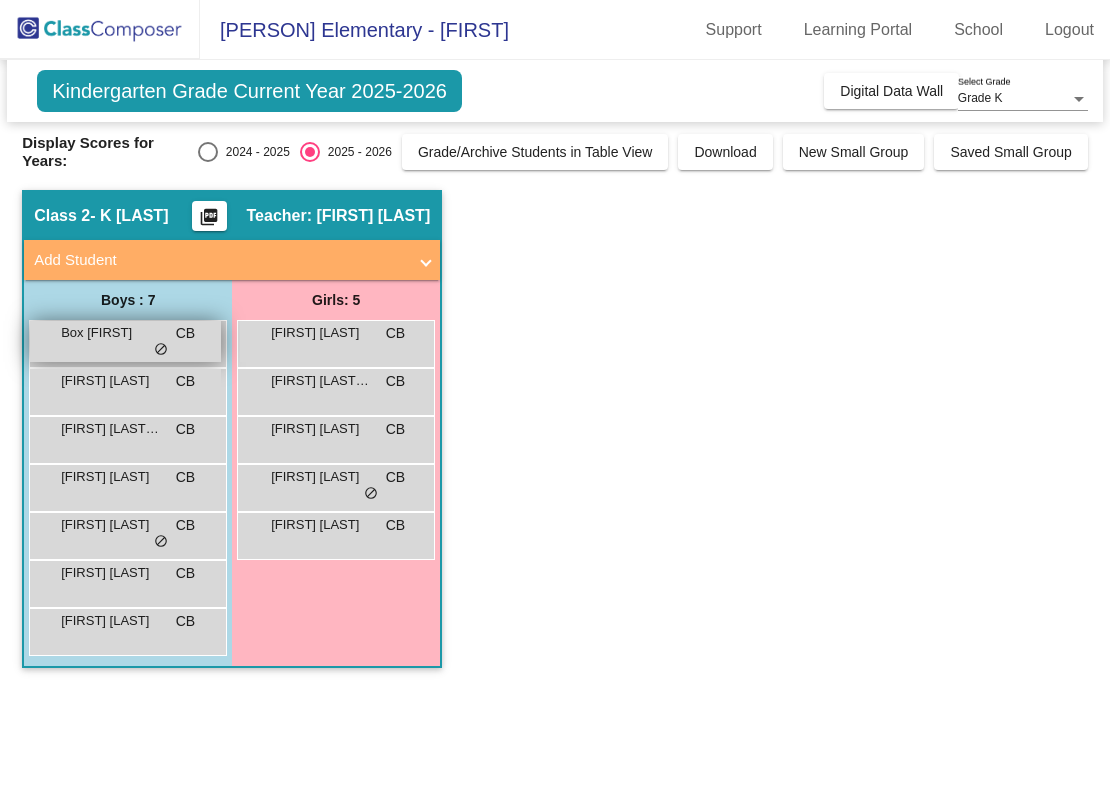 click on "Box [FIRST]" at bounding box center [111, 333] 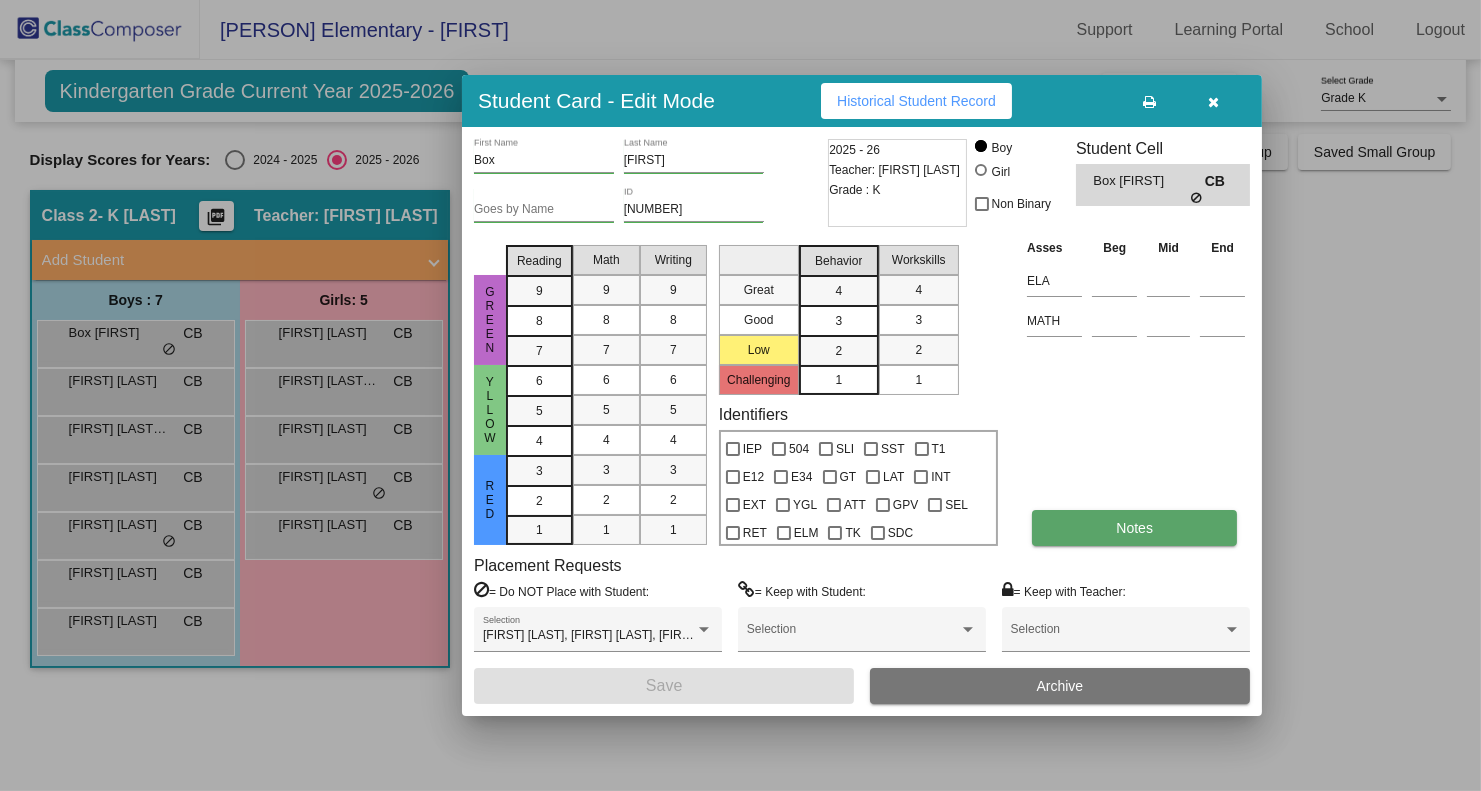 click on "Notes" at bounding box center (1134, 528) 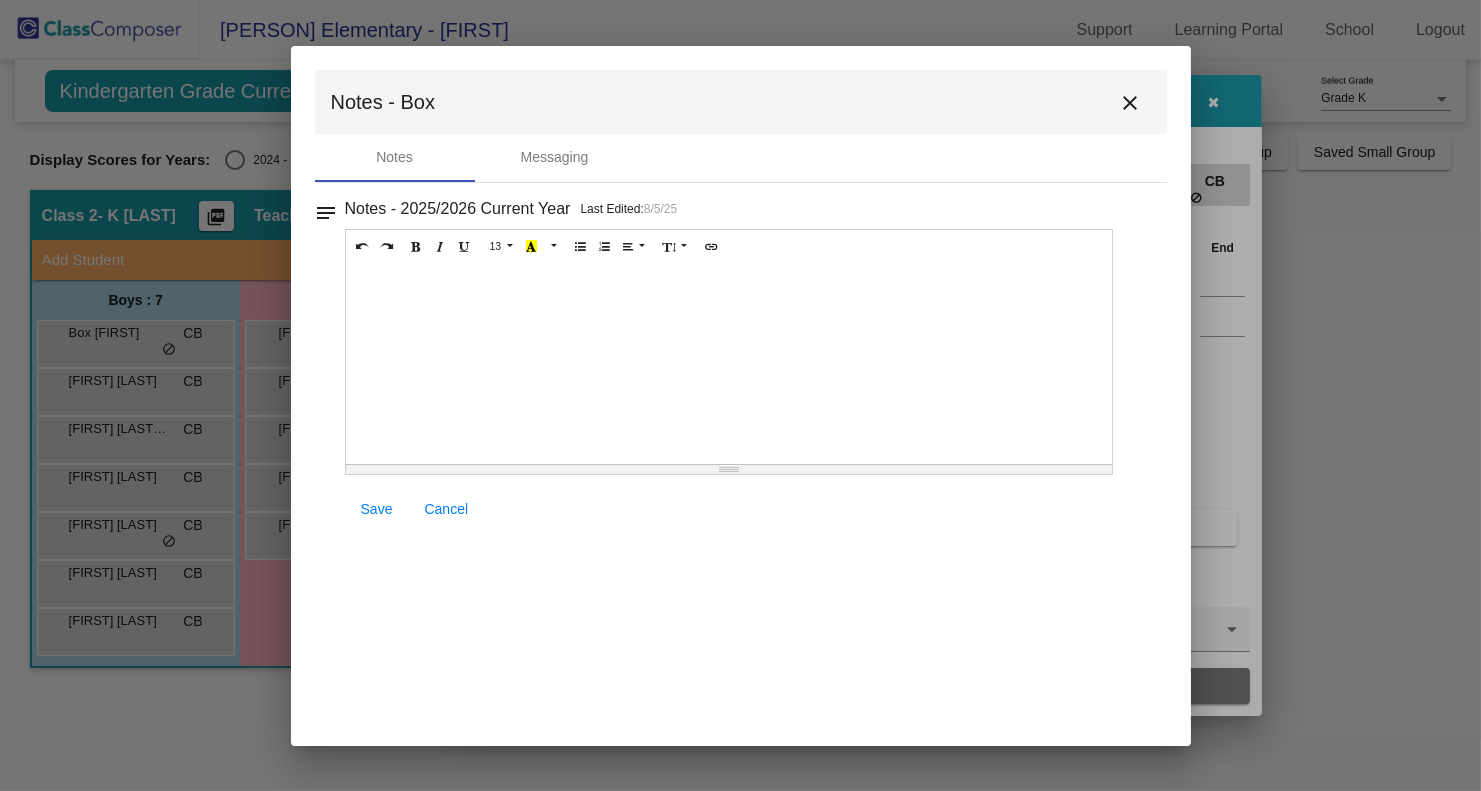 click on "close" at bounding box center [1131, 103] 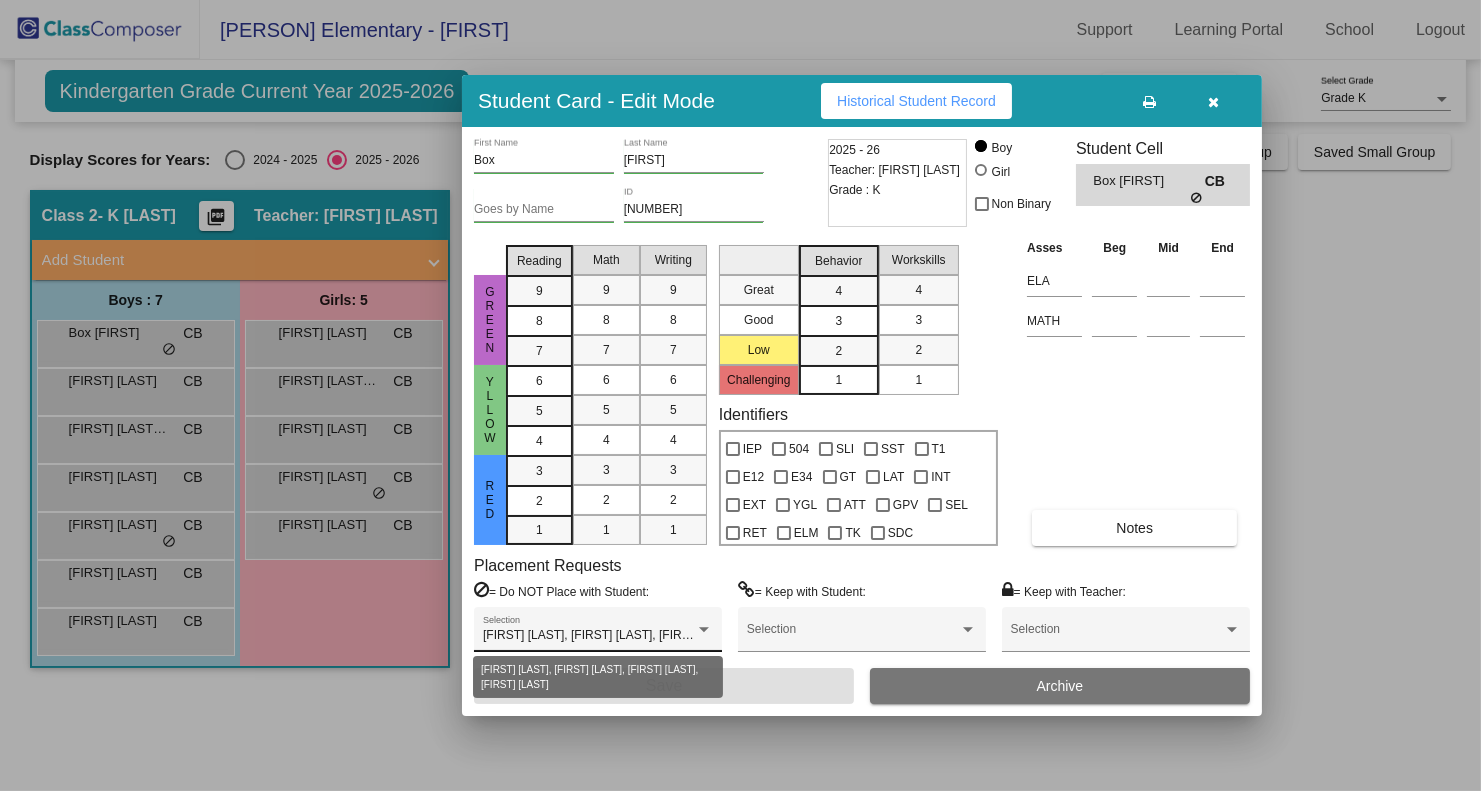 click at bounding box center (704, 630) 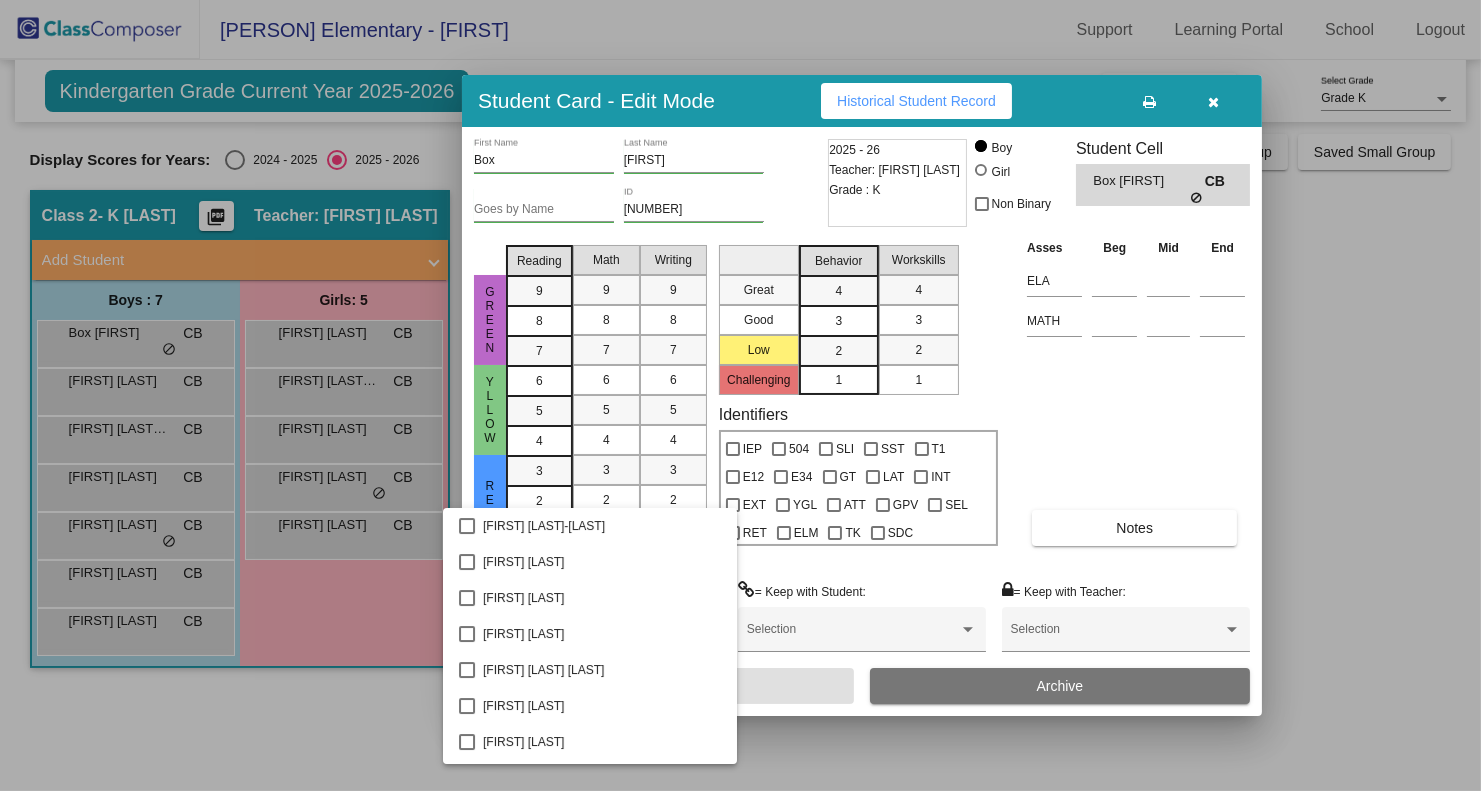 scroll, scrollTop: 286, scrollLeft: 0, axis: vertical 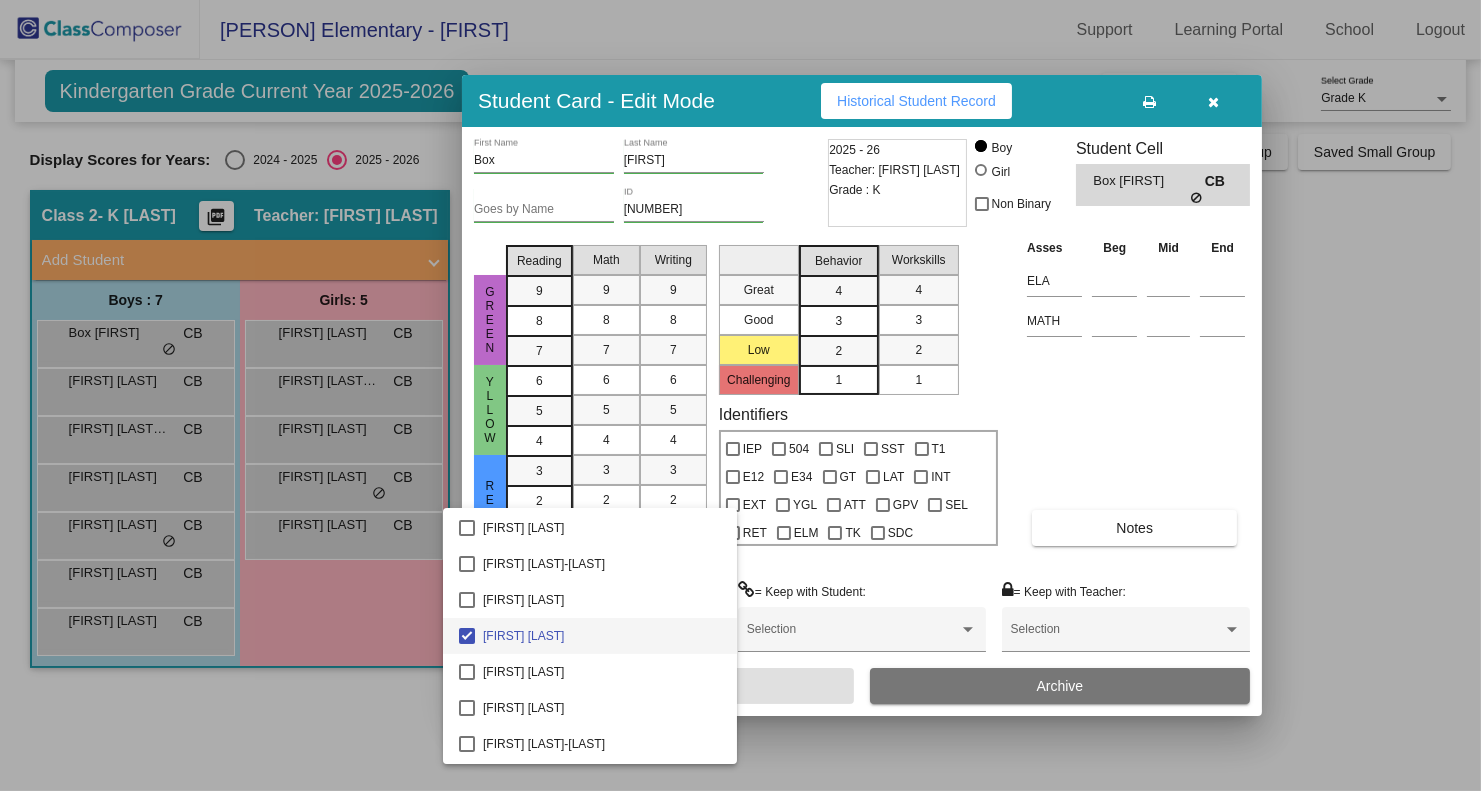 click at bounding box center (740, 395) 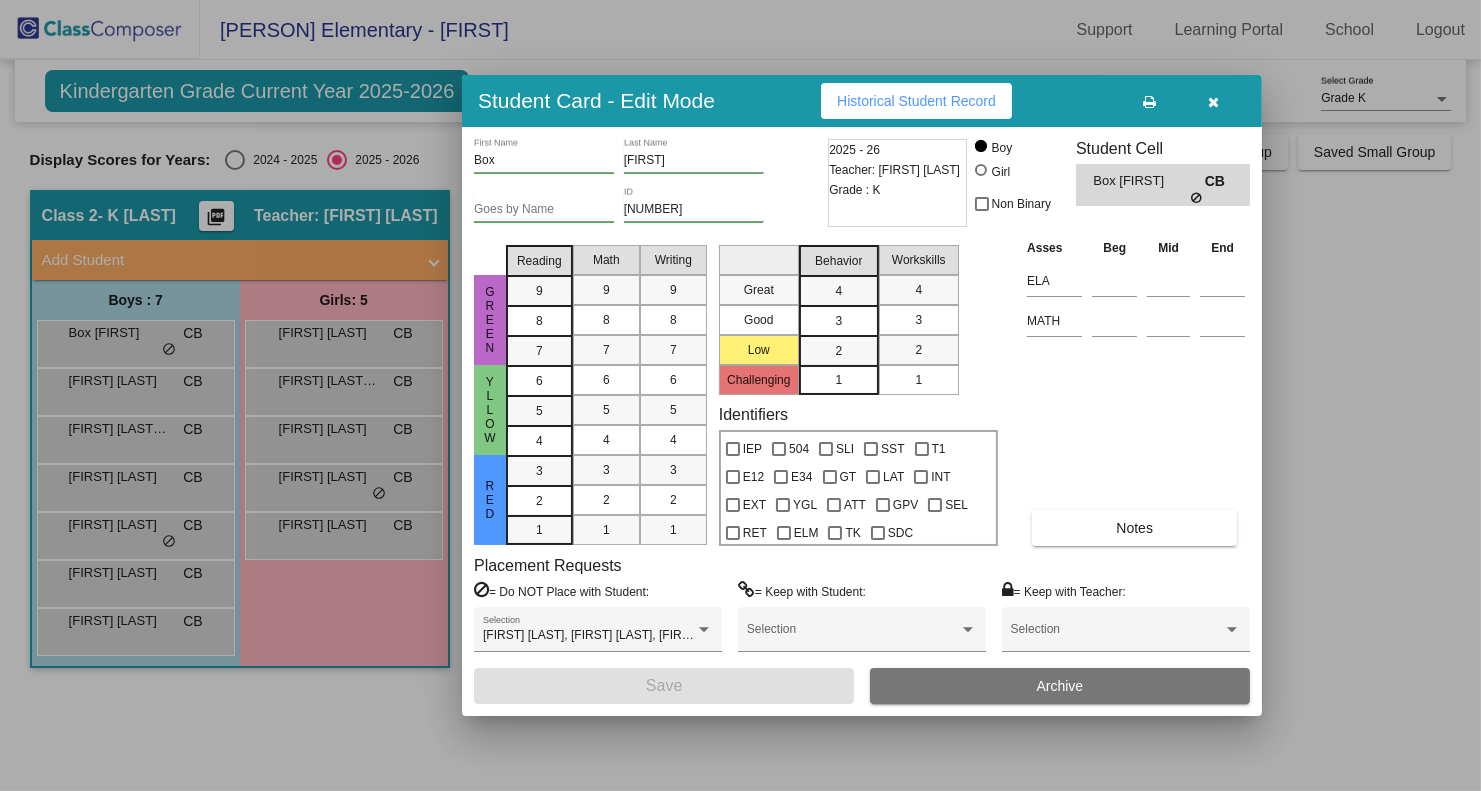 click at bounding box center [1214, 102] 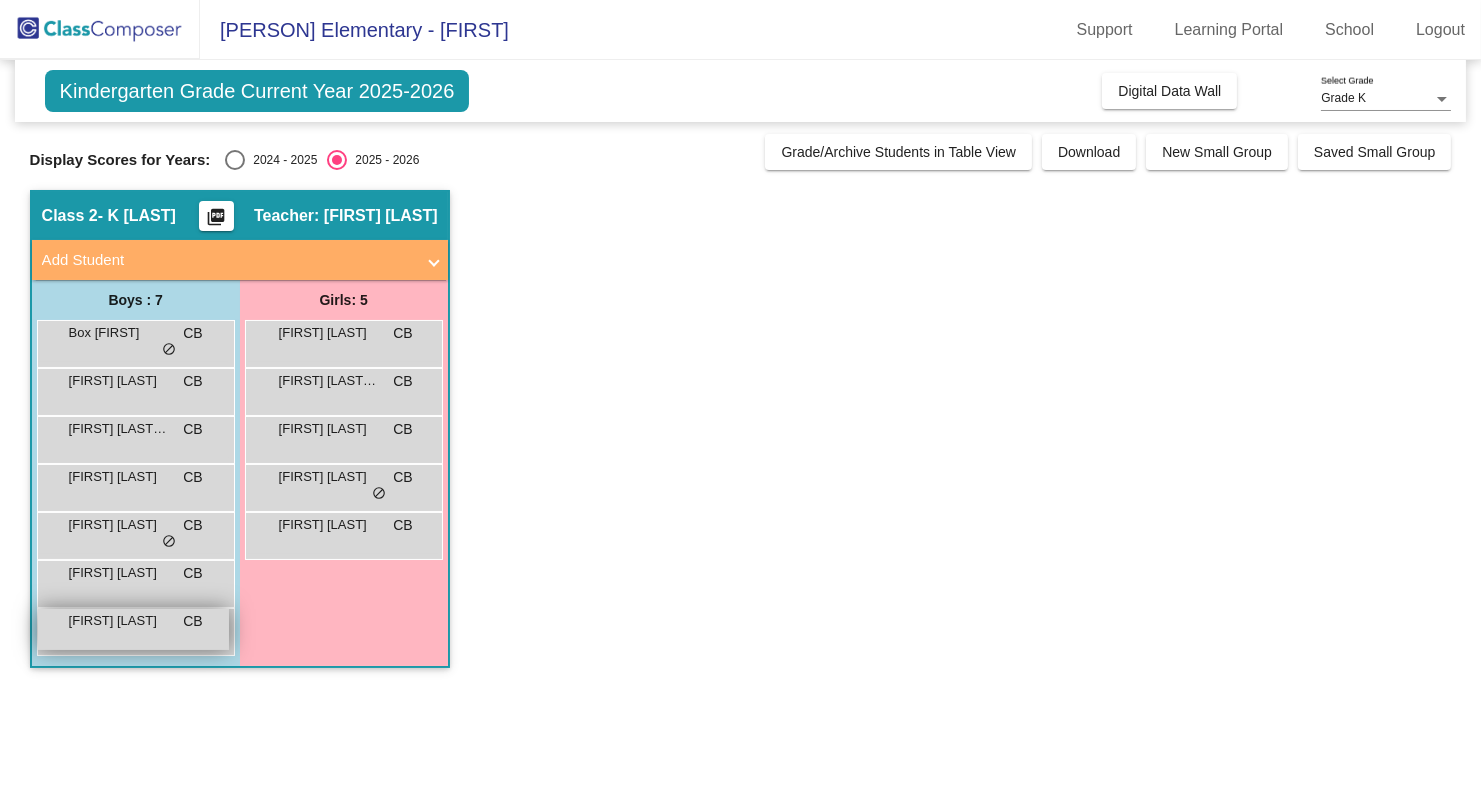 click on "[FIRST] [LAST]" at bounding box center [119, 621] 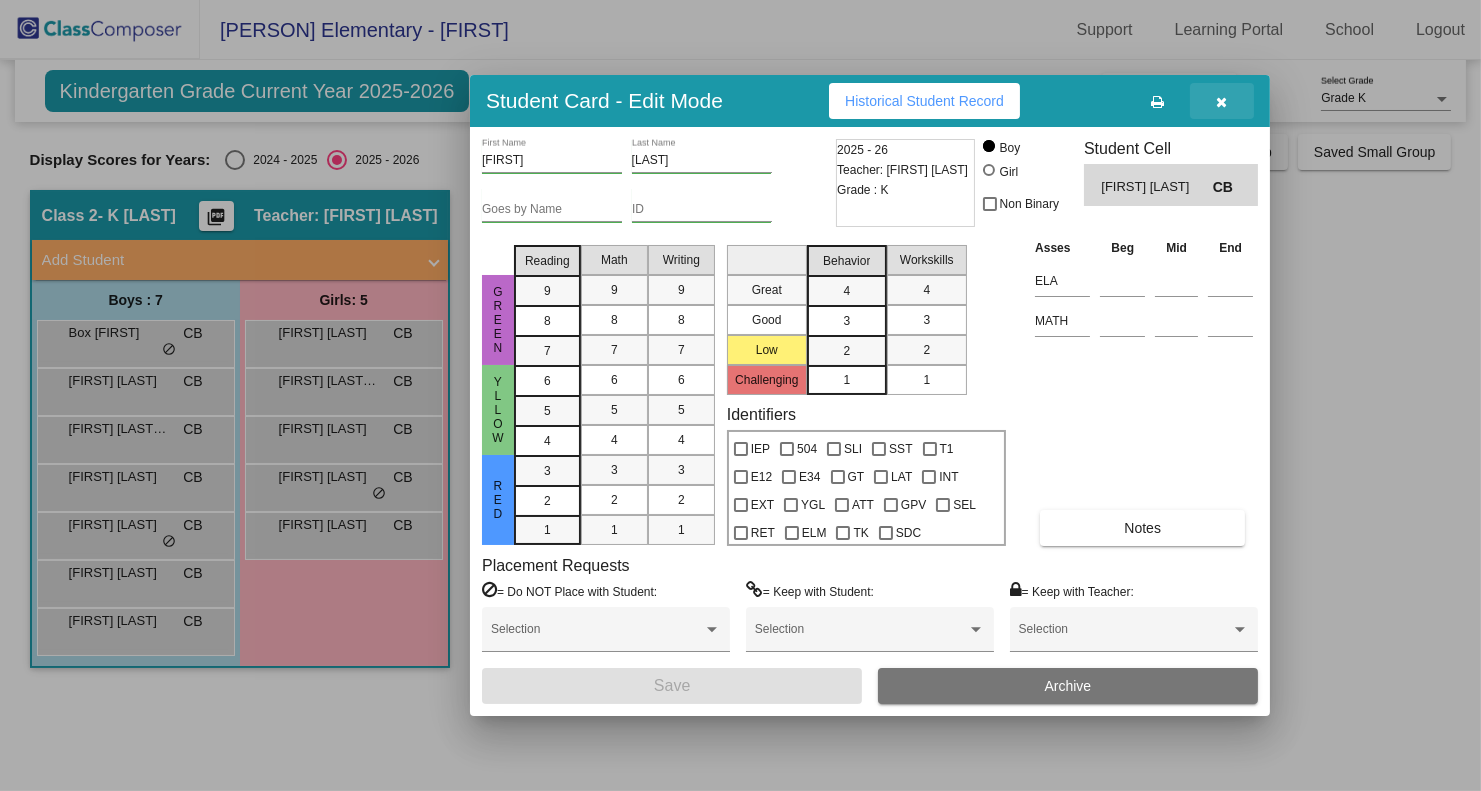 click at bounding box center (1222, 102) 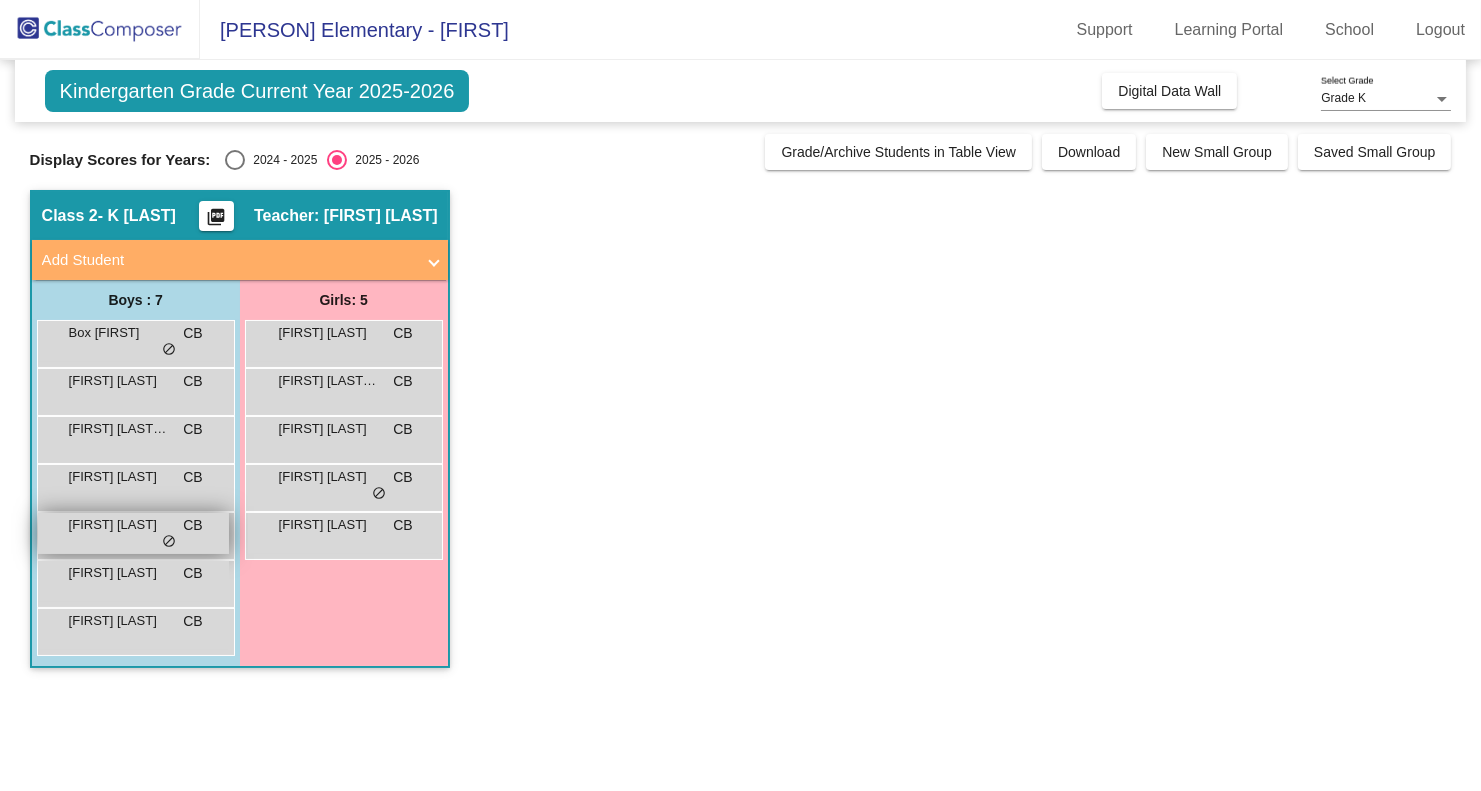 click on "[FIRST] [LAST] CB lock do_not_disturb_alt" at bounding box center [133, 533] 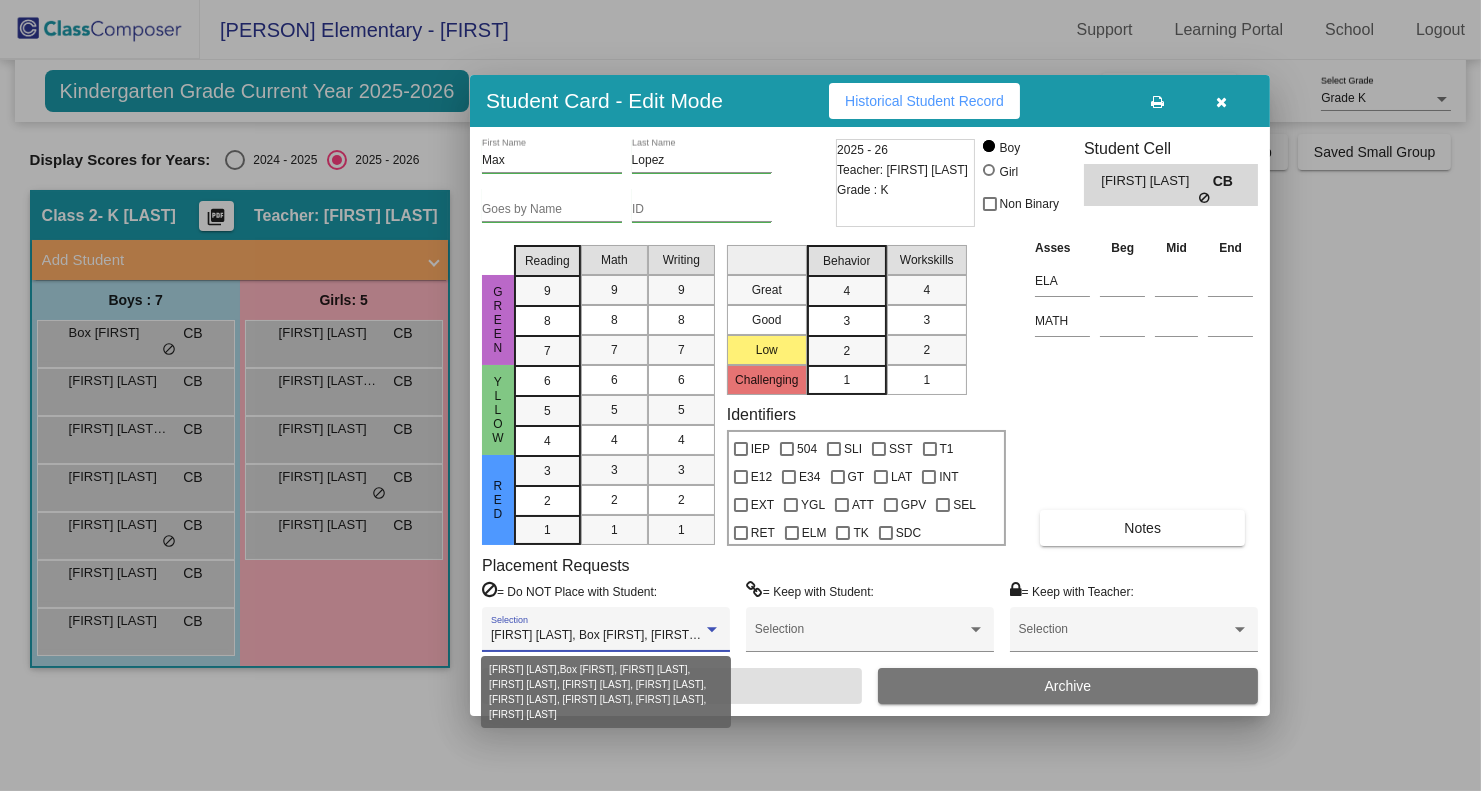 click on "[FIRST] [LAST], Box [FIRST], [FIRST] [LAST], [FIRST] [LAST], [FIRST] [LAST], [FIRST] [LAST], [FIRST] [LAST], [FIRST] [LAST], [FIRST] [LAST], [FIRST] [LAST]" at bounding box center (919, 635) 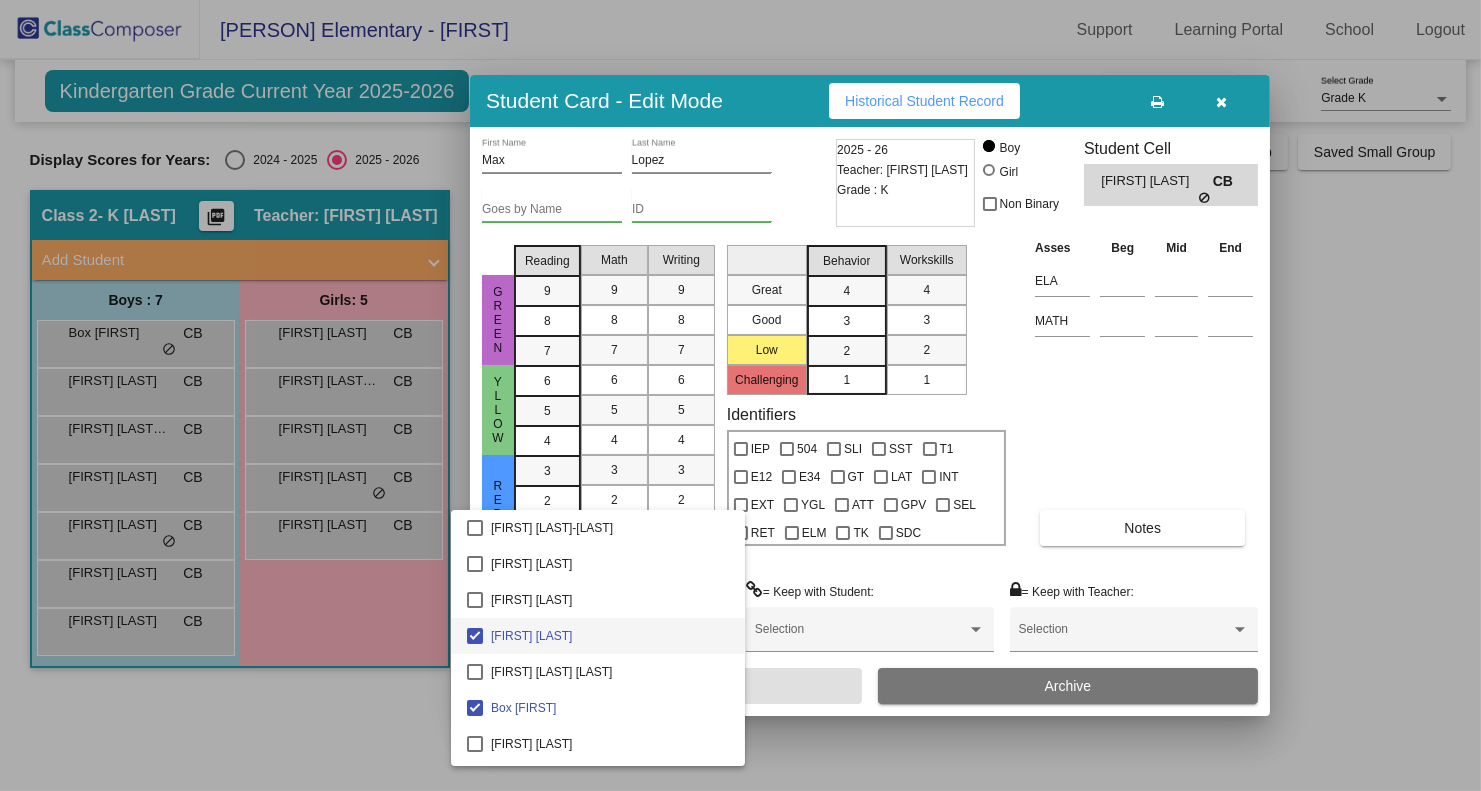 click at bounding box center (740, 395) 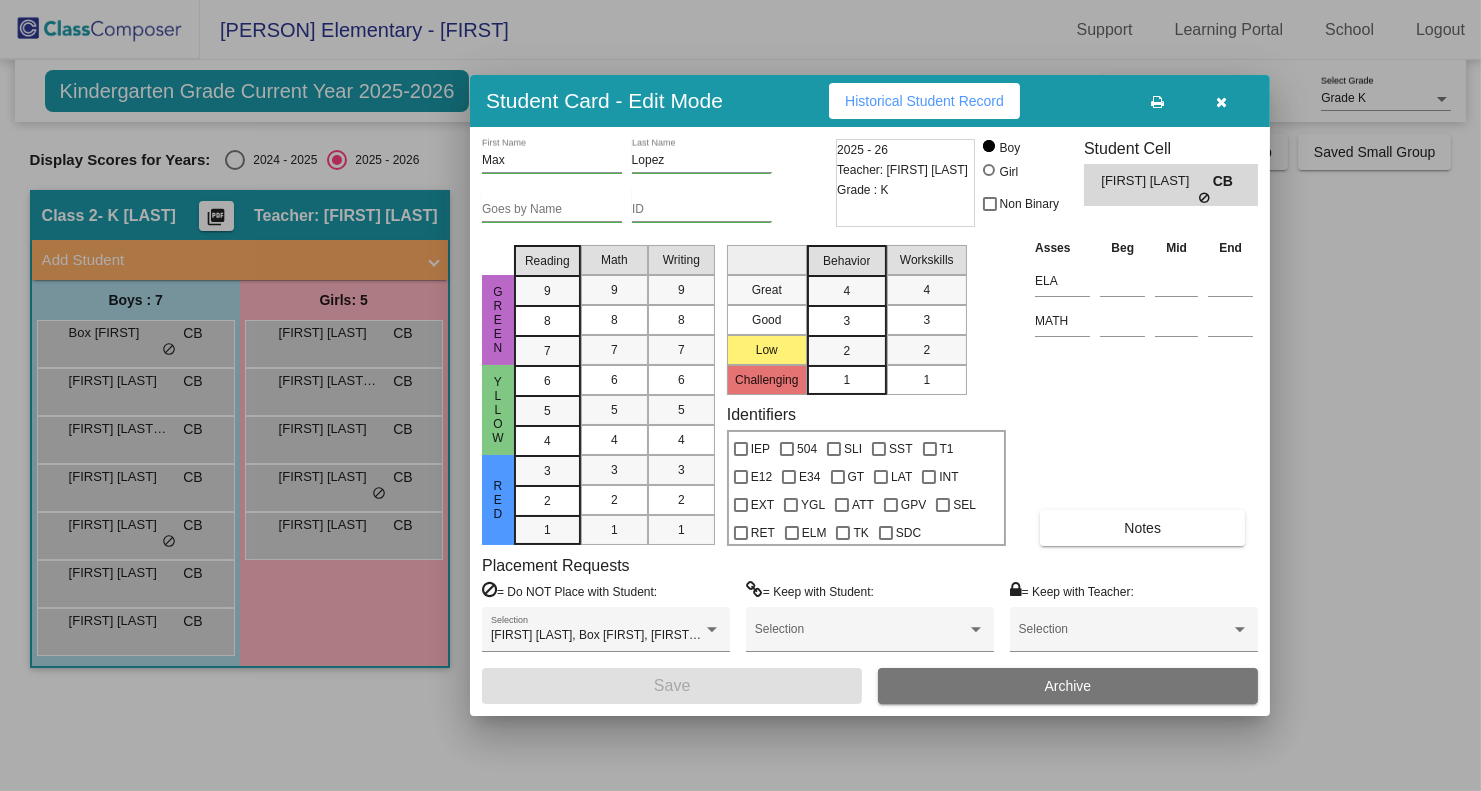 click on "Historical Student Record" at bounding box center (924, 101) 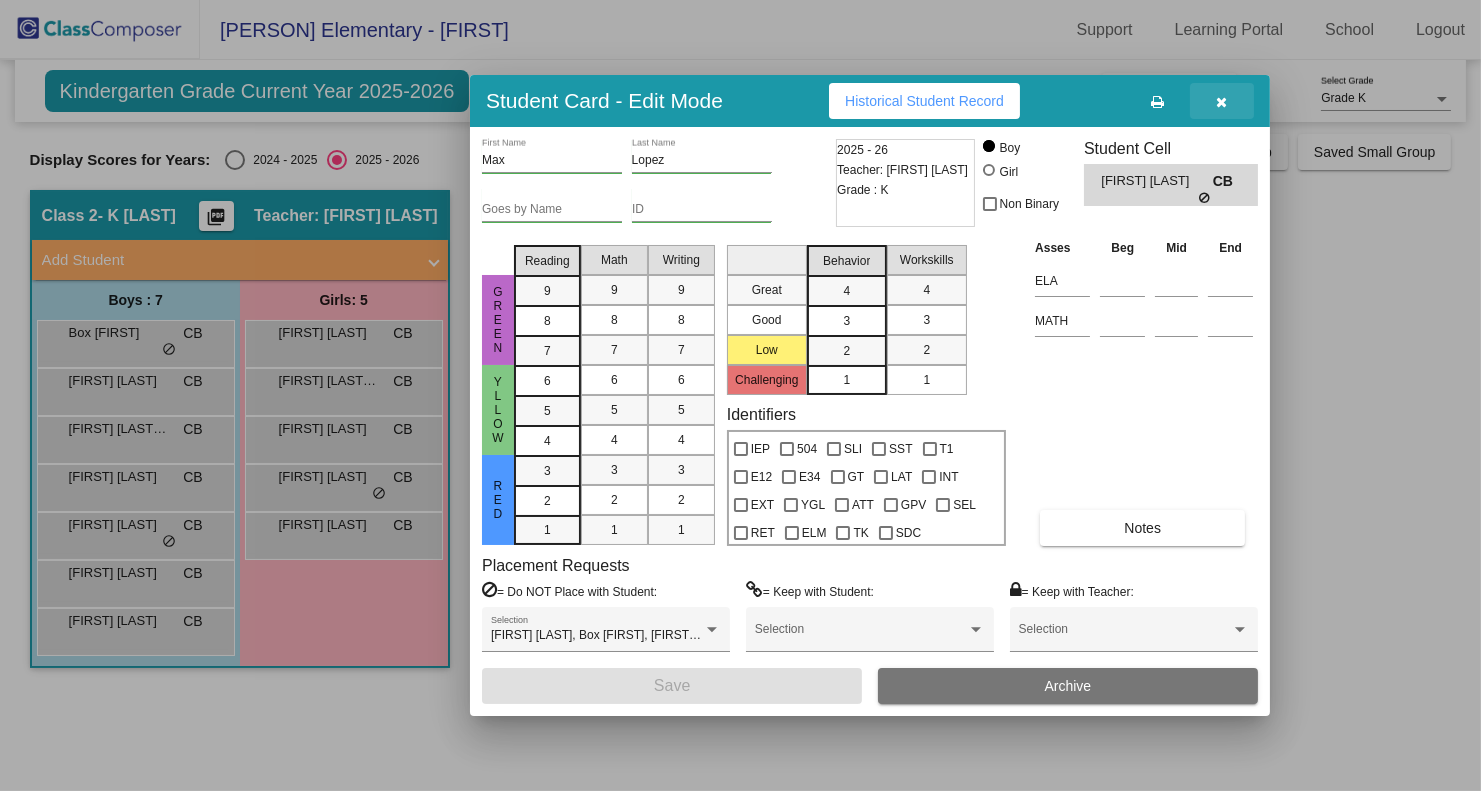 click at bounding box center [1222, 102] 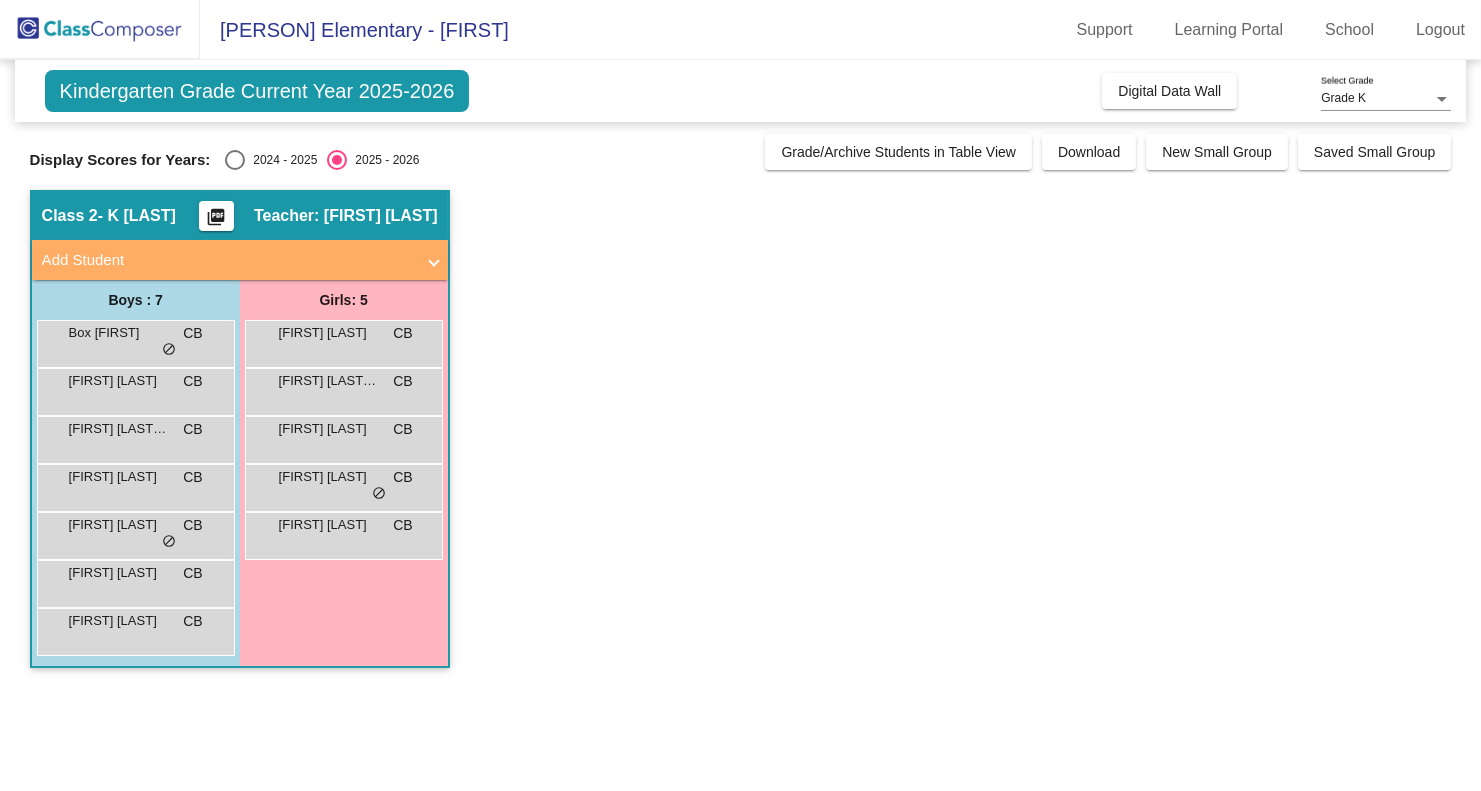 click at bounding box center [235, 160] 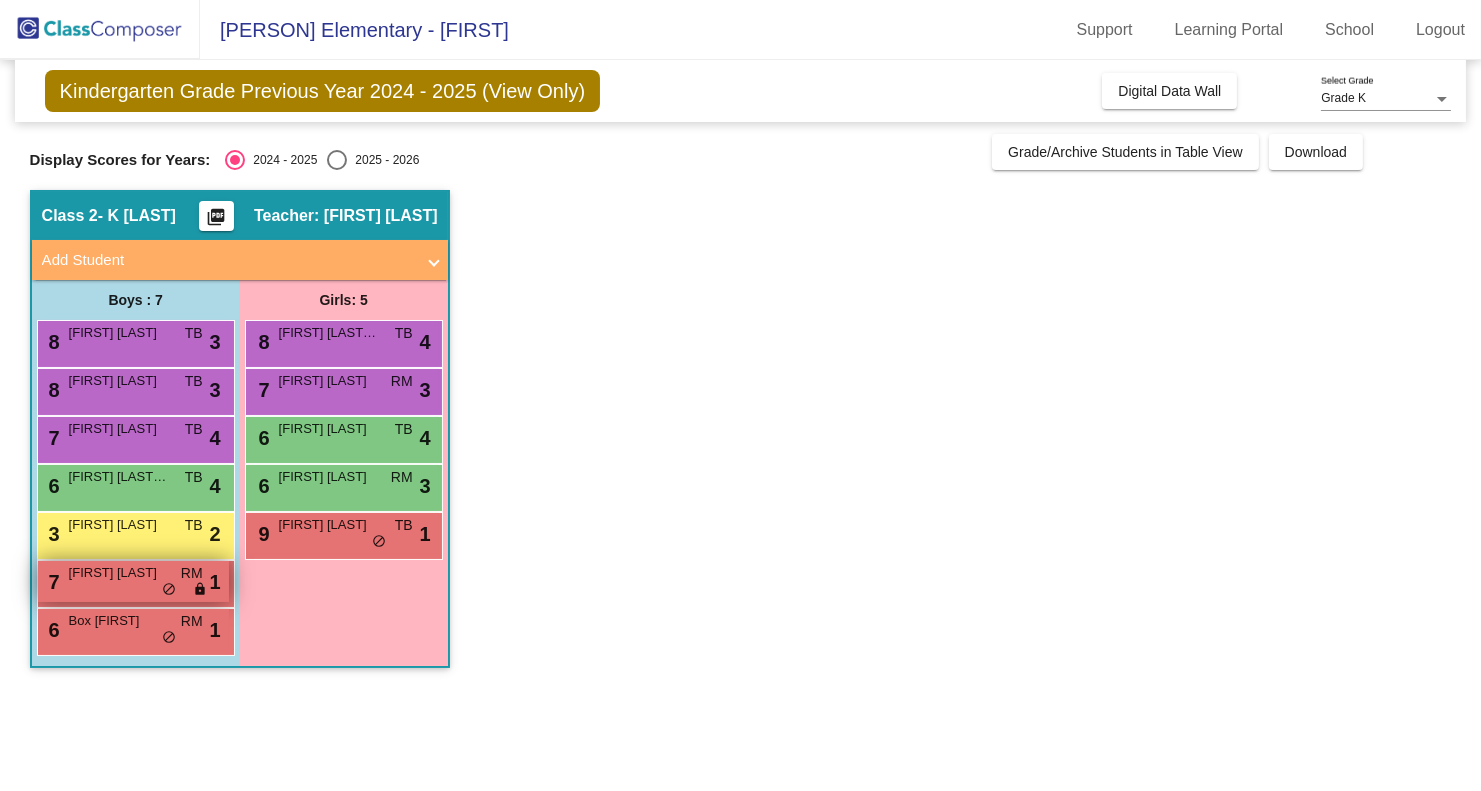 click on "7 [FIRST] [LAST] RM lock do_not_disturb_alt 1" at bounding box center (133, 581) 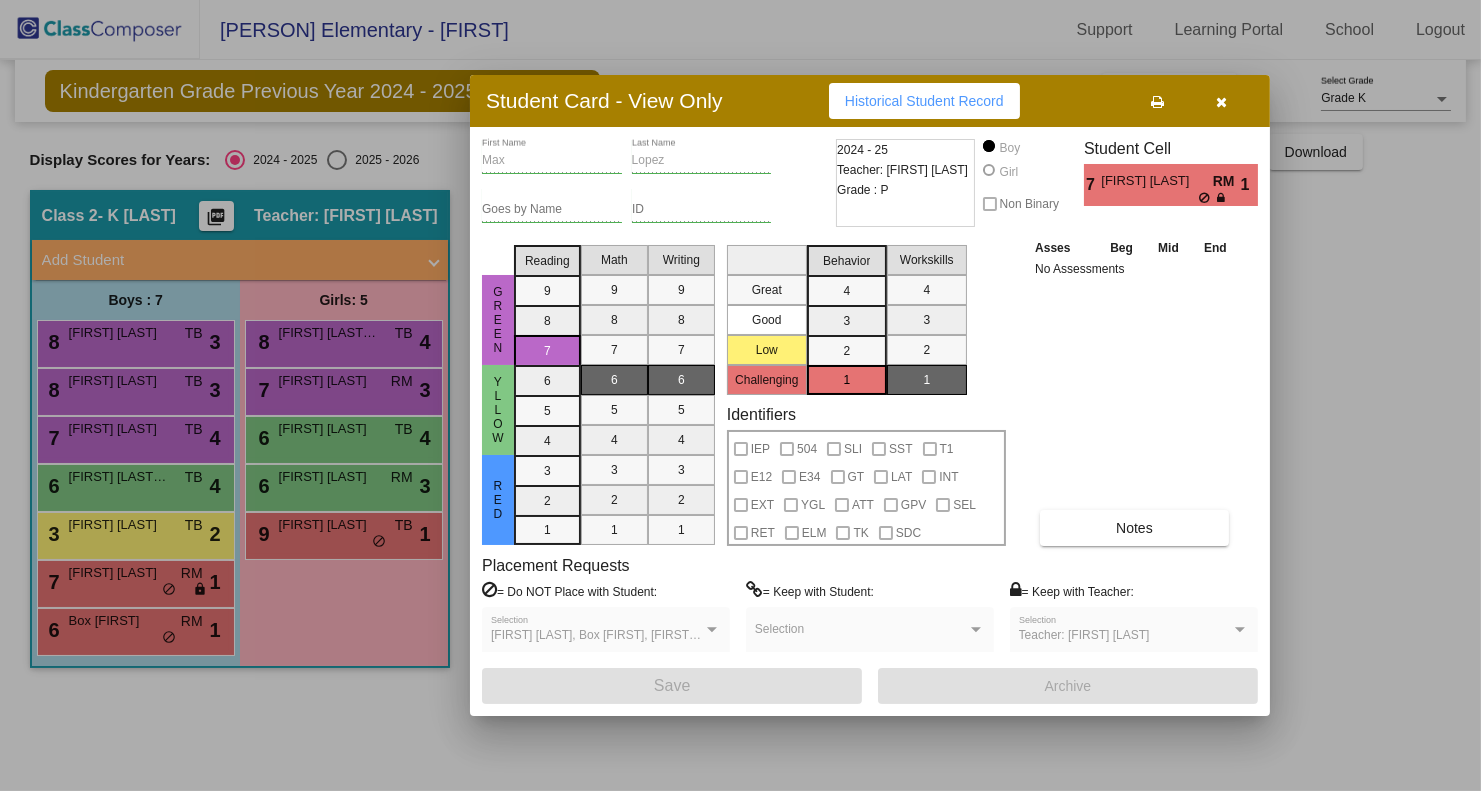 click at bounding box center (1222, 102) 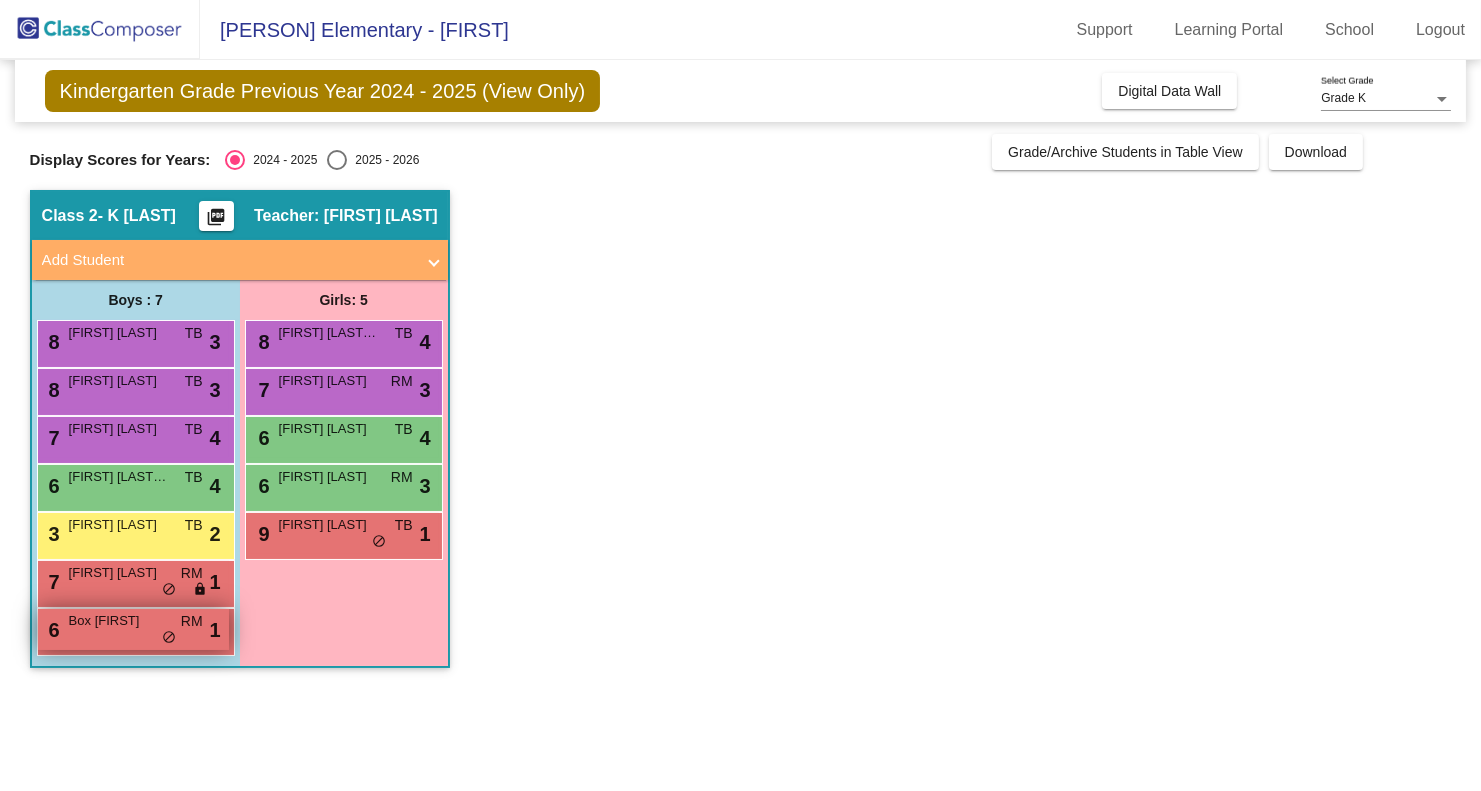 click on "6 Box [FIRST] RM lock do_not_disturb_alt 1" at bounding box center [133, 629] 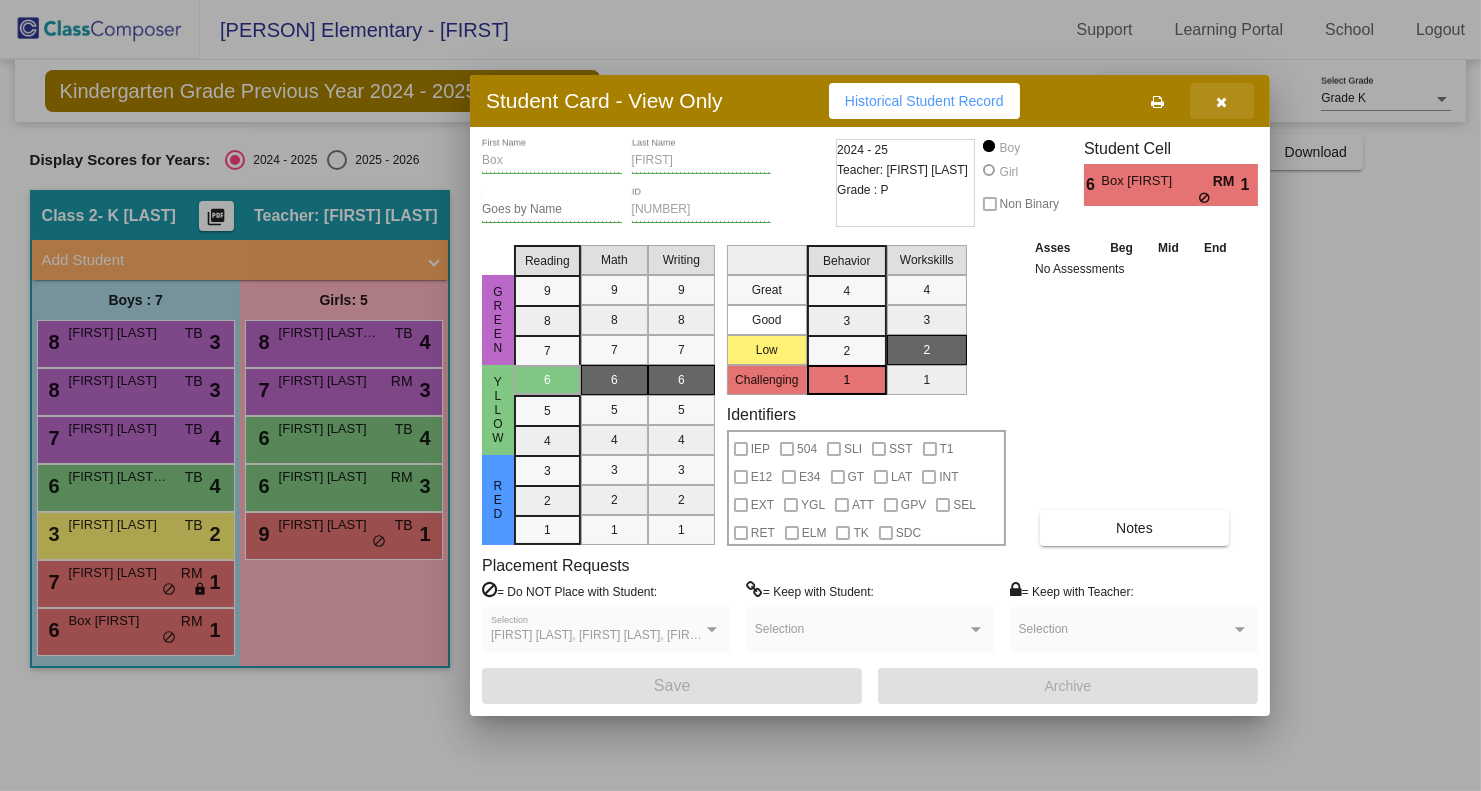 click at bounding box center (1222, 102) 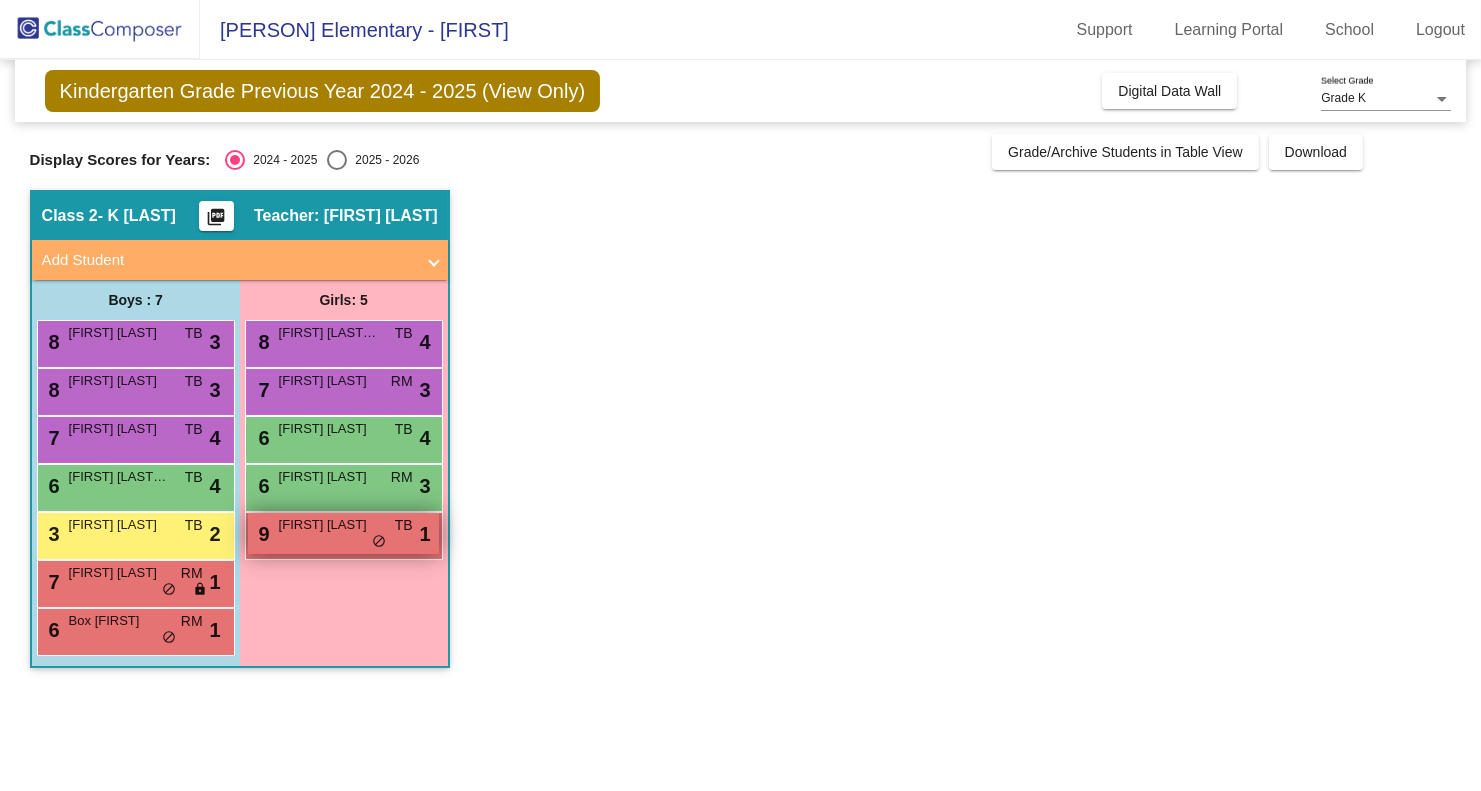click on "[FIRST] [LAST]" at bounding box center (329, 525) 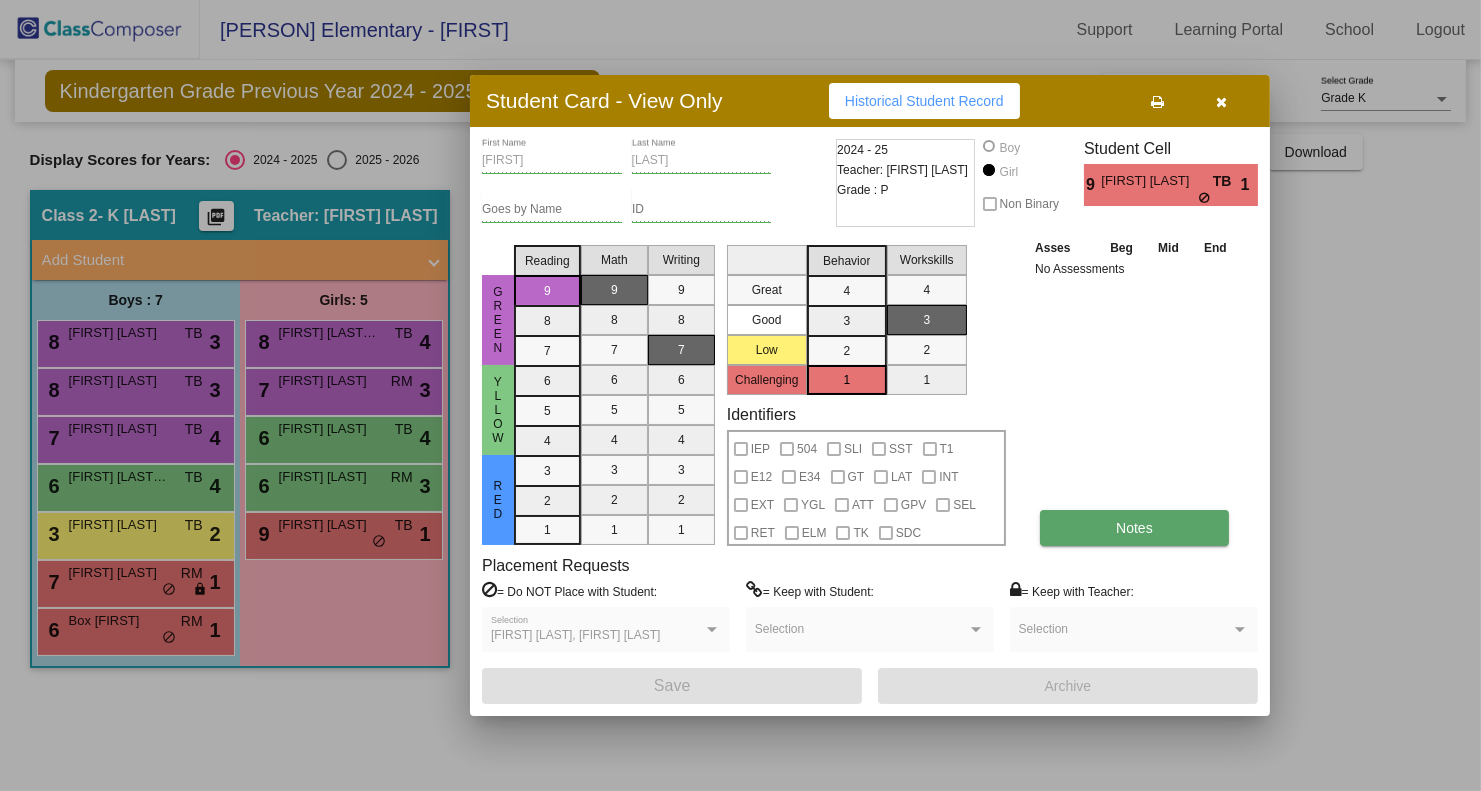 click on "Notes" at bounding box center [1134, 528] 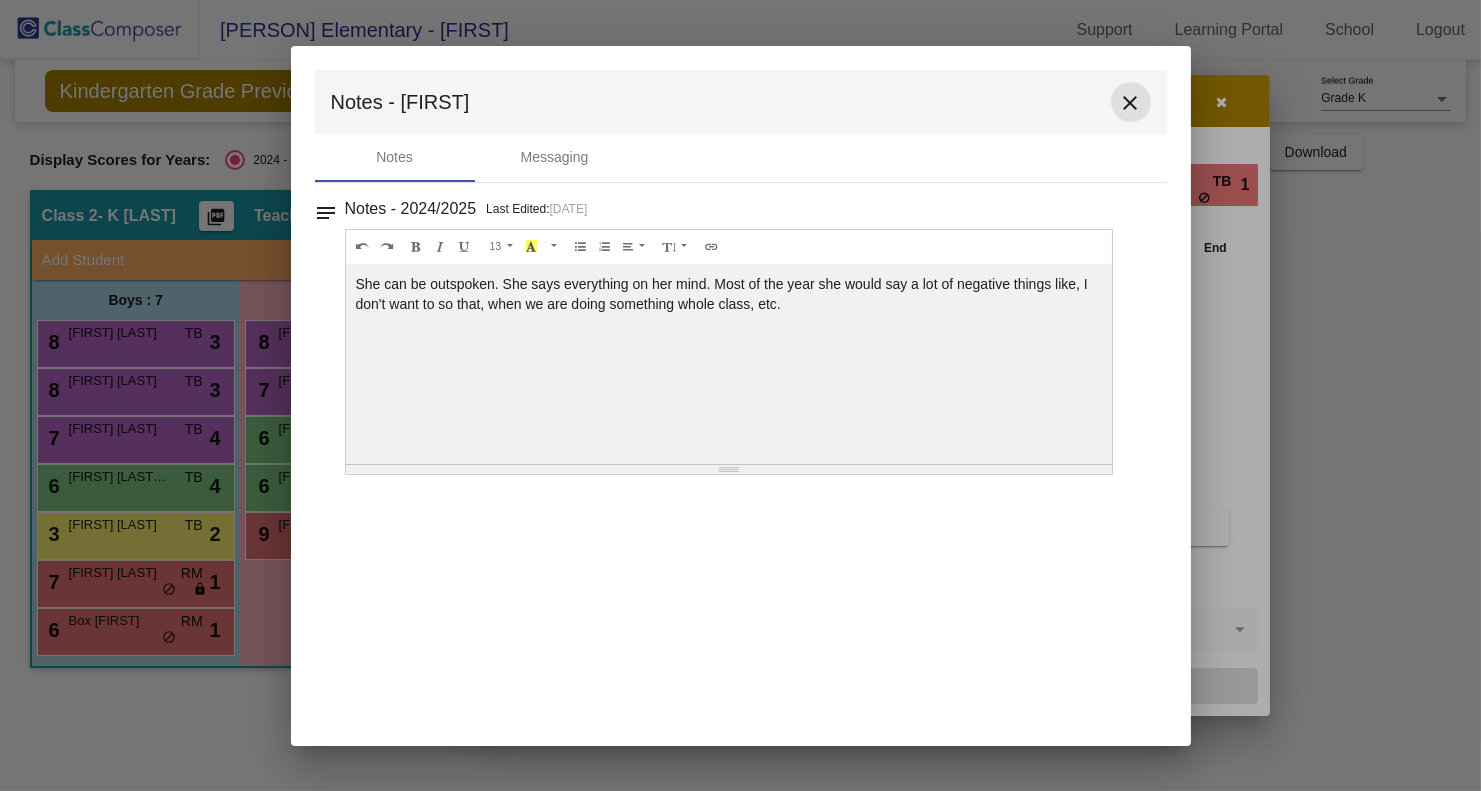 click on "close" at bounding box center [1131, 103] 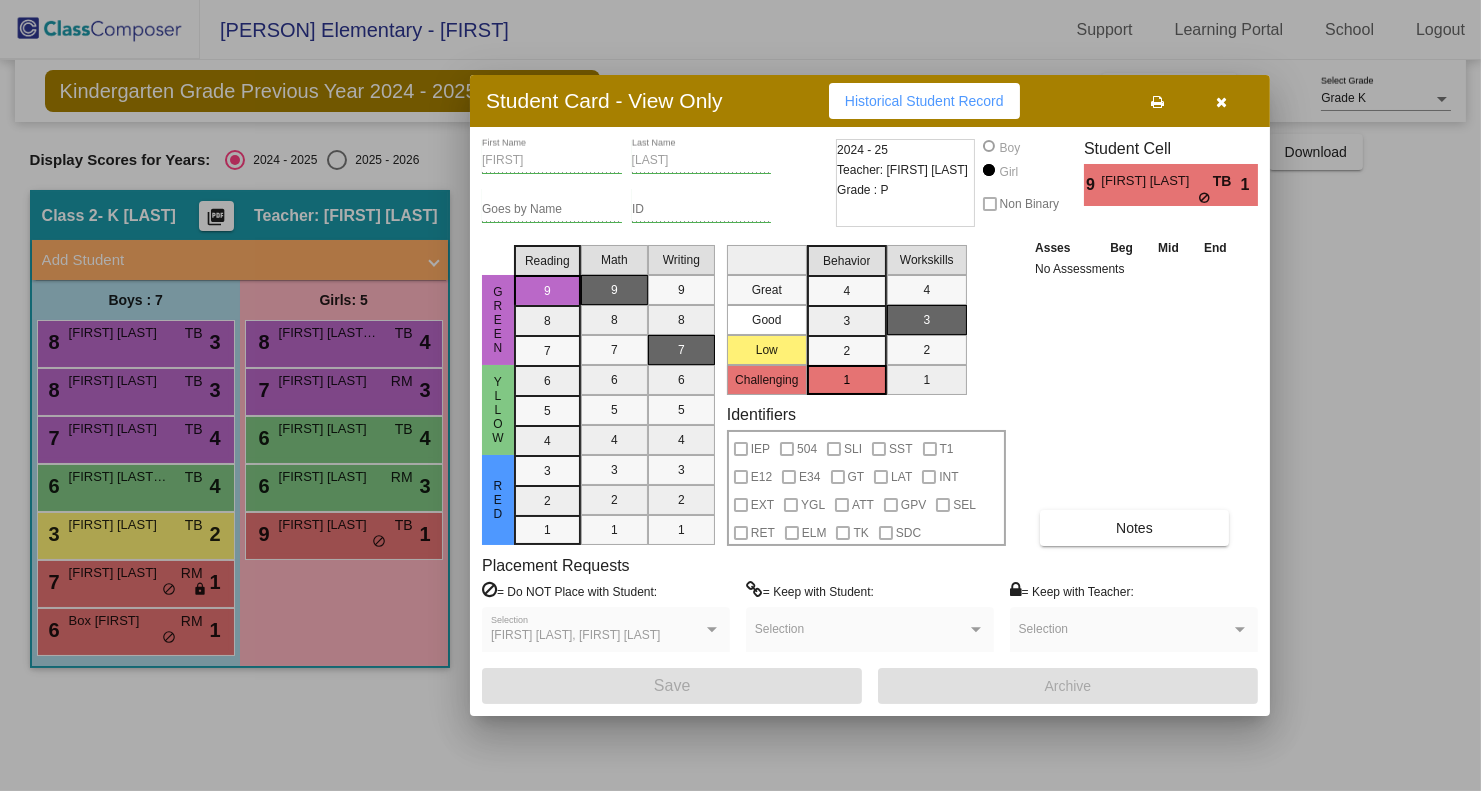 click at bounding box center [740, 395] 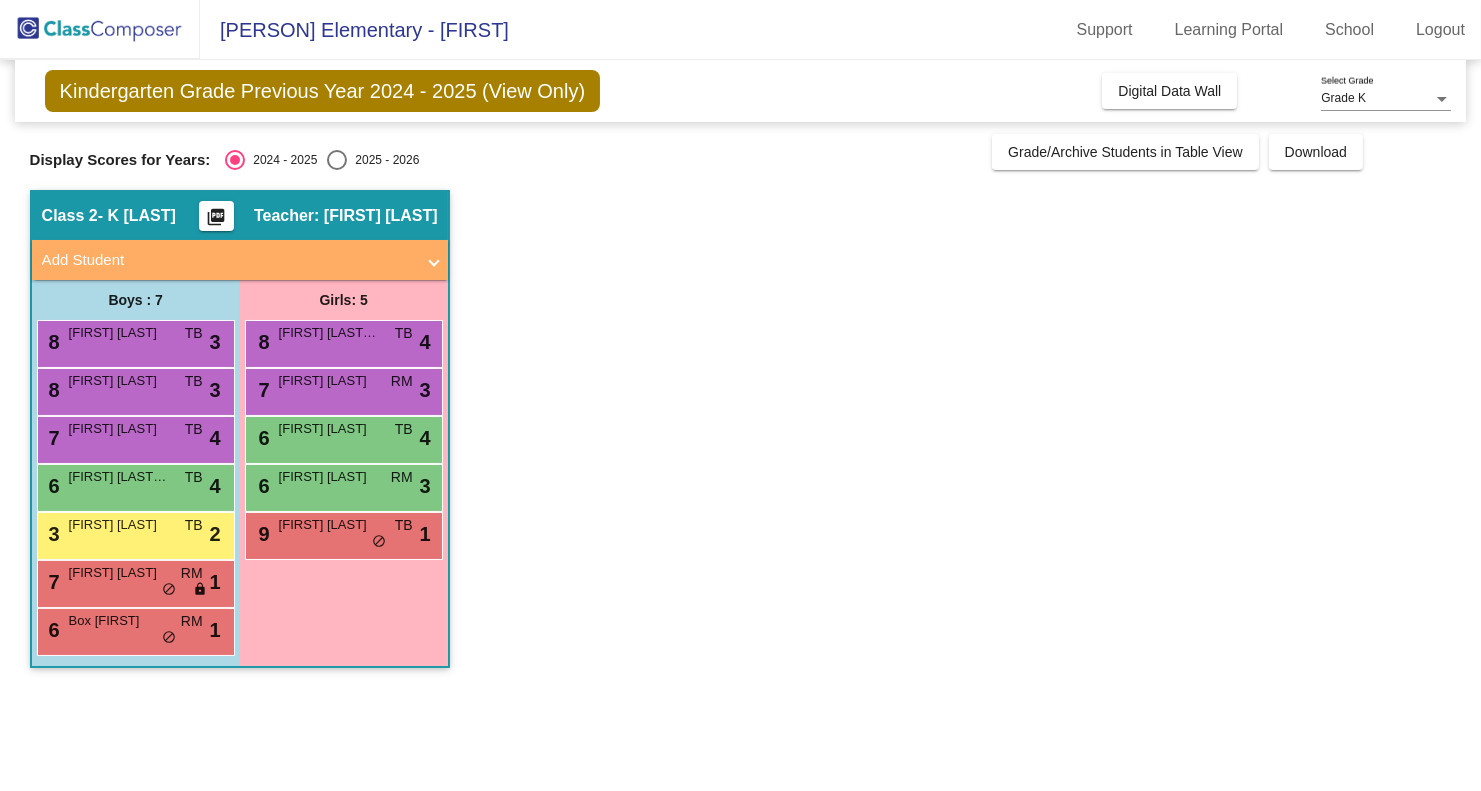 click on "6 Box [FIRST] RM lock do_not_disturb_alt 1" at bounding box center [133, 629] 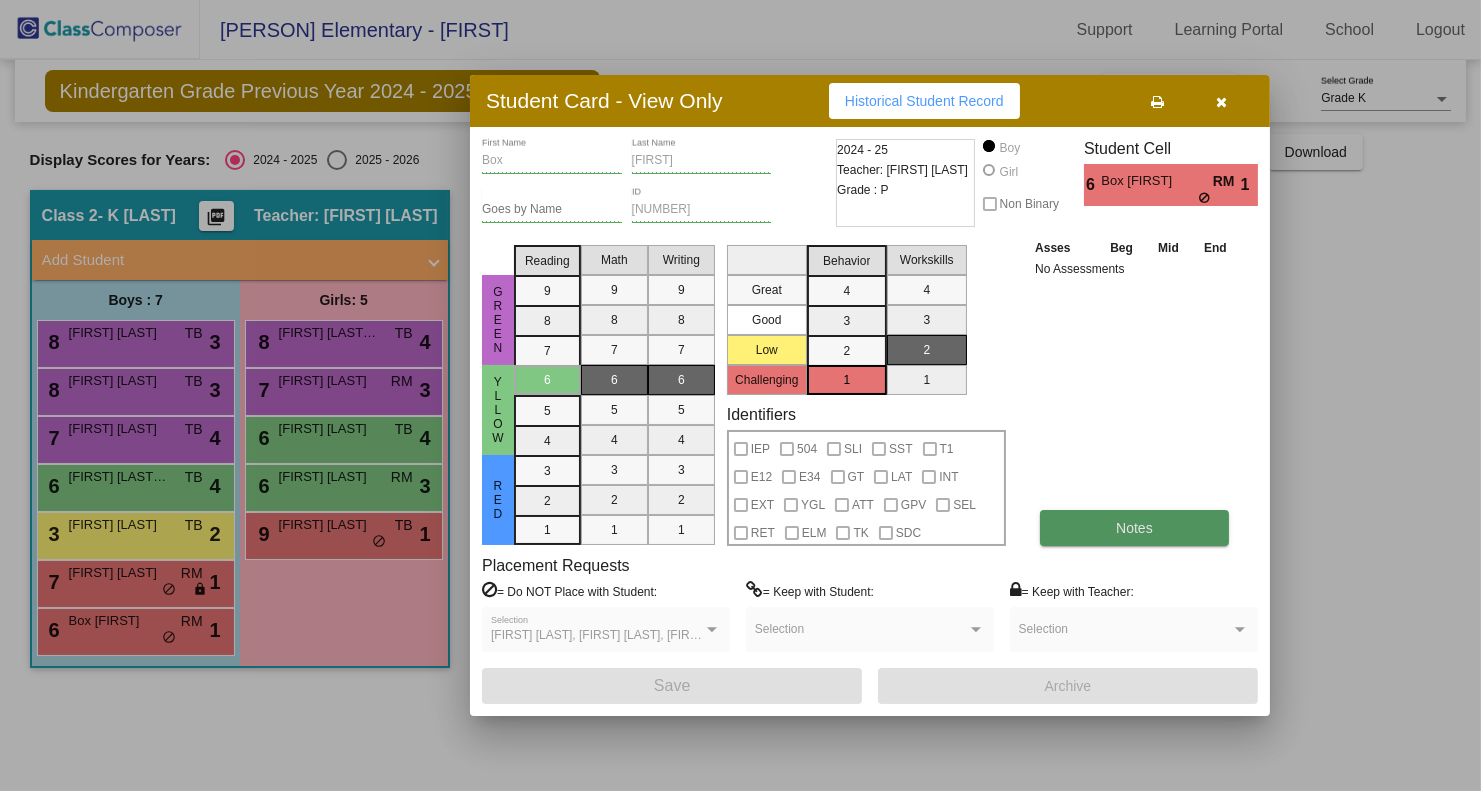 click on "Notes" at bounding box center [1134, 528] 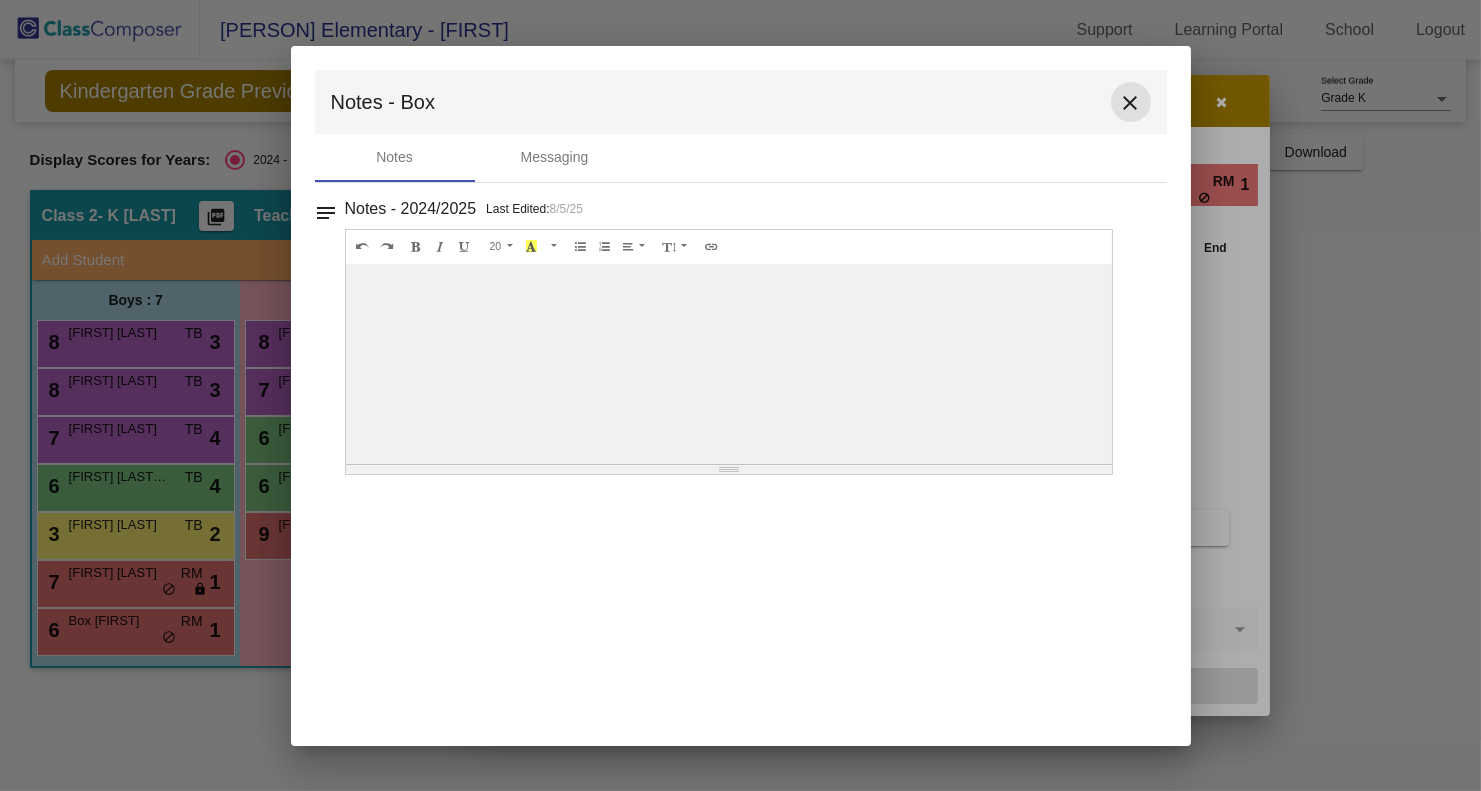click on "close" at bounding box center (1131, 103) 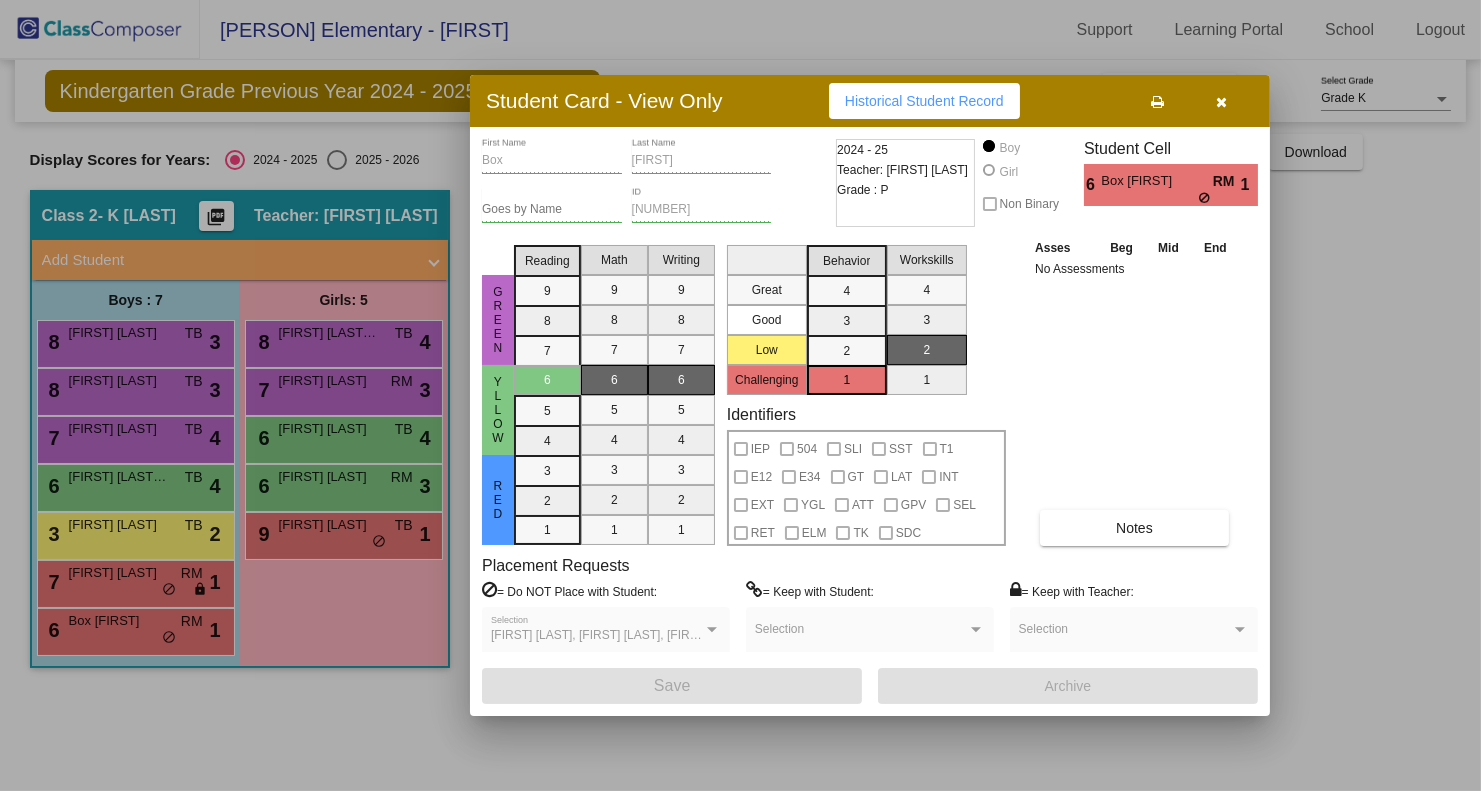 click at bounding box center (740, 395) 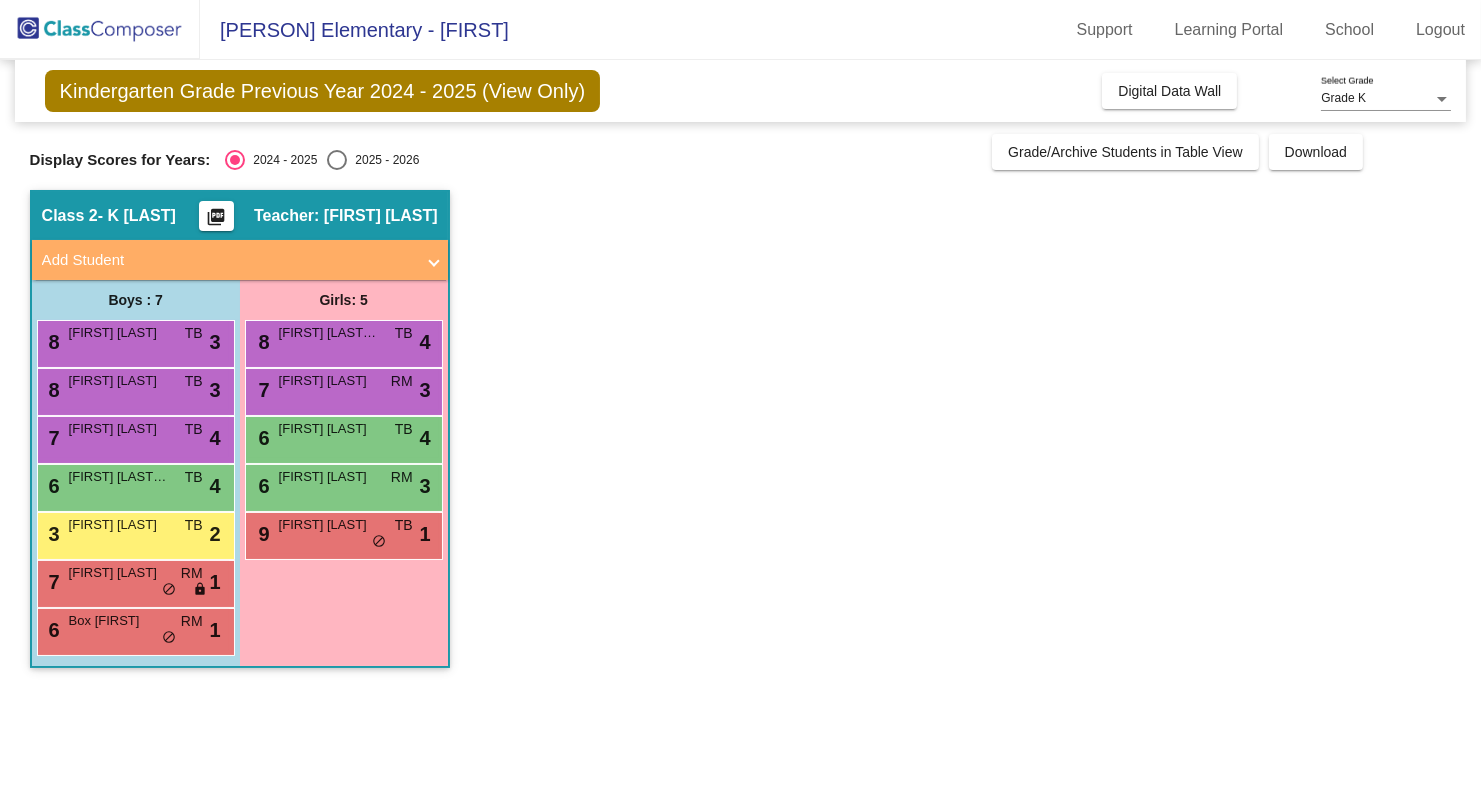 click on "7 [FIRST] [LAST] RM lock do_not_disturb_alt 1" at bounding box center [133, 581] 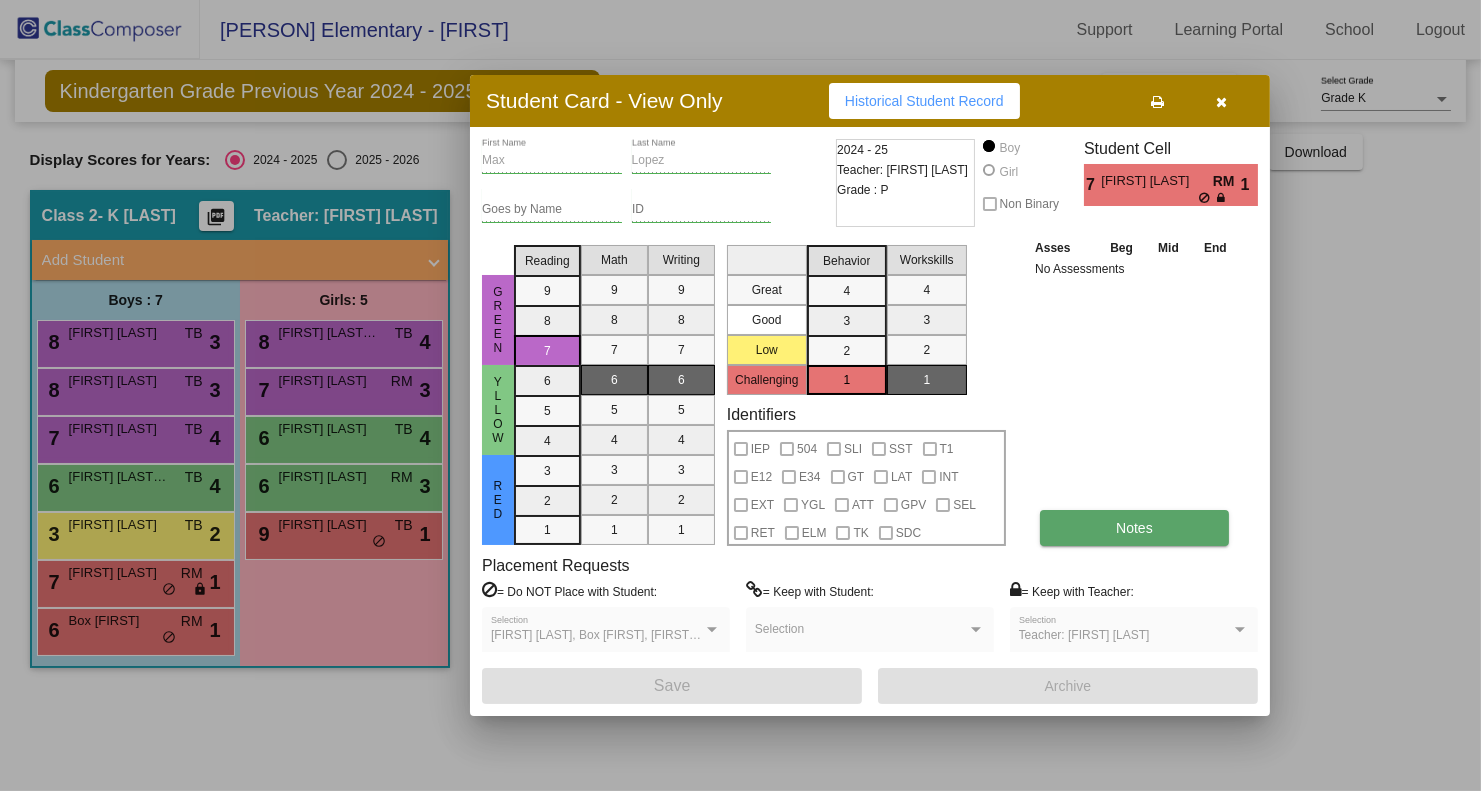 click on "Notes" at bounding box center (1134, 528) 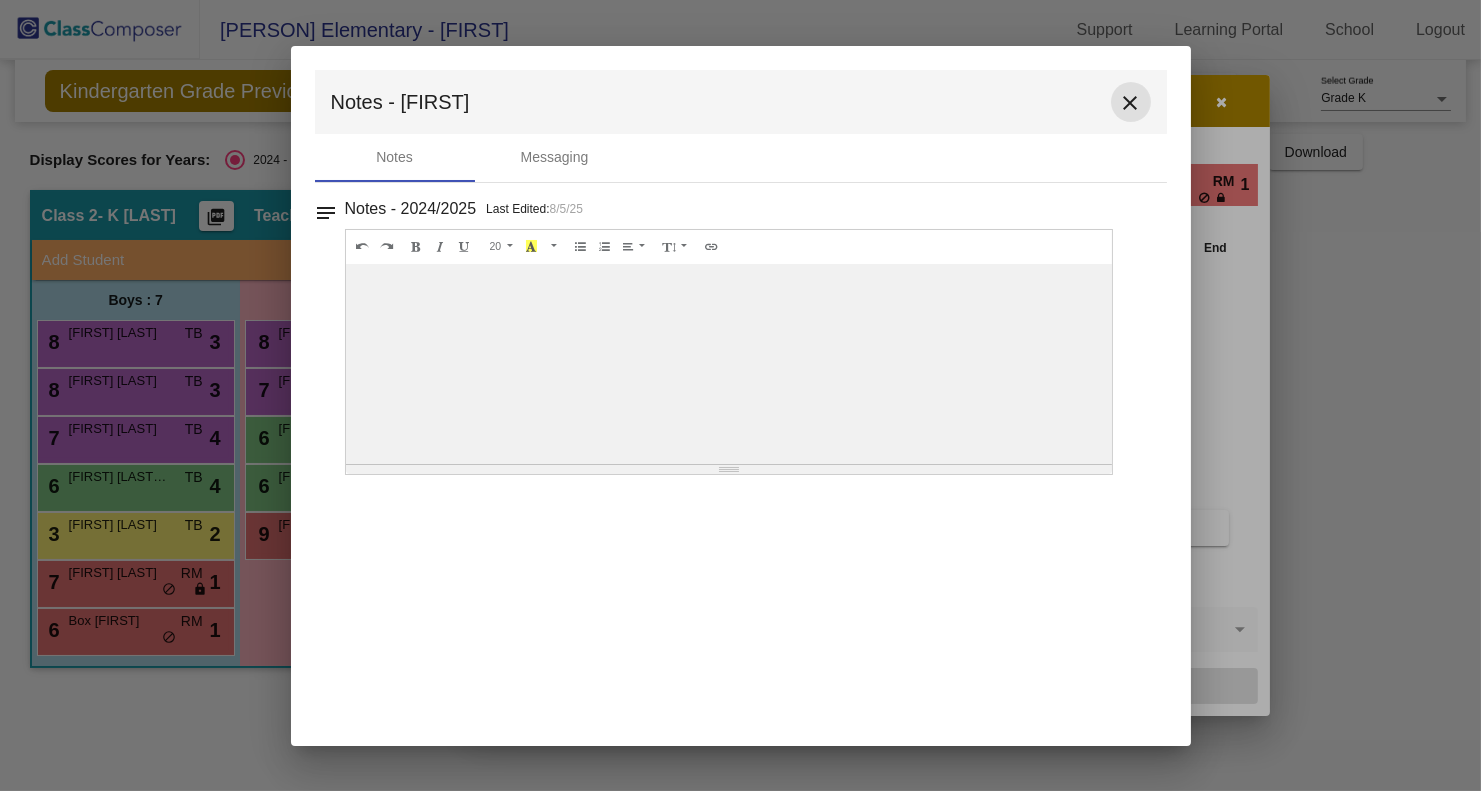 click on "close" at bounding box center [1131, 103] 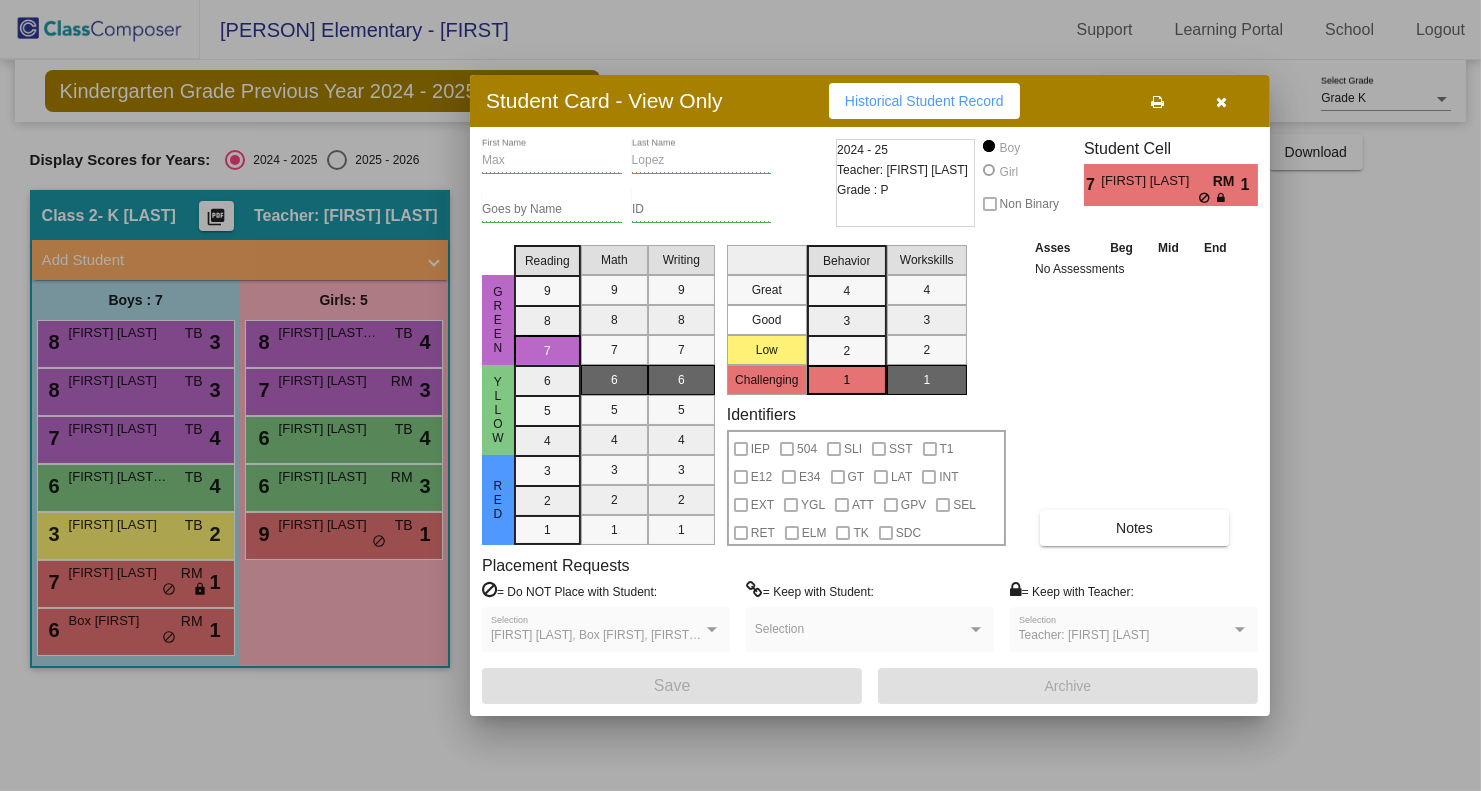 click at bounding box center [1222, 102] 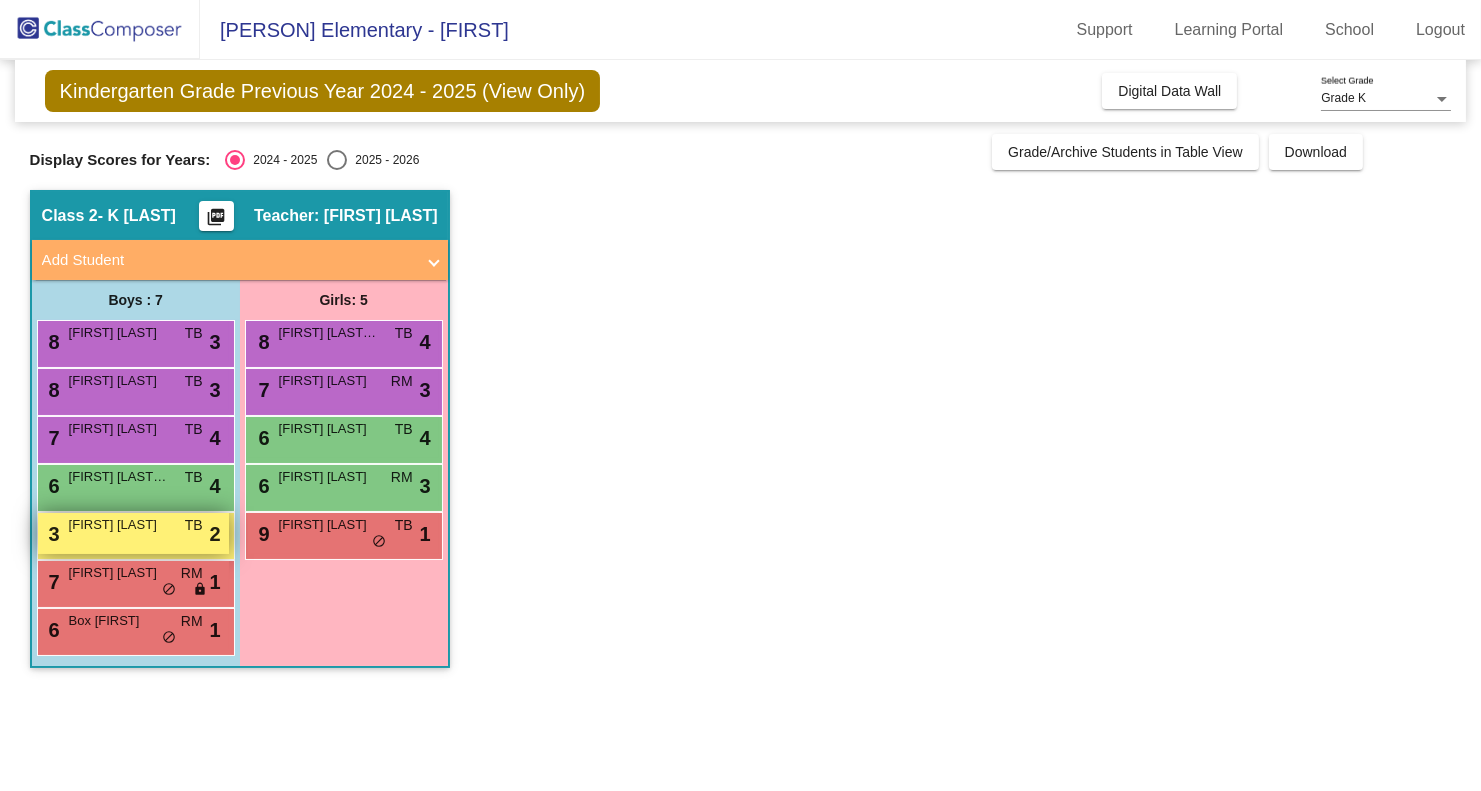 click on "3 [FIRST] [LAST] TB lock do_not_disturb_alt 2" at bounding box center (133, 533) 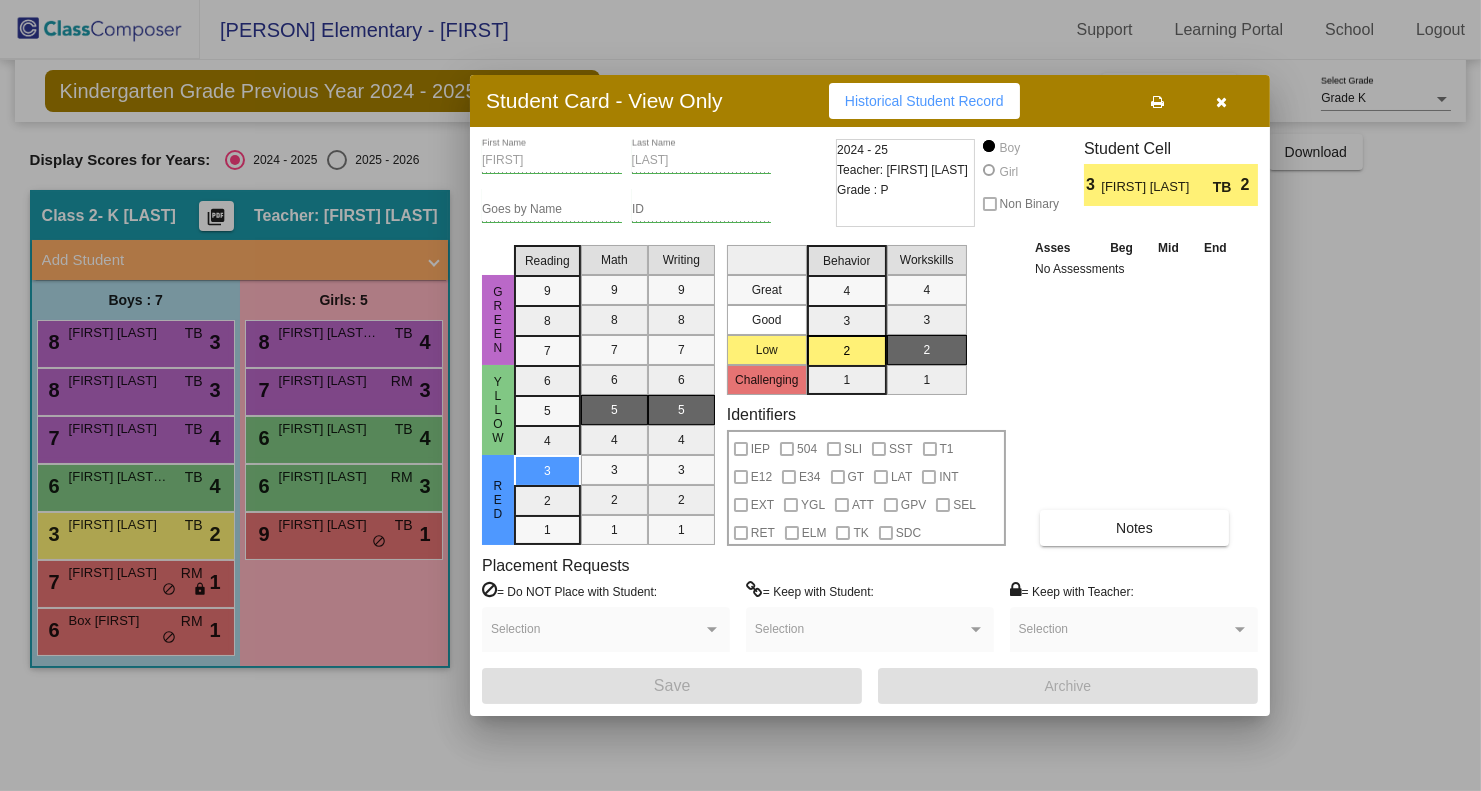 click at bounding box center (1222, 102) 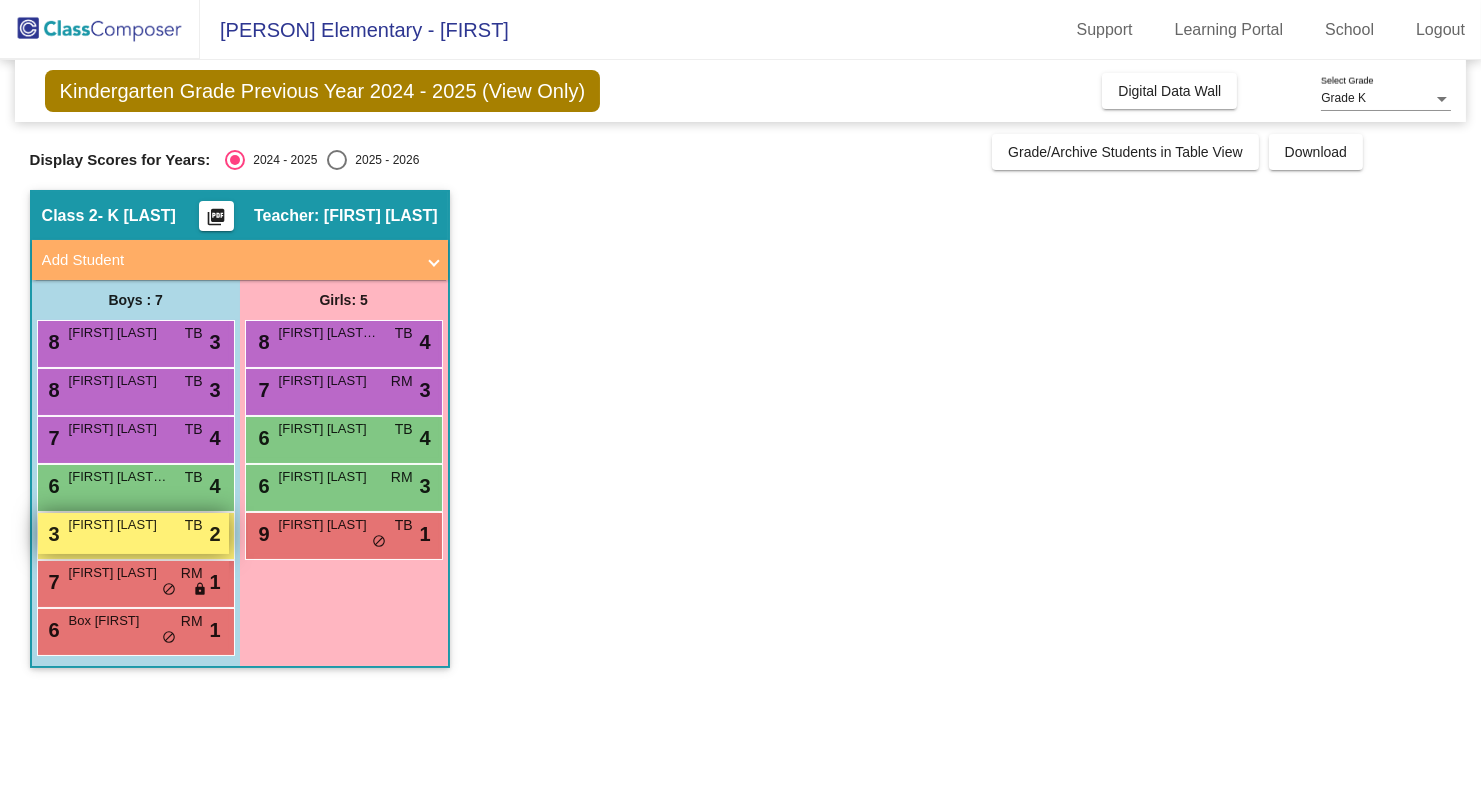 click on "[FIRST] [LAST]" at bounding box center [119, 525] 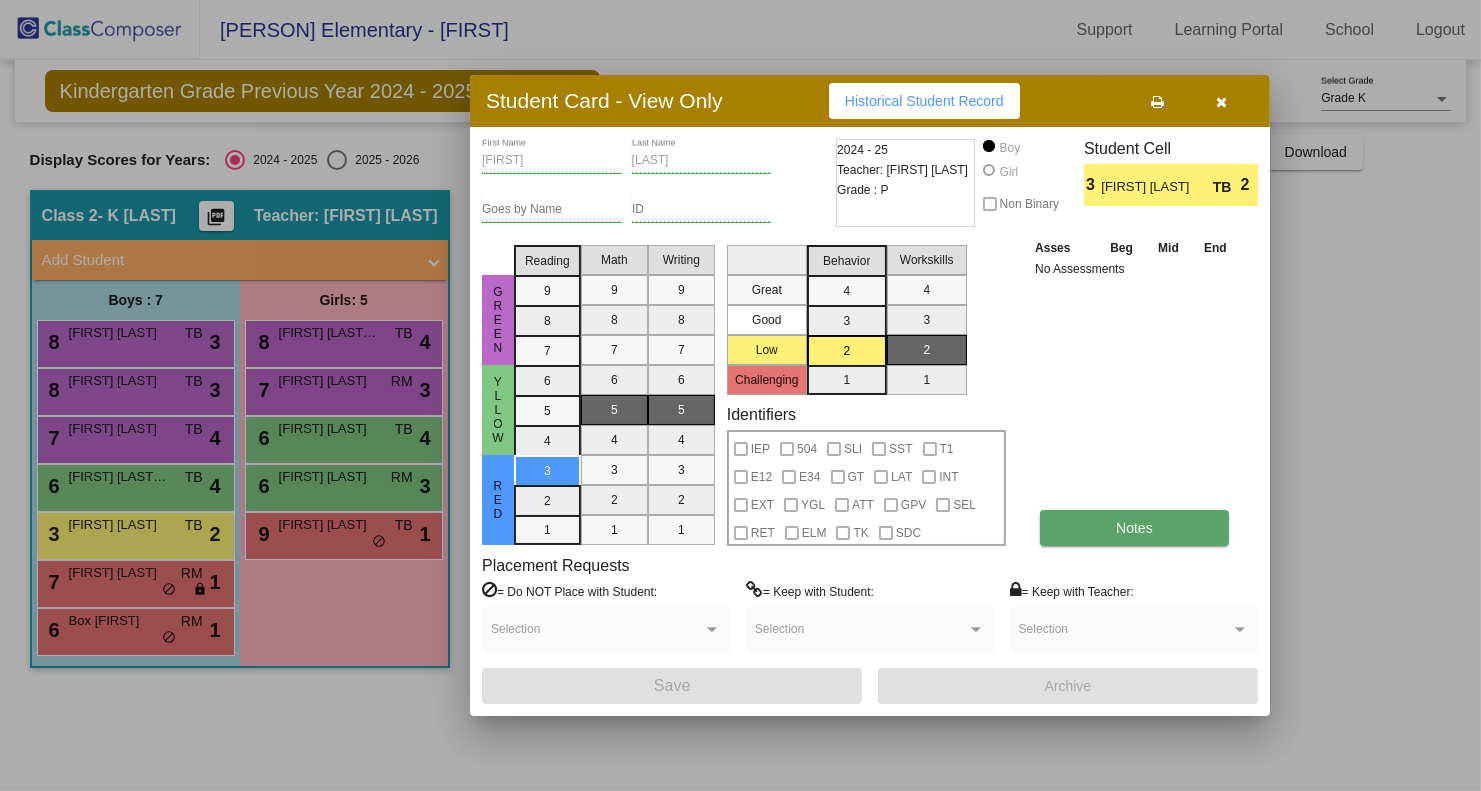click on "Notes" at bounding box center [1134, 528] 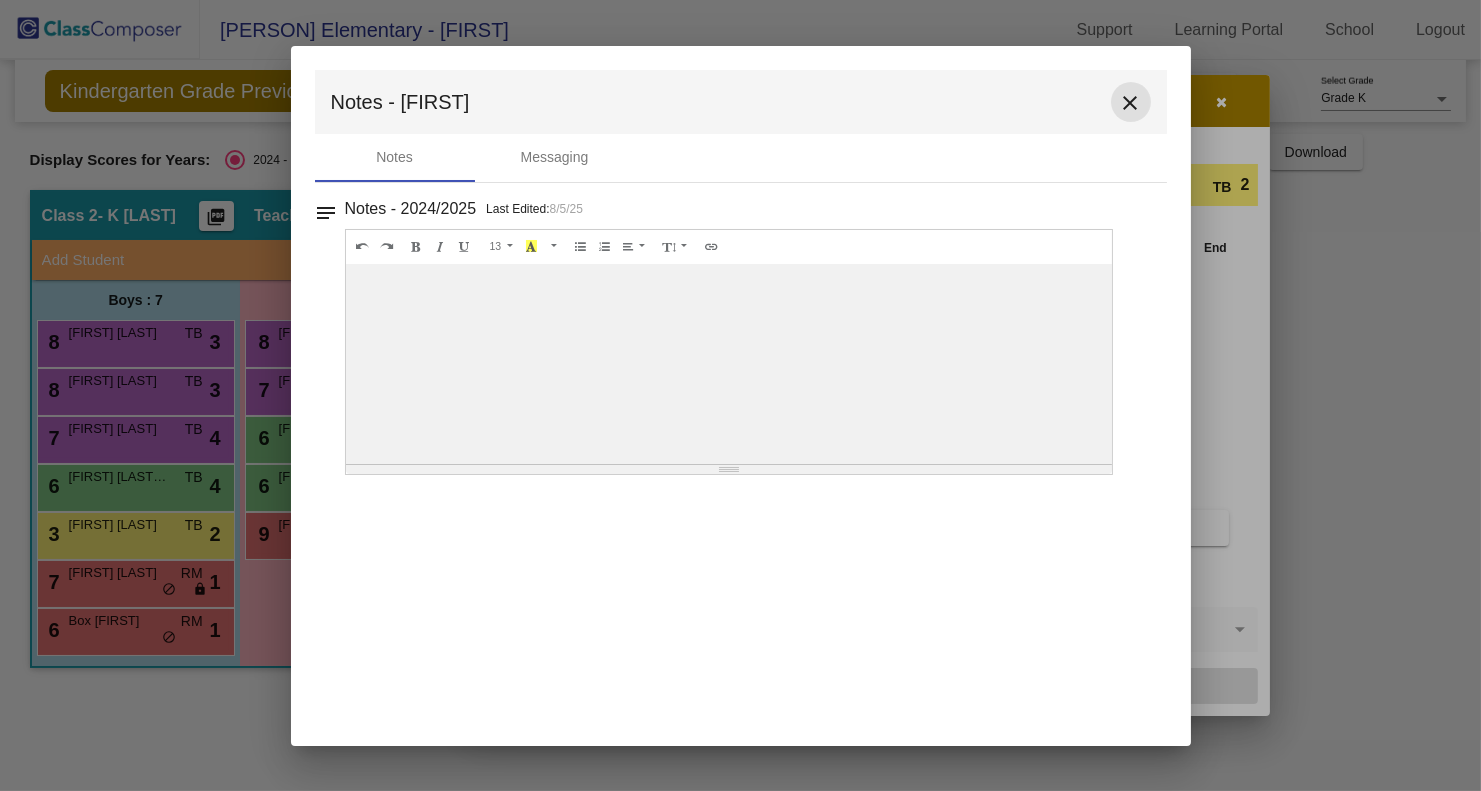 click on "close" at bounding box center [1131, 103] 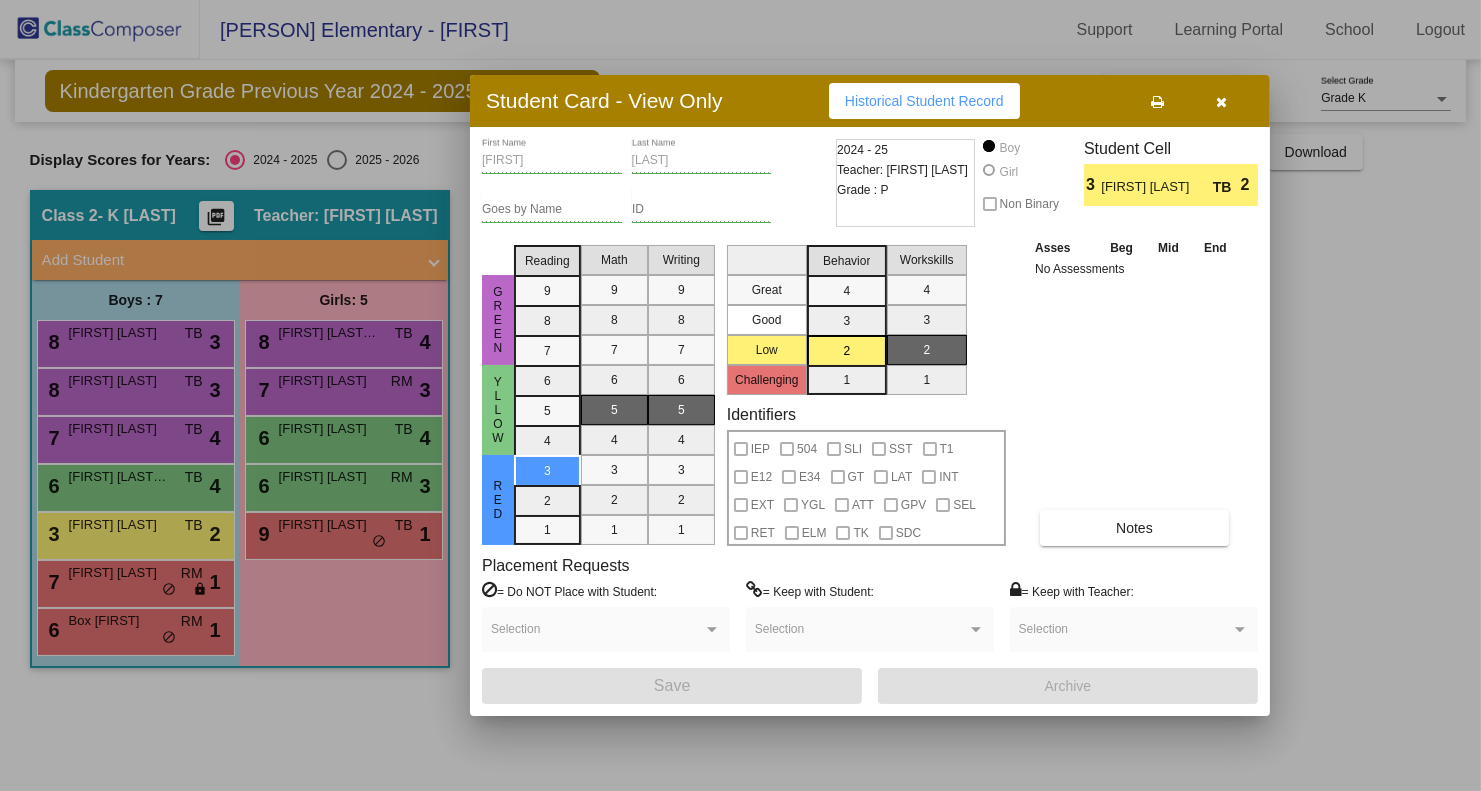 click at bounding box center (1222, 102) 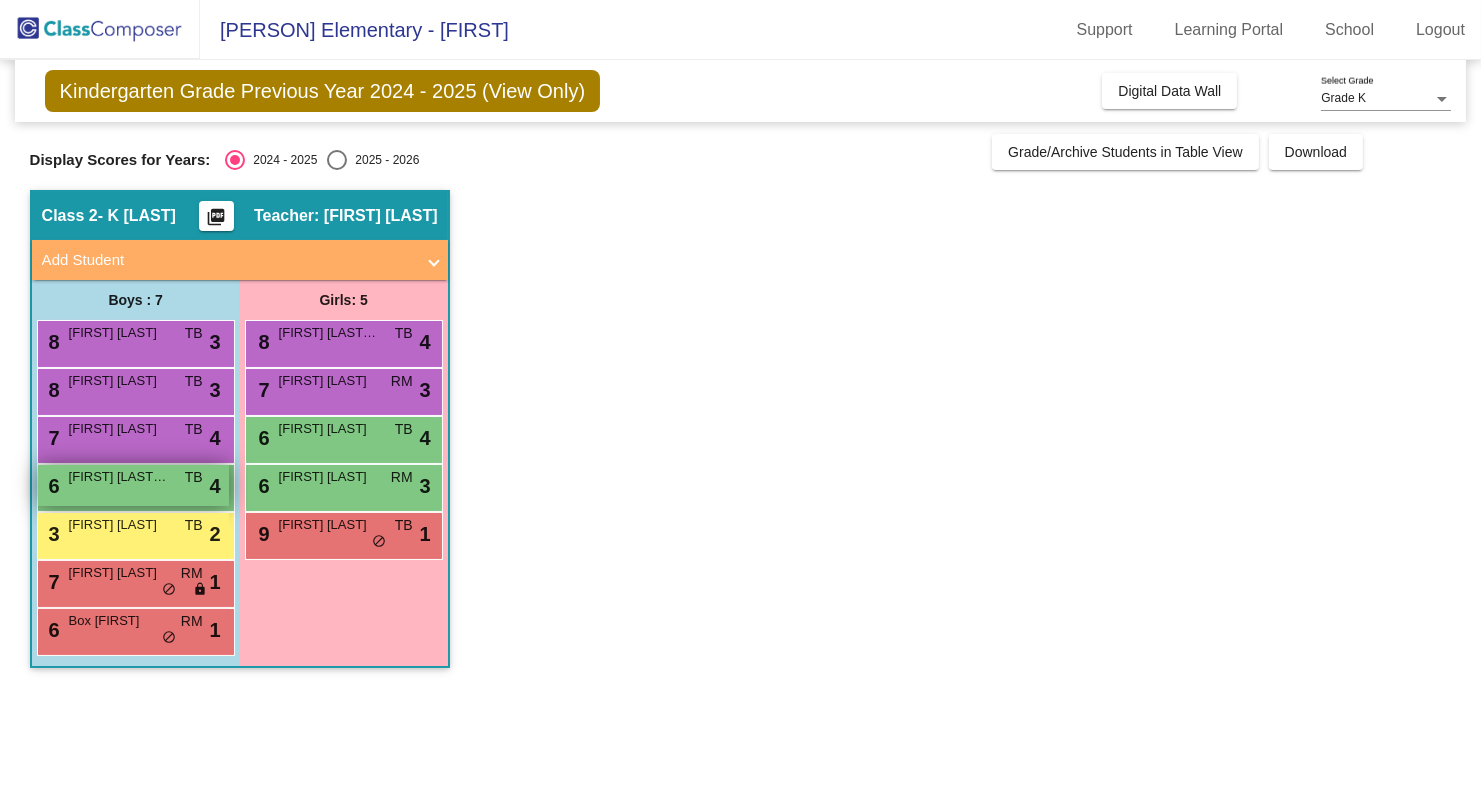 click on "6 [FIRST] [LAST]-[LAST] TB lock do_not_disturb_alt 4" at bounding box center (133, 485) 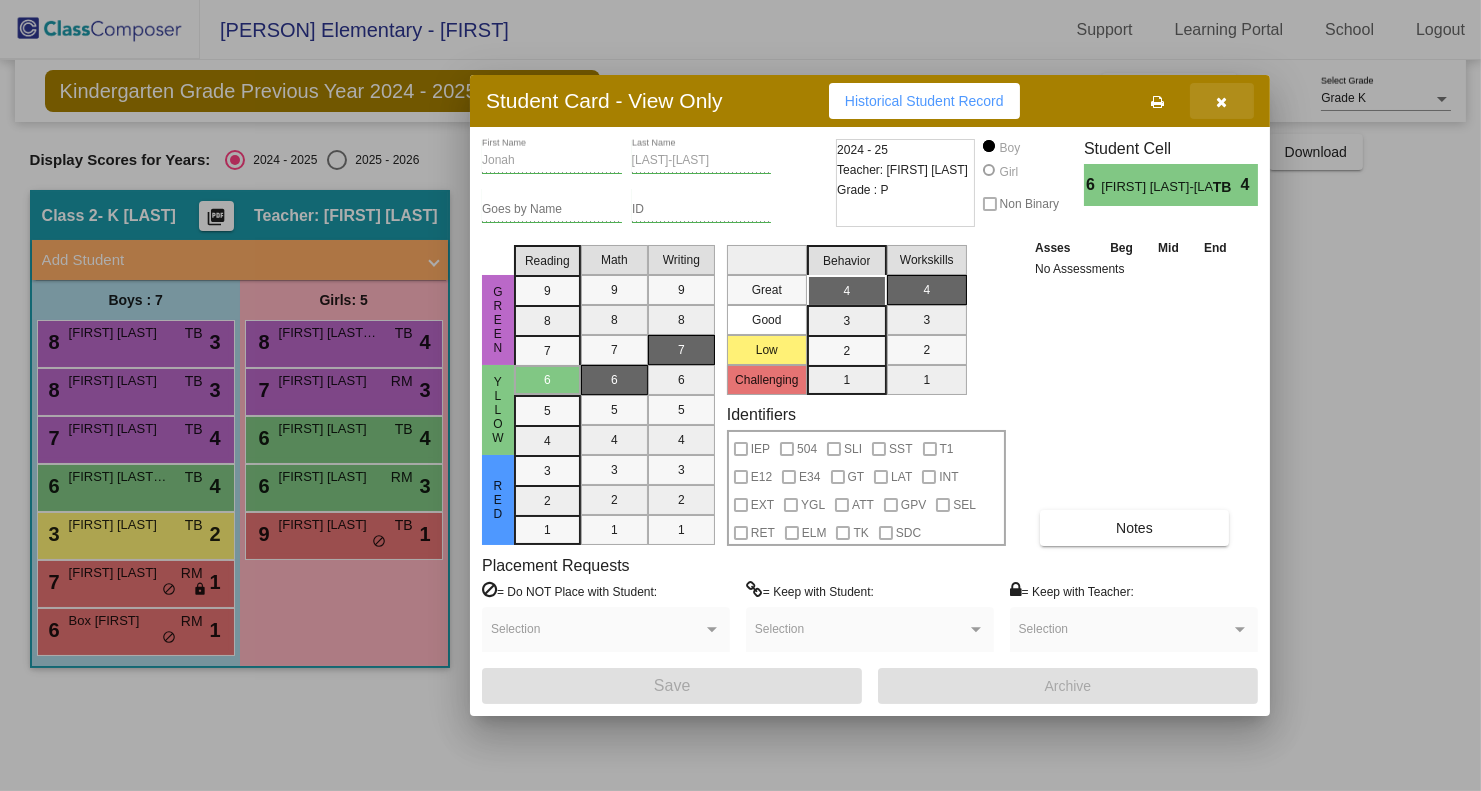 click at bounding box center (1222, 102) 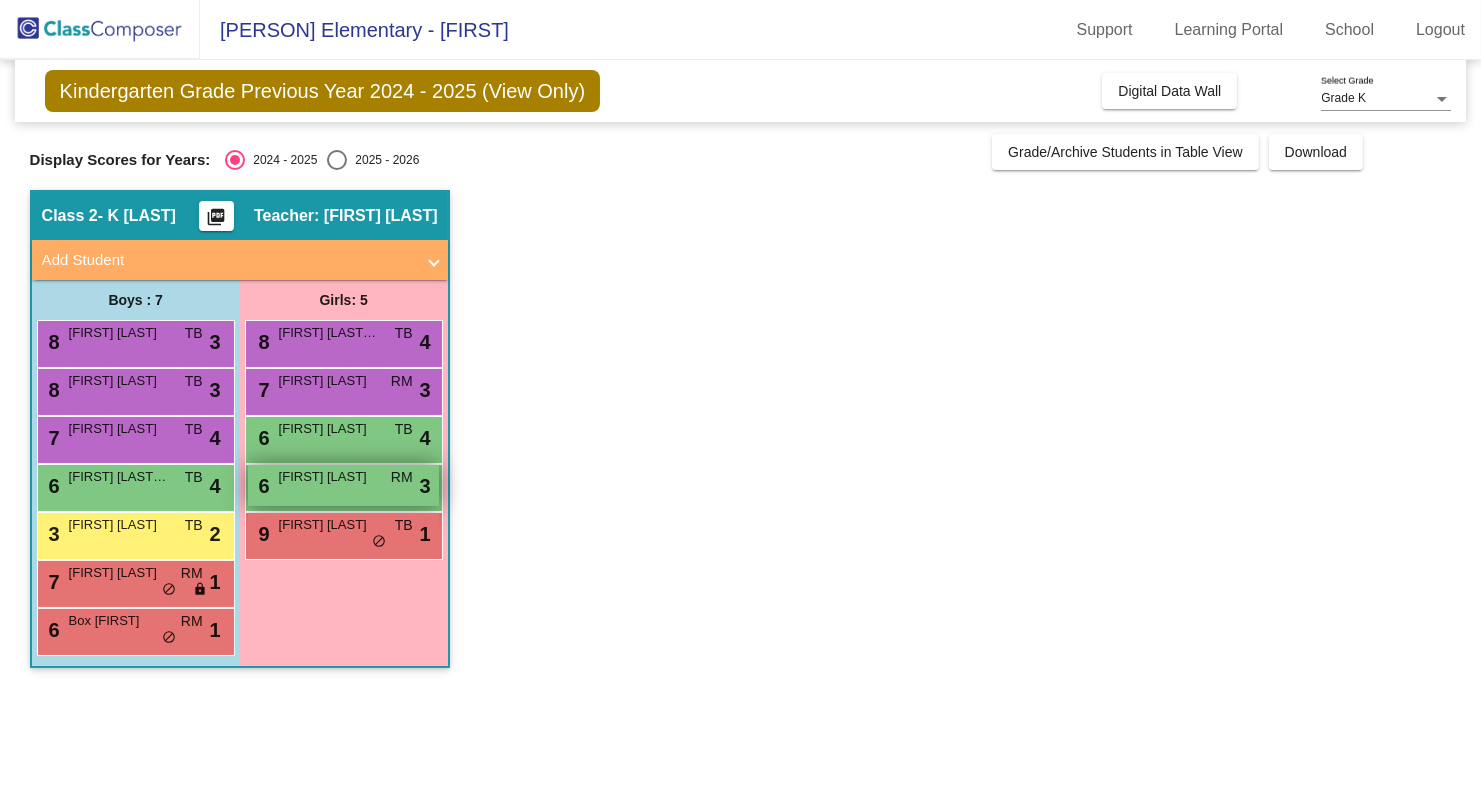 click on "6 [FIRST] [LAST] RM lock do_not_disturb_alt 3" at bounding box center (343, 485) 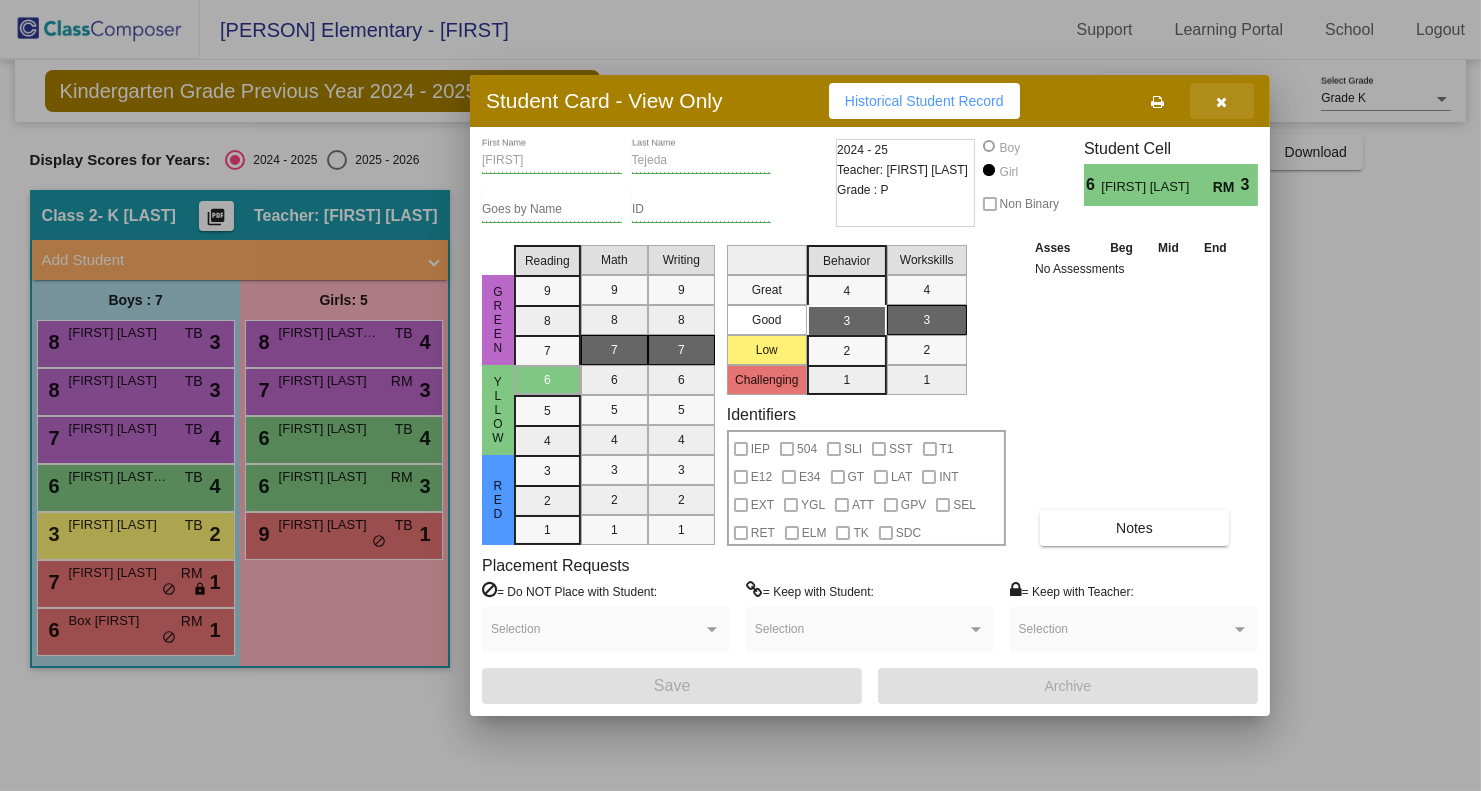 click at bounding box center (1222, 102) 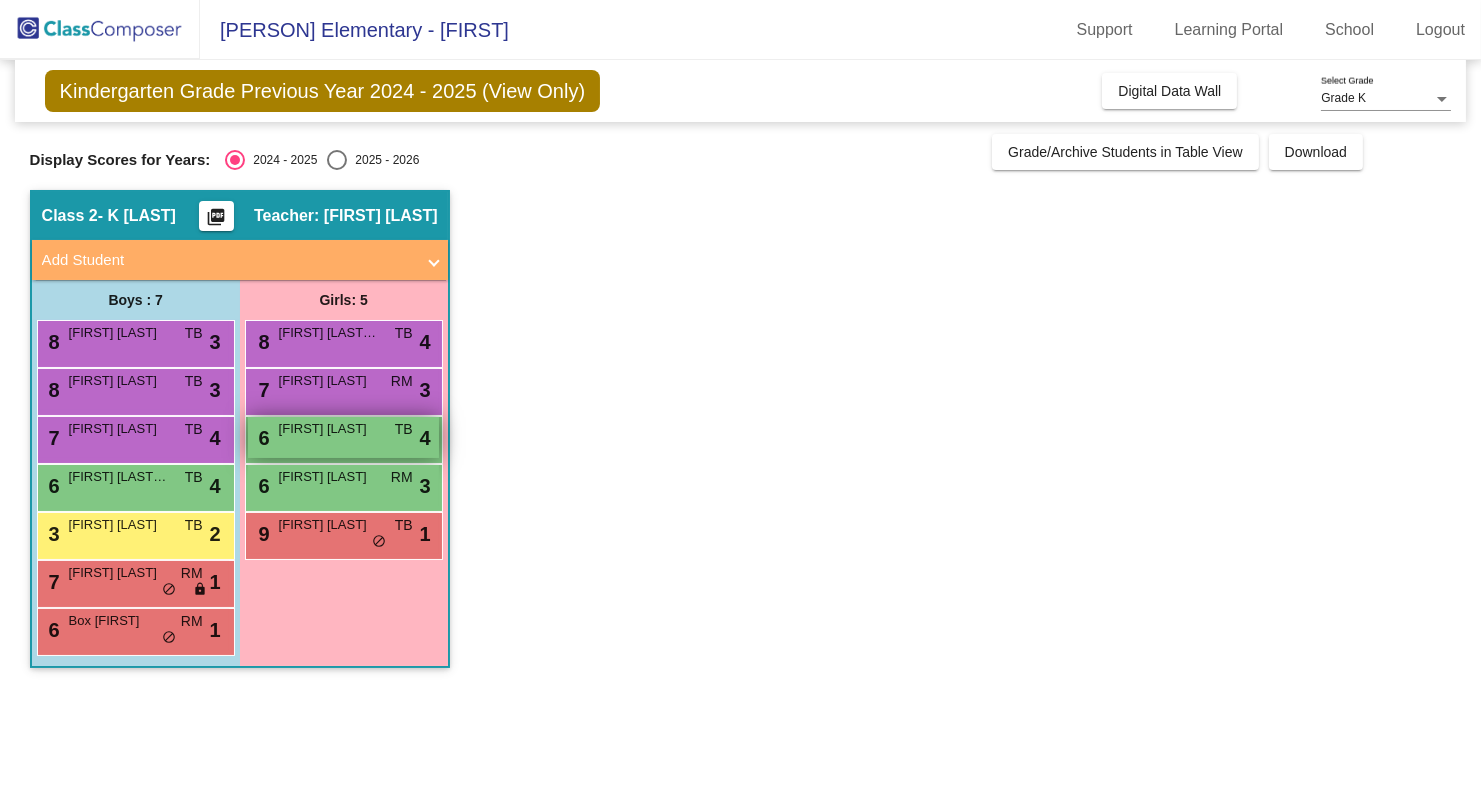 click on "6 [FIRST] [LAST] TB lock do_not_disturb_alt 4" at bounding box center (343, 437) 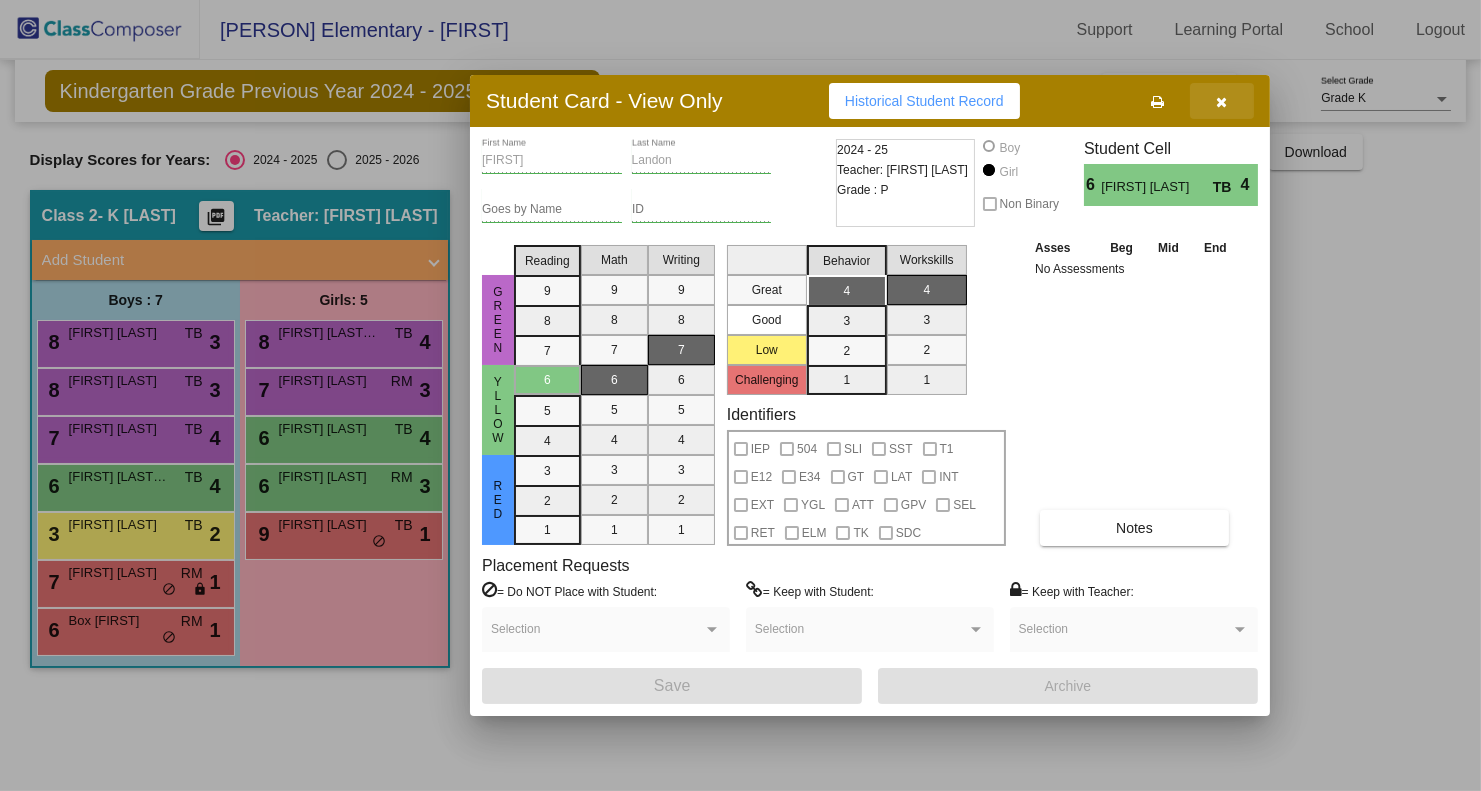 click at bounding box center (1222, 102) 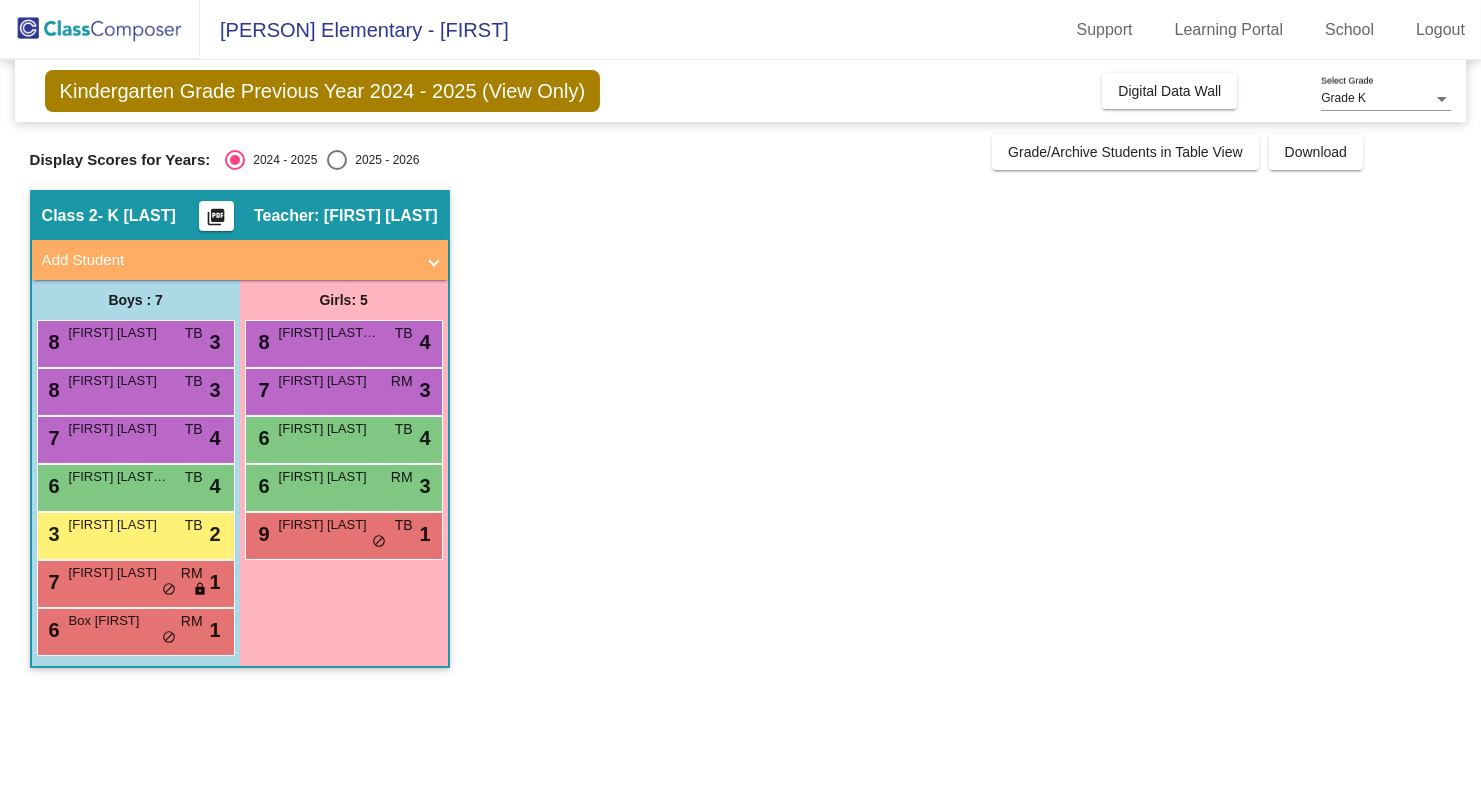click at bounding box center [1442, 99] 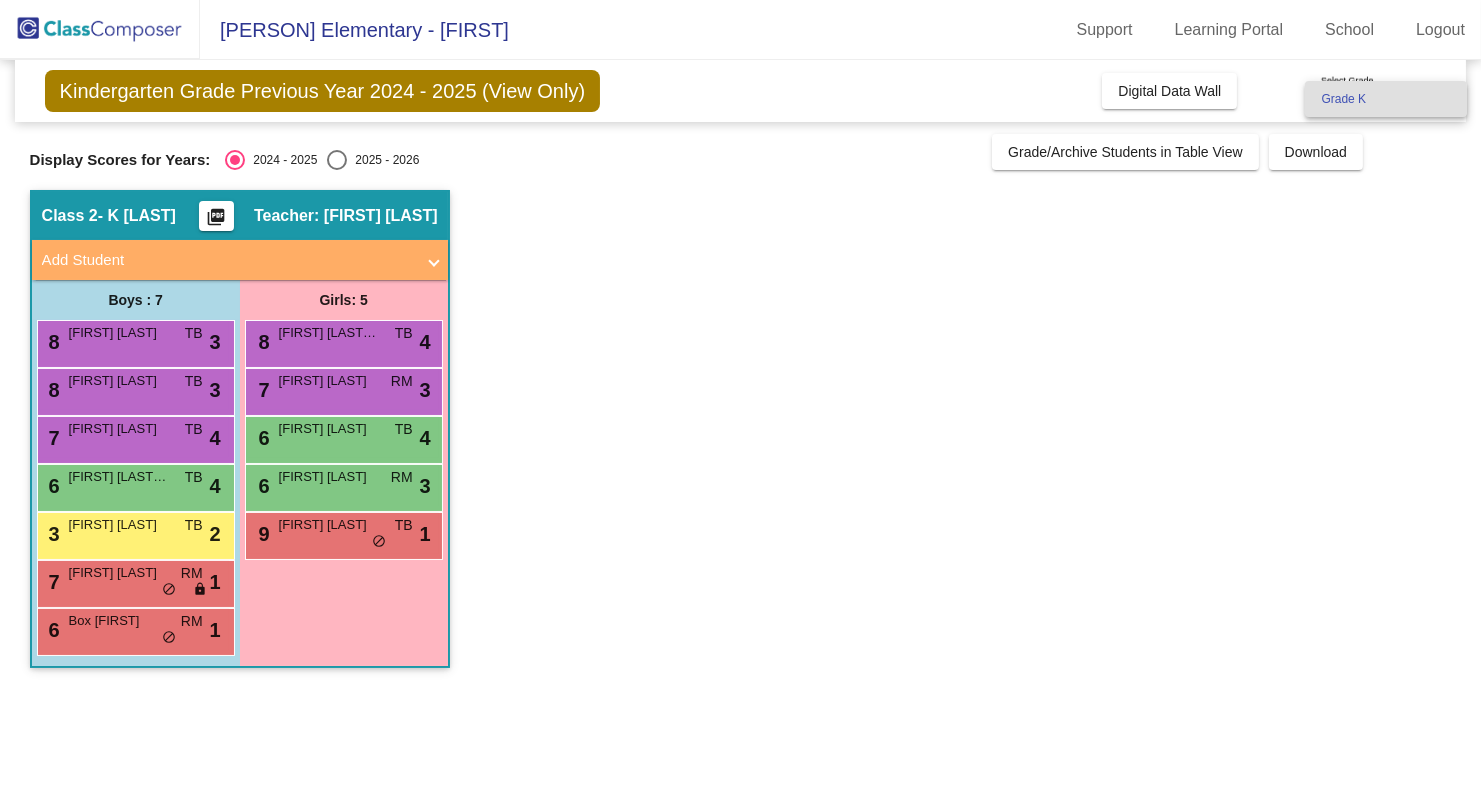 click on "Grade K" at bounding box center [1386, 99] 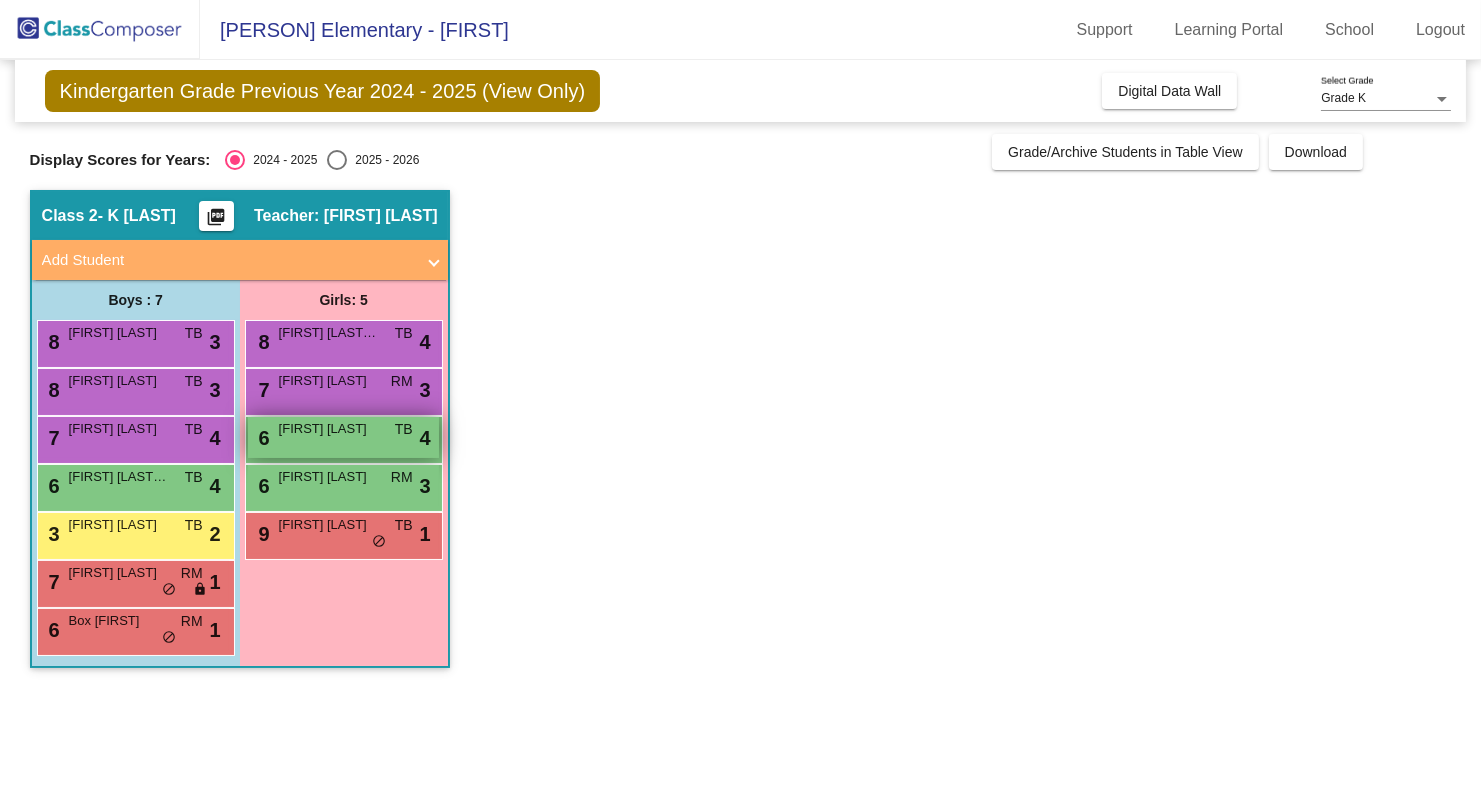 click on "[FIRST] [LAST]" at bounding box center (329, 429) 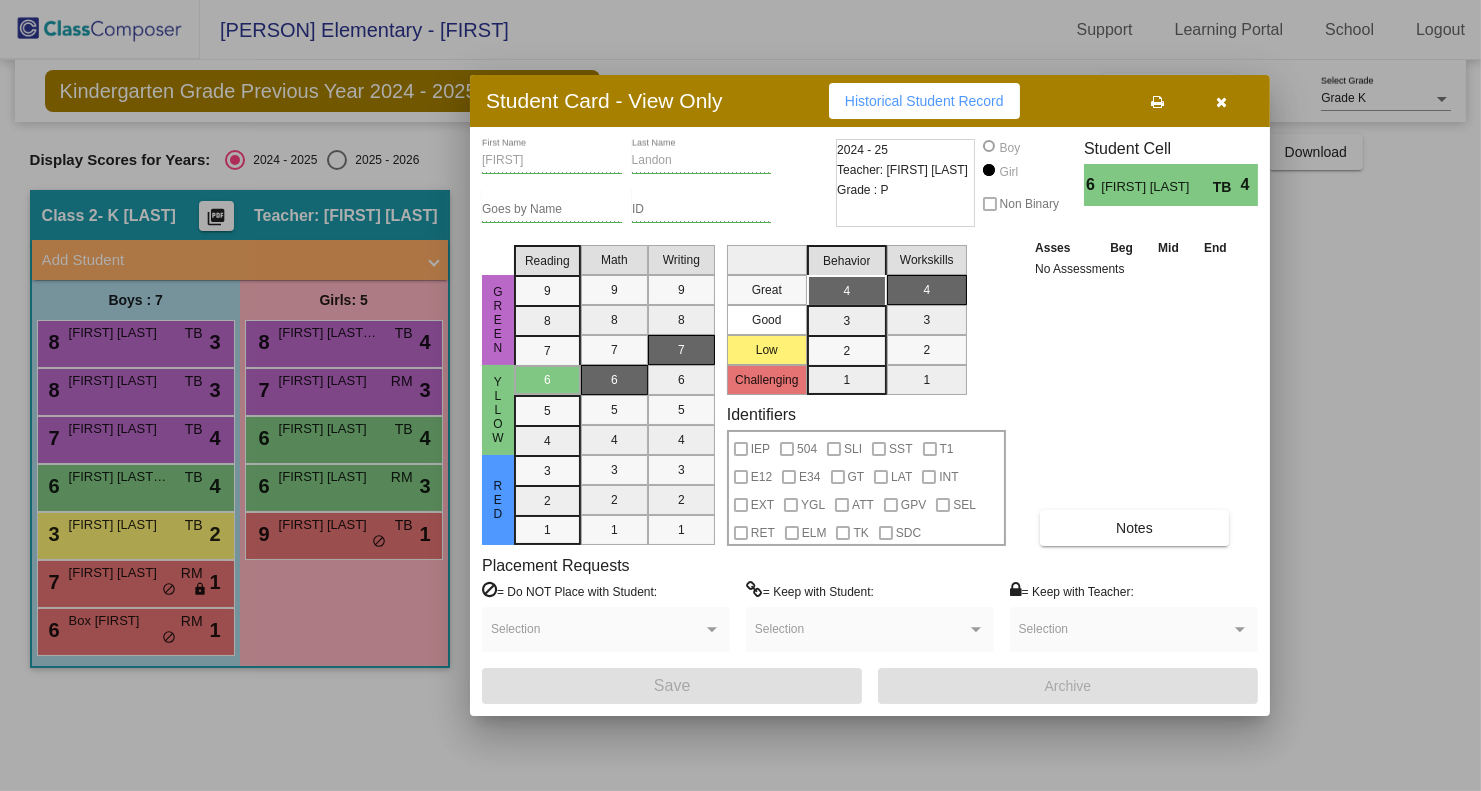 click on "Asses Beg Mid End No Assessments  Notes" at bounding box center (1135, 391) 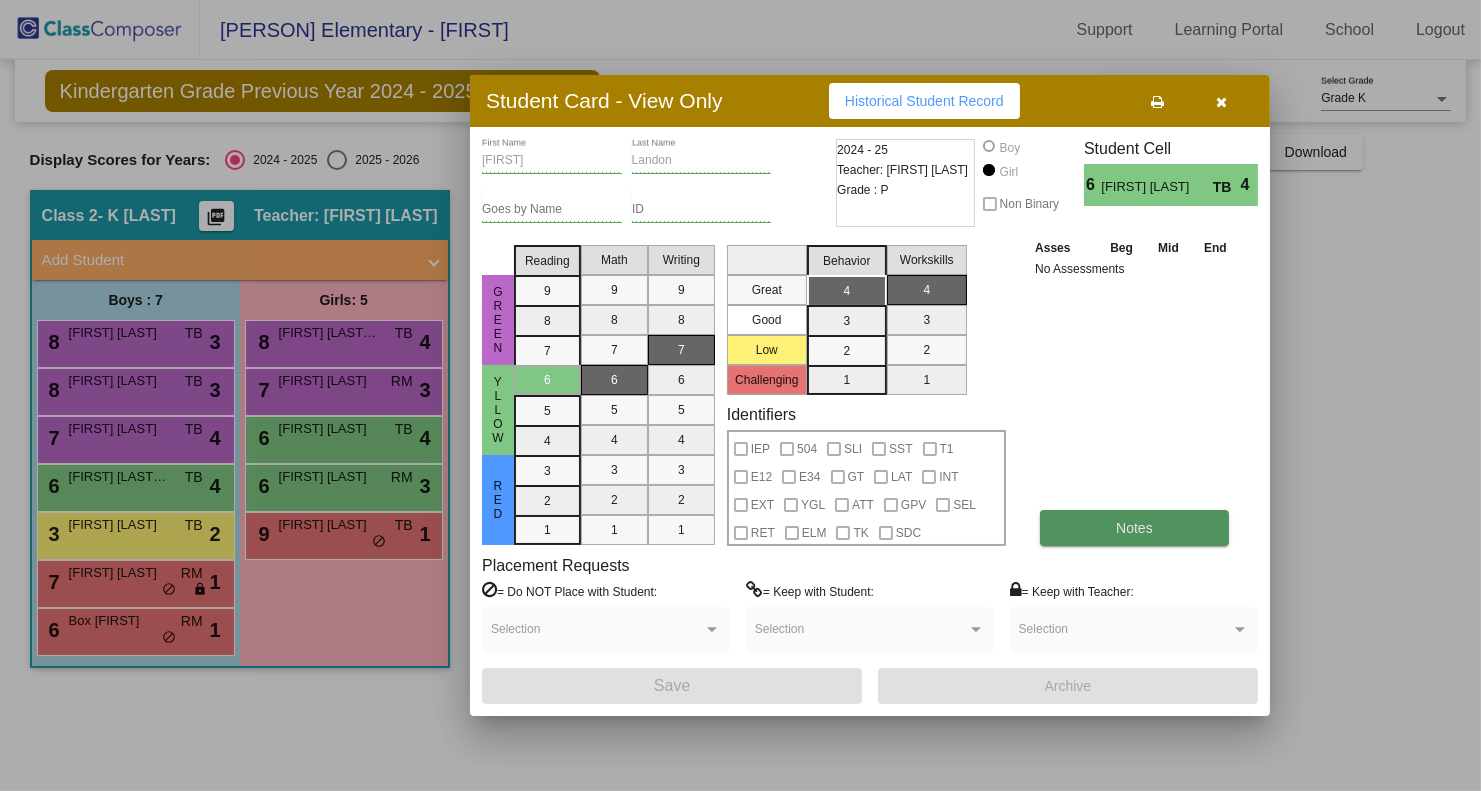 click on "Notes" at bounding box center (1134, 528) 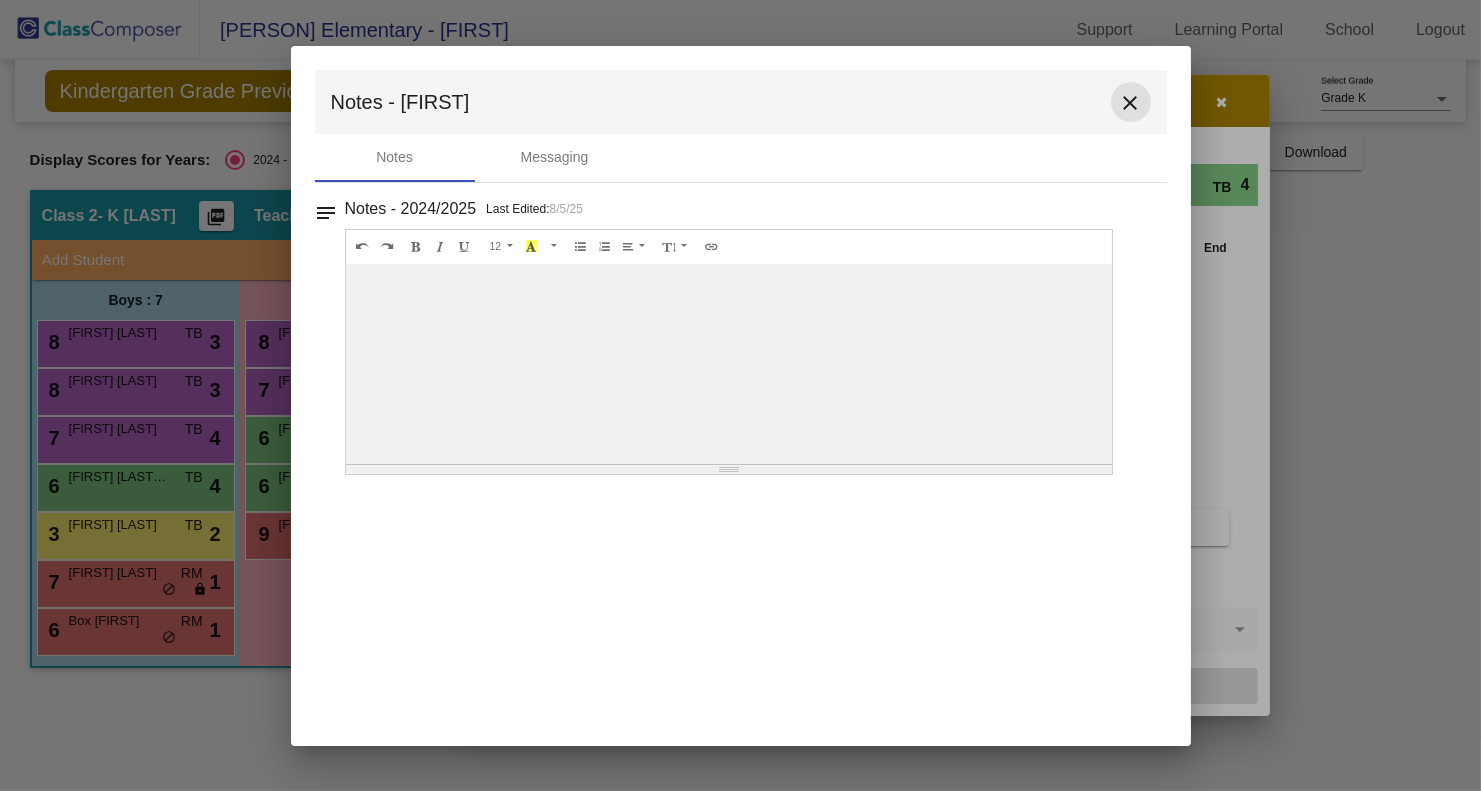 click on "close" at bounding box center [1131, 103] 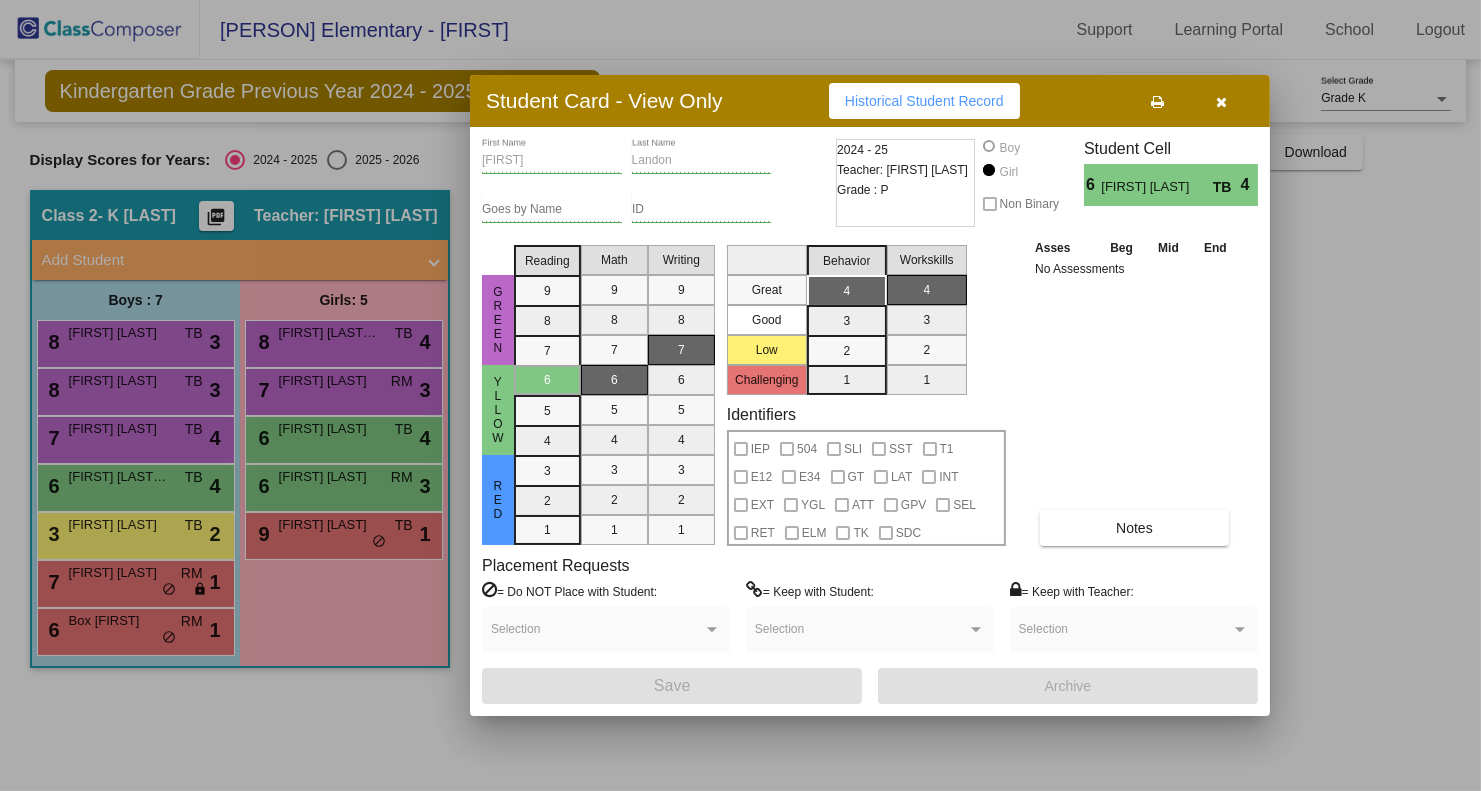click at bounding box center (740, 395) 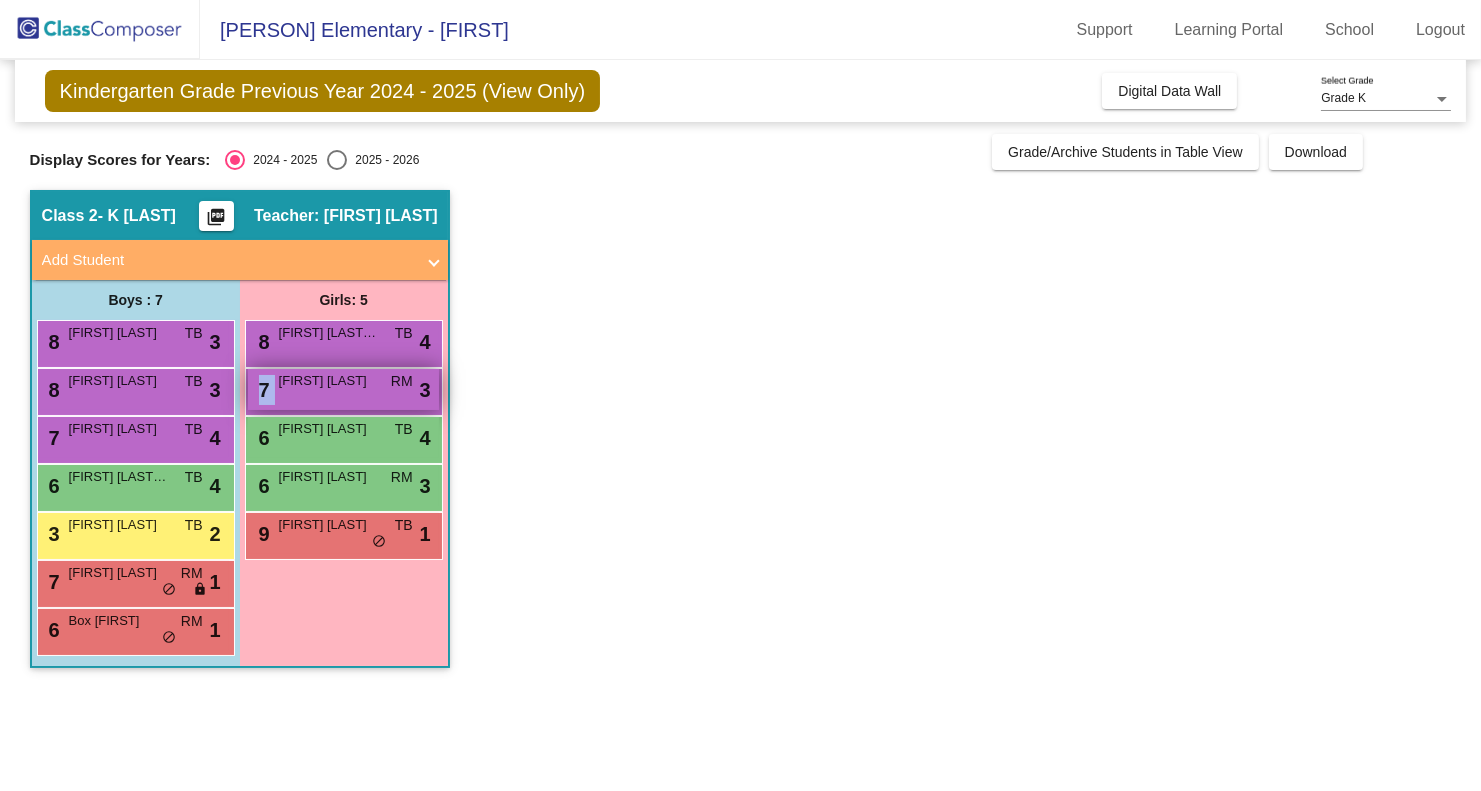 click on "7 [FIRST] [LAST] RM lock do_not_disturb_alt 3" at bounding box center (343, 389) 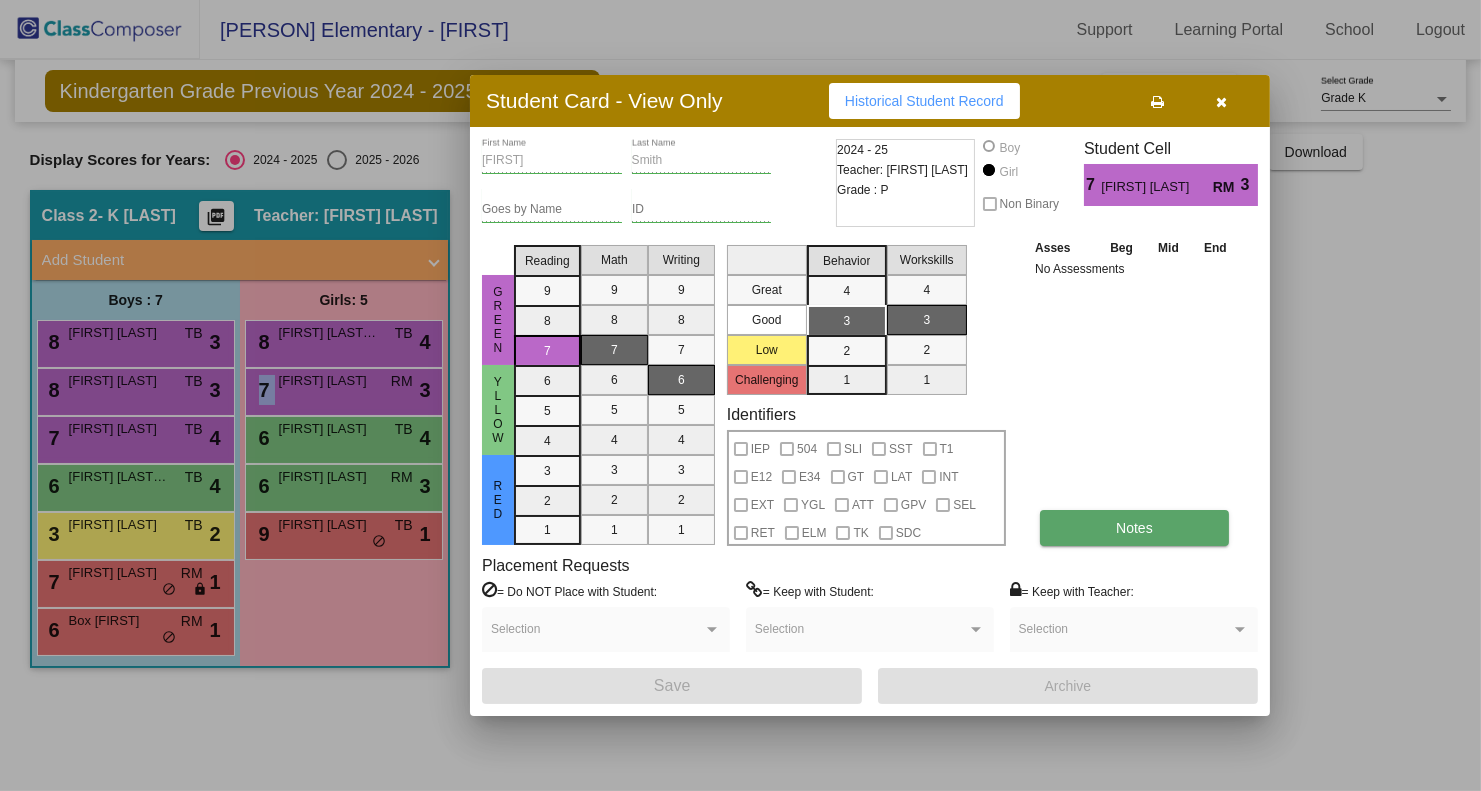 click on "Notes" at bounding box center [1134, 528] 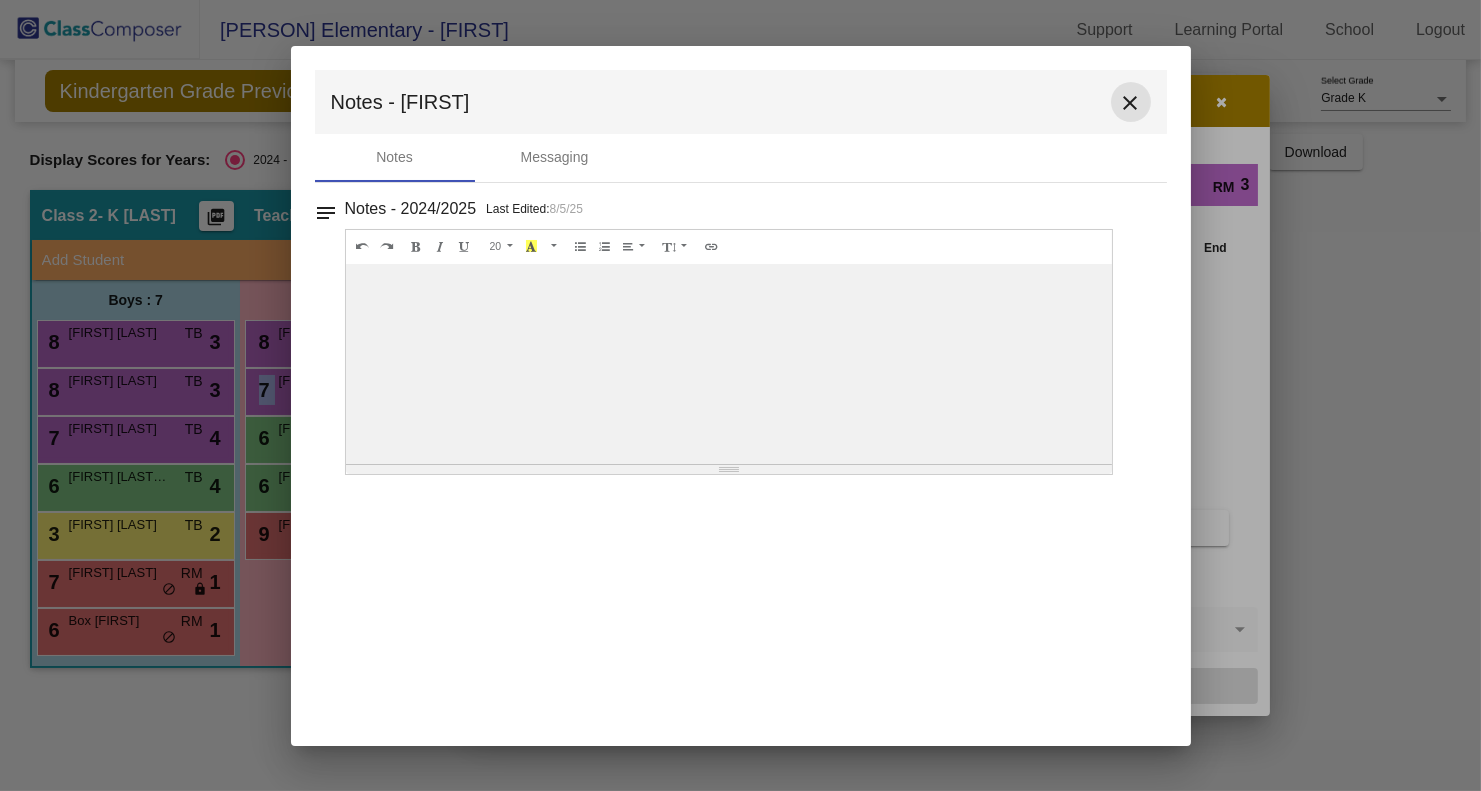 click on "close" at bounding box center (1131, 103) 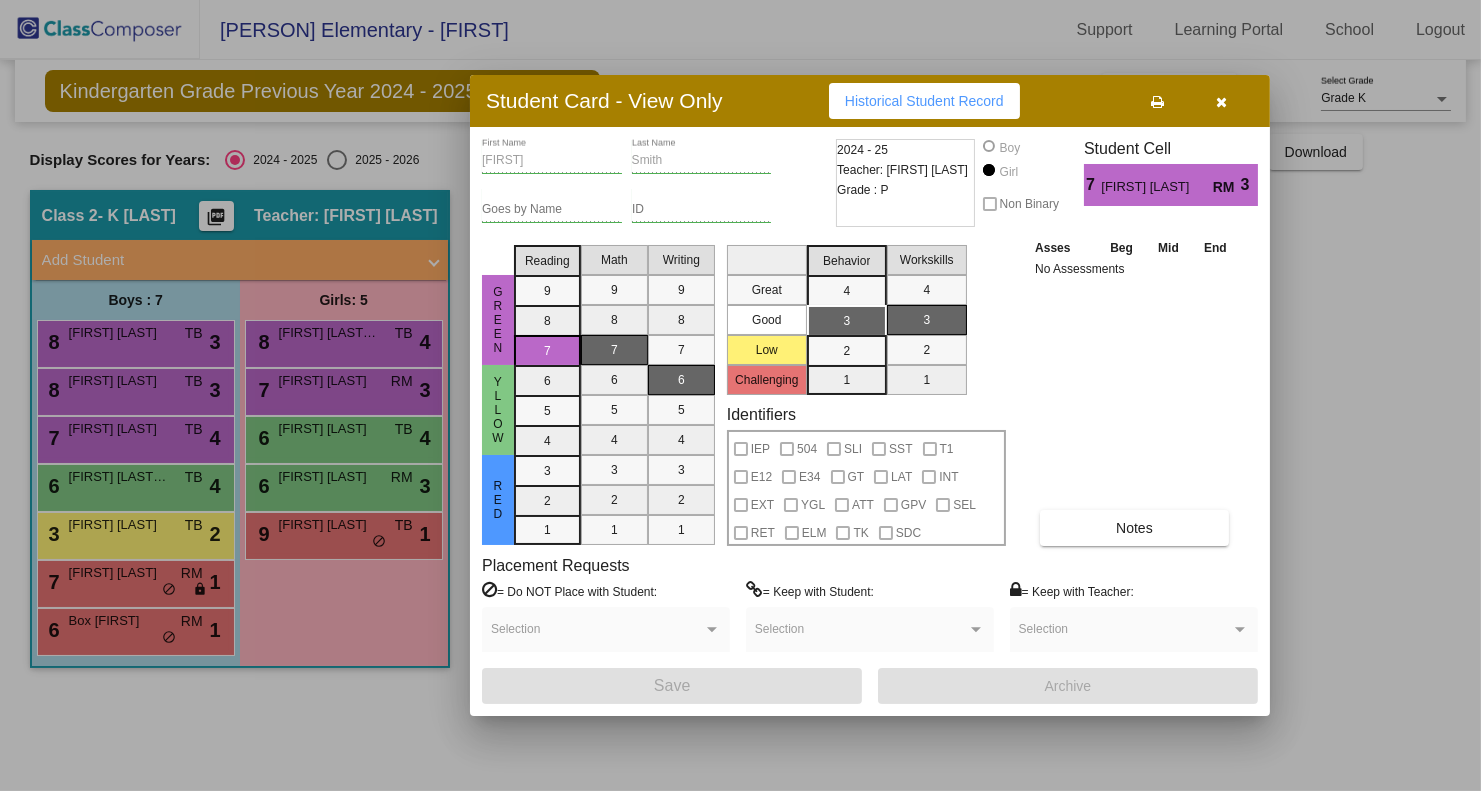 click at bounding box center [740, 395] 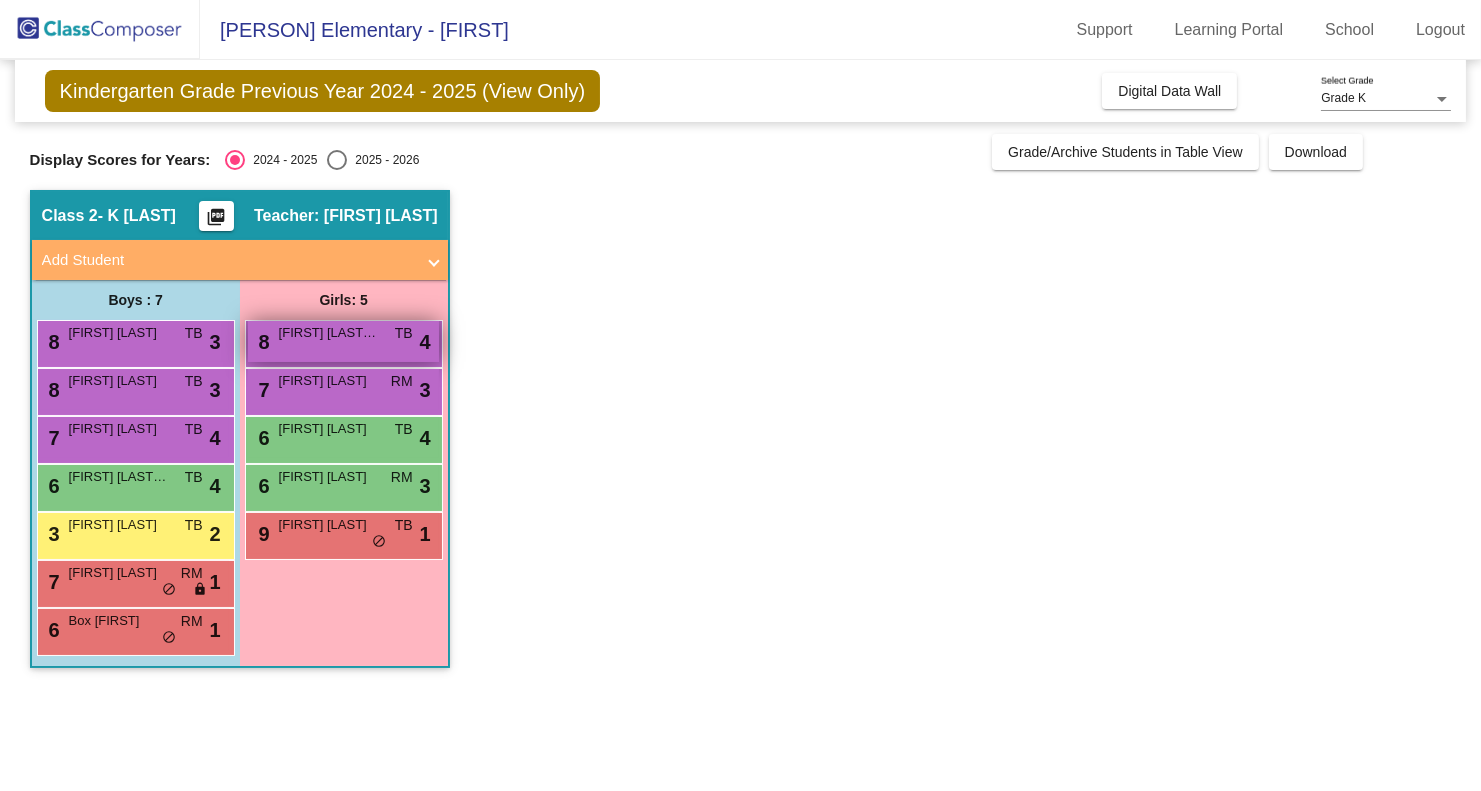 click on "8 [FIRST] [LAST]-[LAST] TB lock do_not_disturb_alt 4" at bounding box center [343, 341] 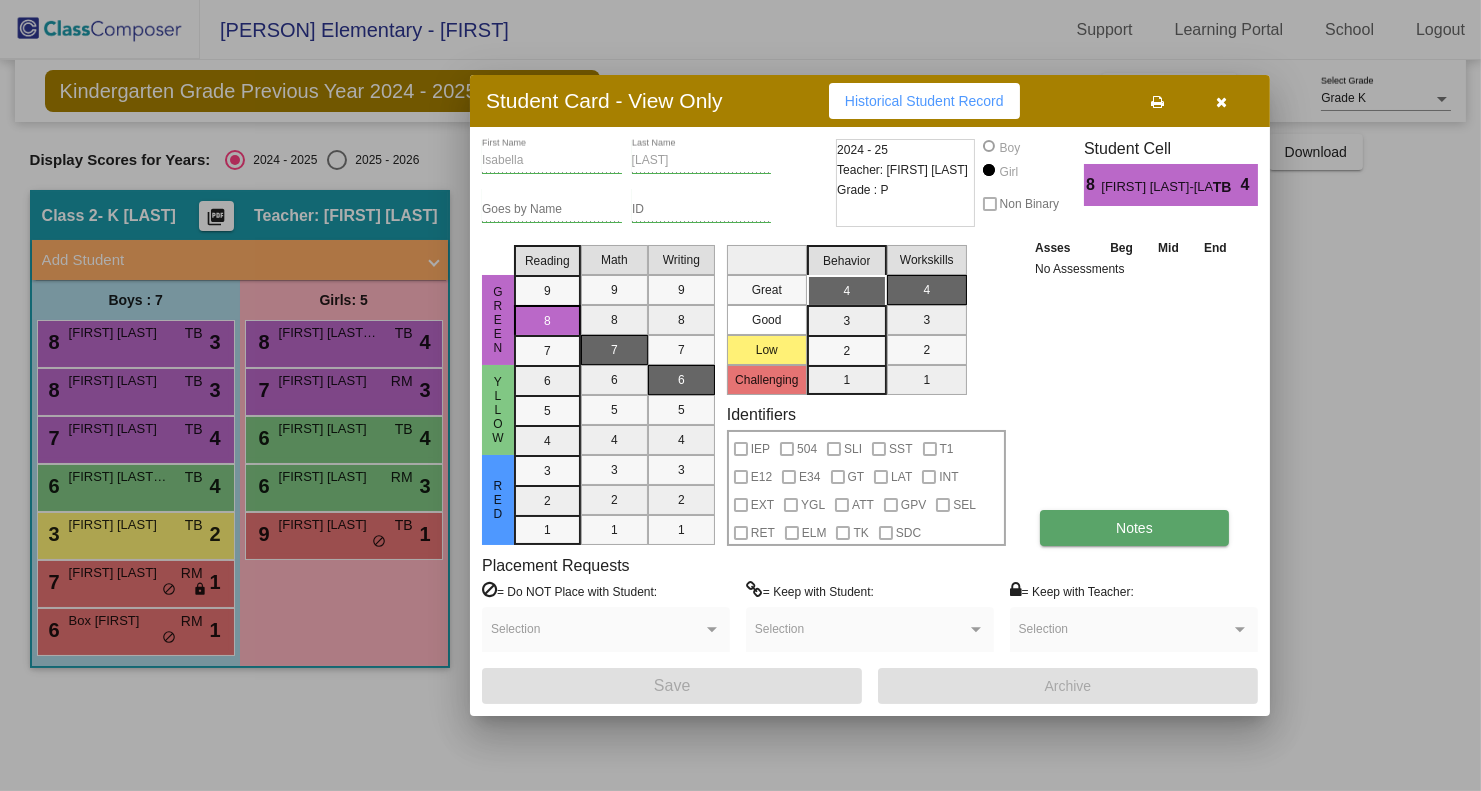 click on "Notes" at bounding box center (1134, 528) 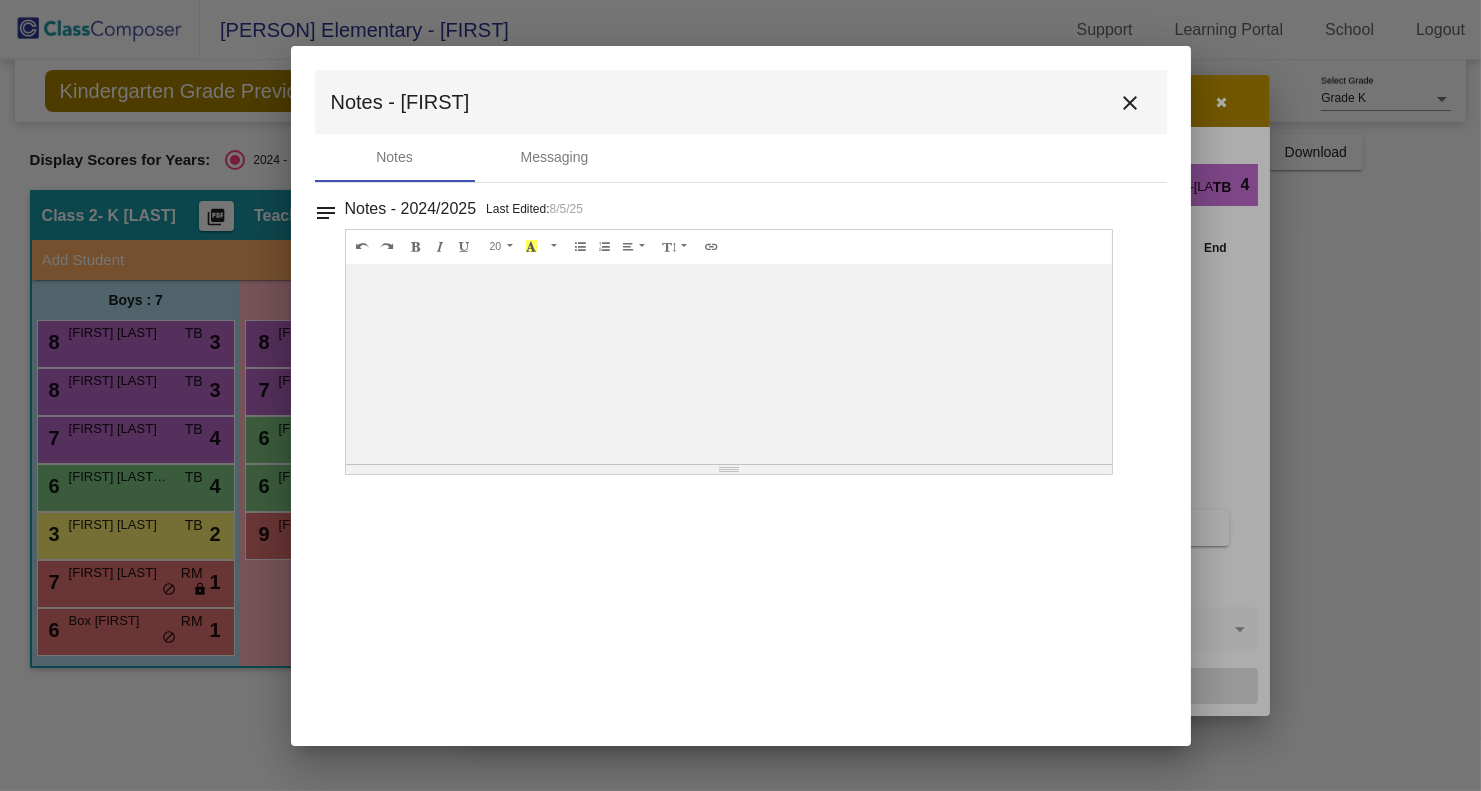click on "close" at bounding box center (1131, 103) 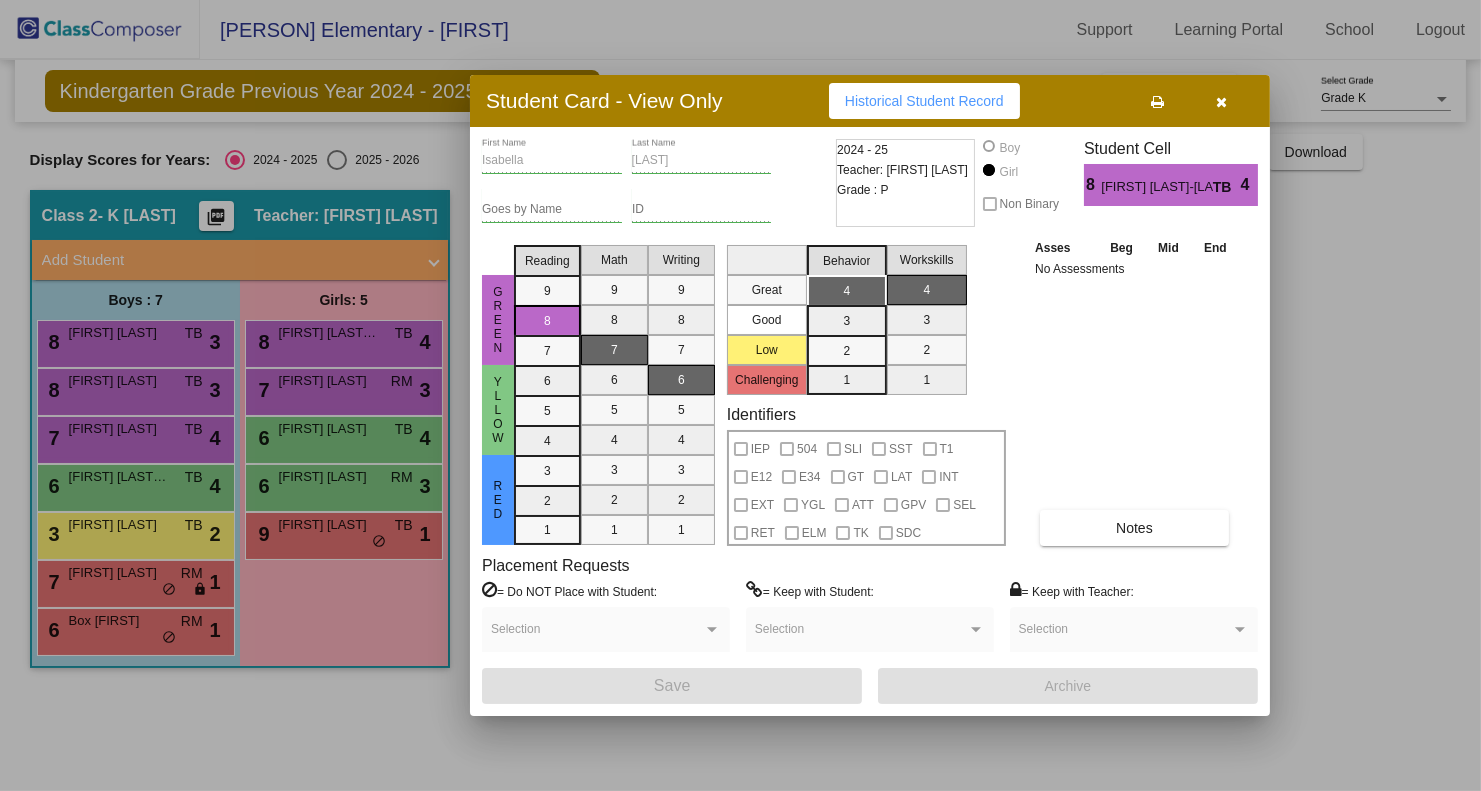 click at bounding box center (740, 395) 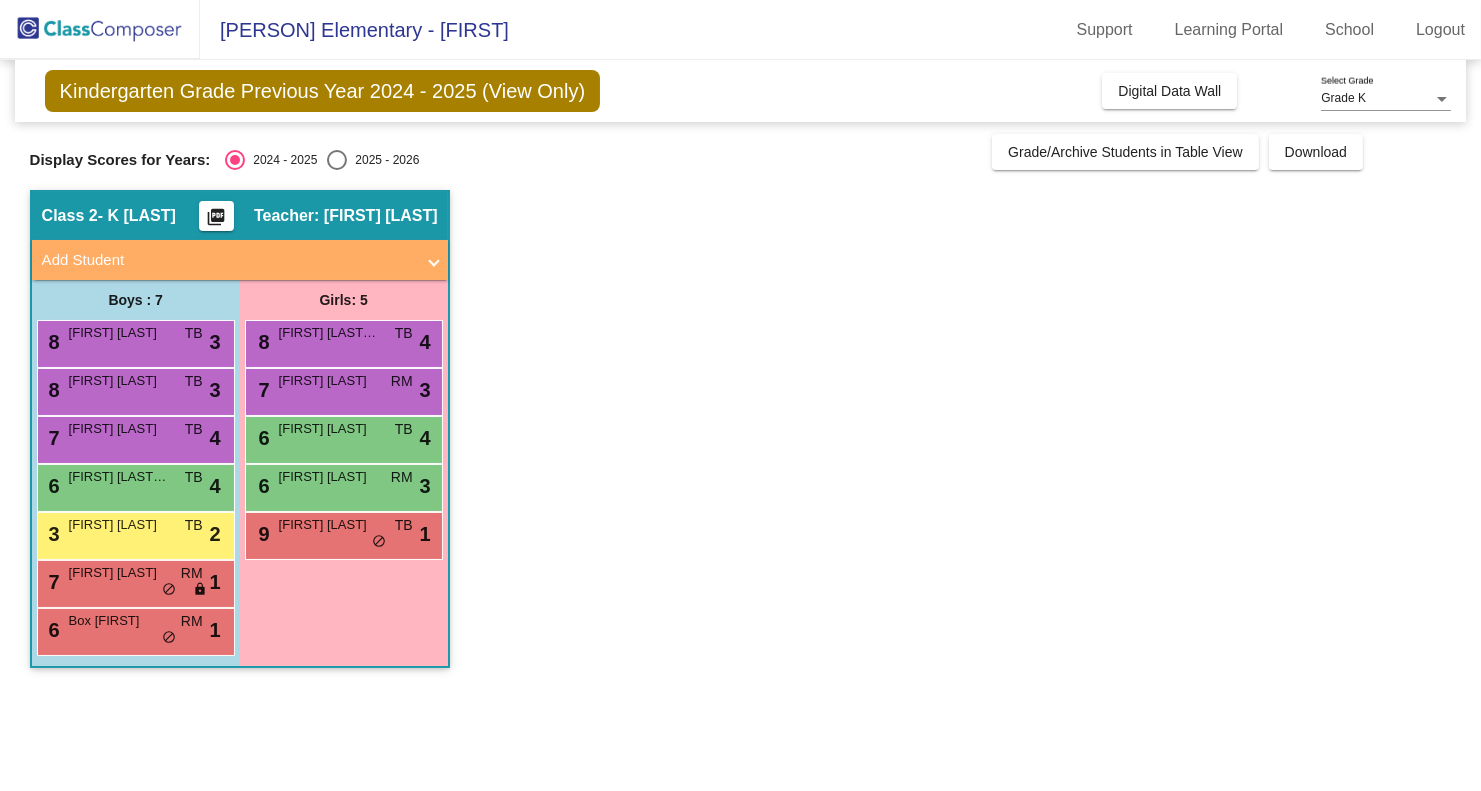 click on "8 [FIRST] [LAST] TB lock do_not_disturb_alt 3" at bounding box center [133, 341] 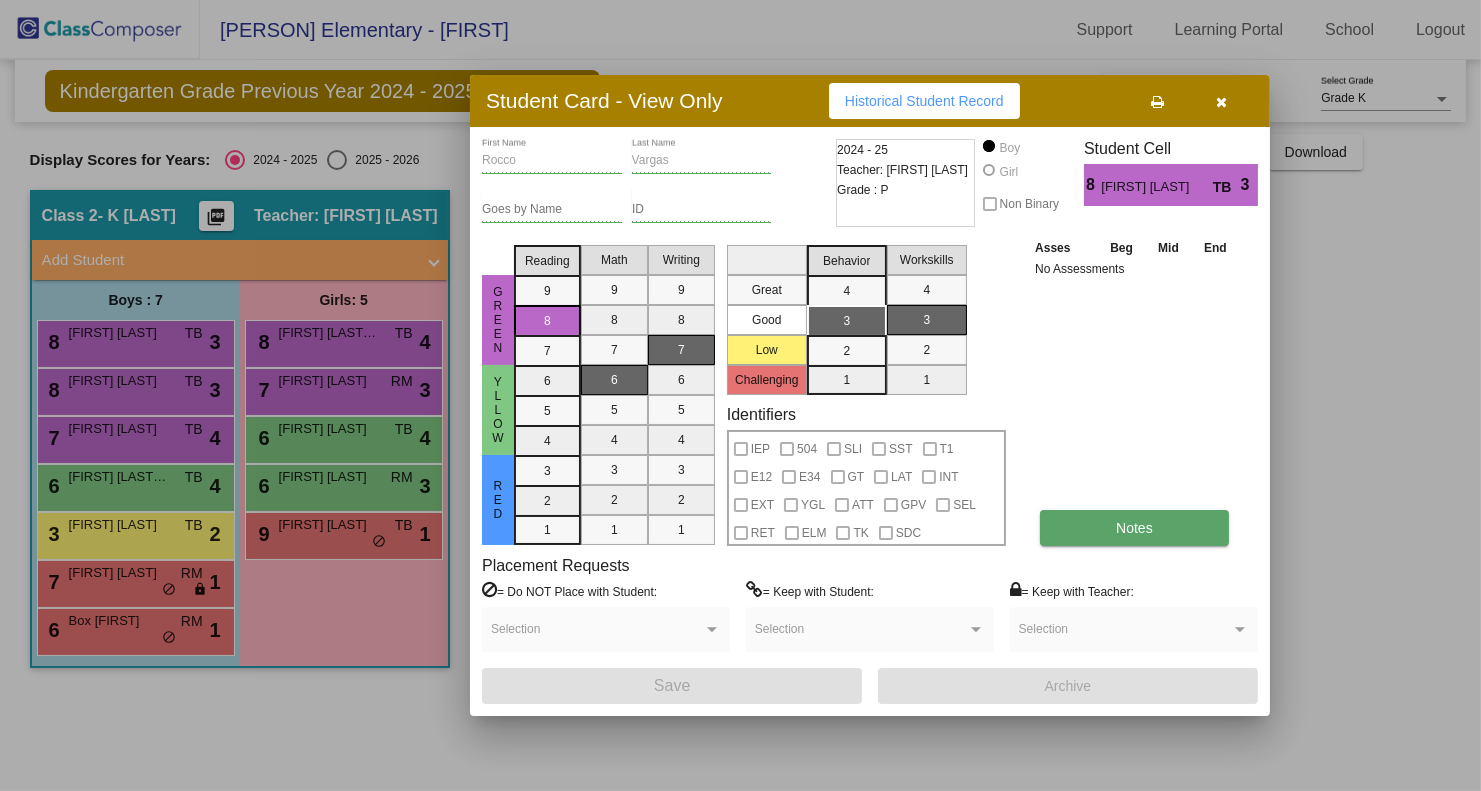 click on "Notes" at bounding box center (1134, 528) 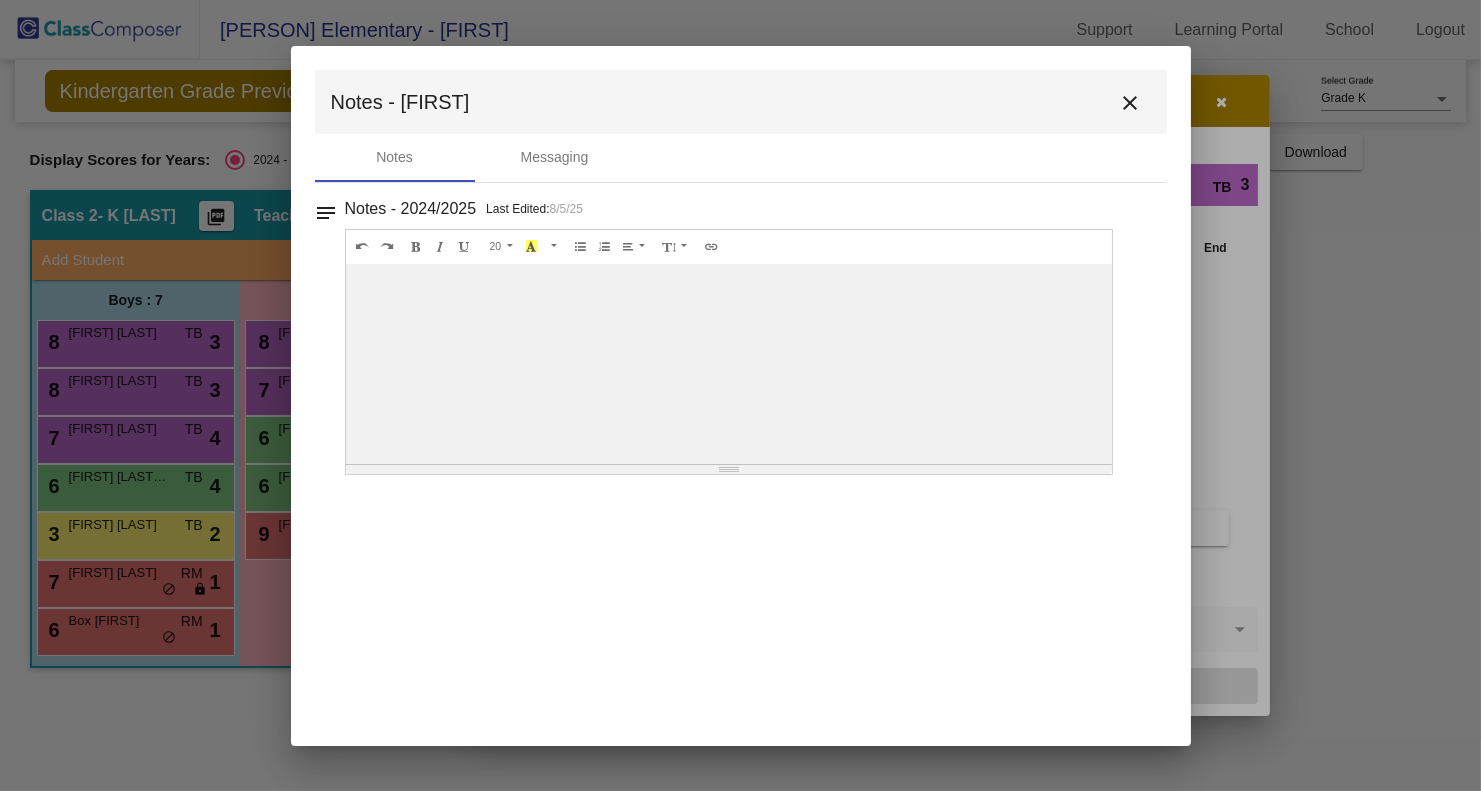 click on "close" at bounding box center (1131, 103) 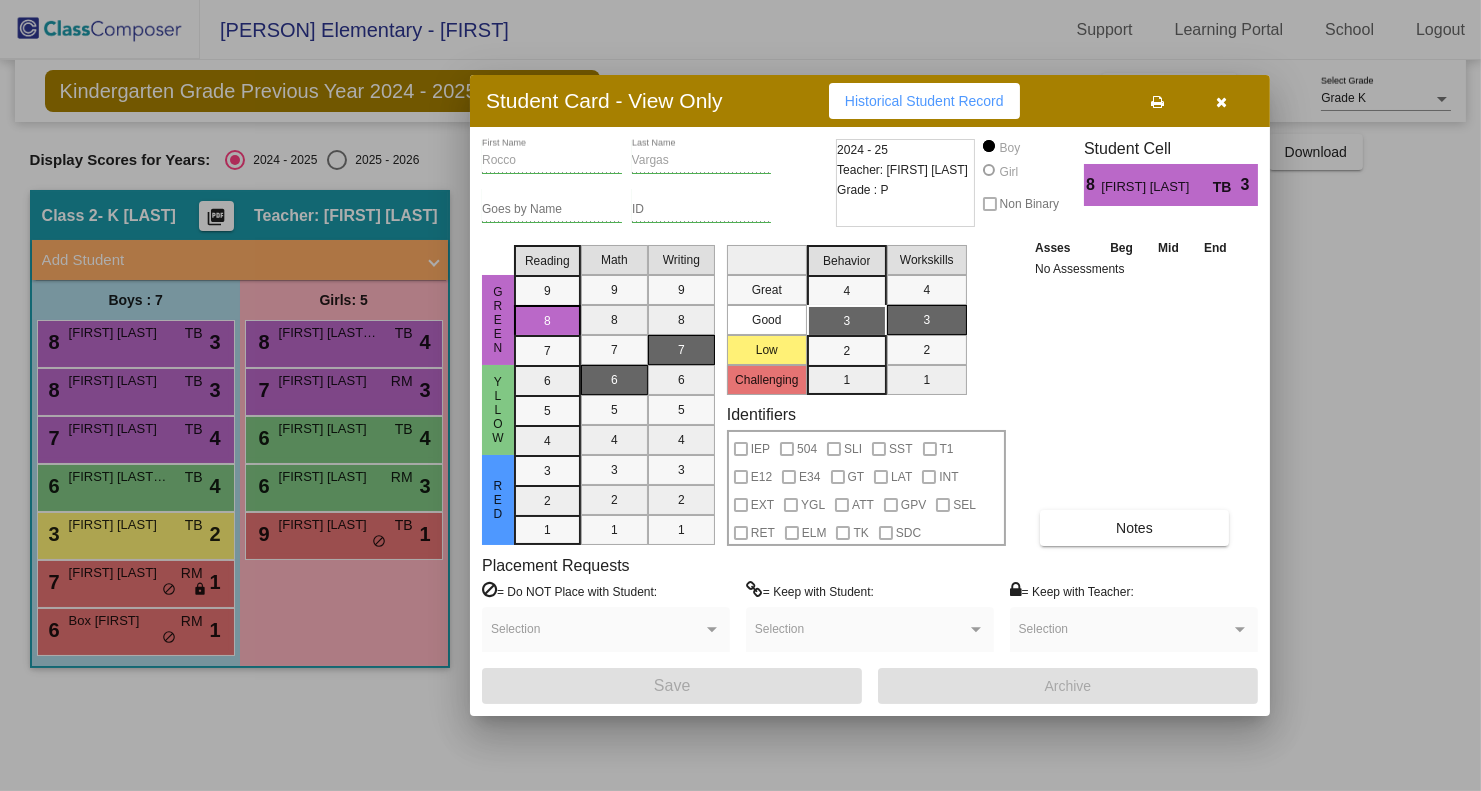 click at bounding box center (740, 395) 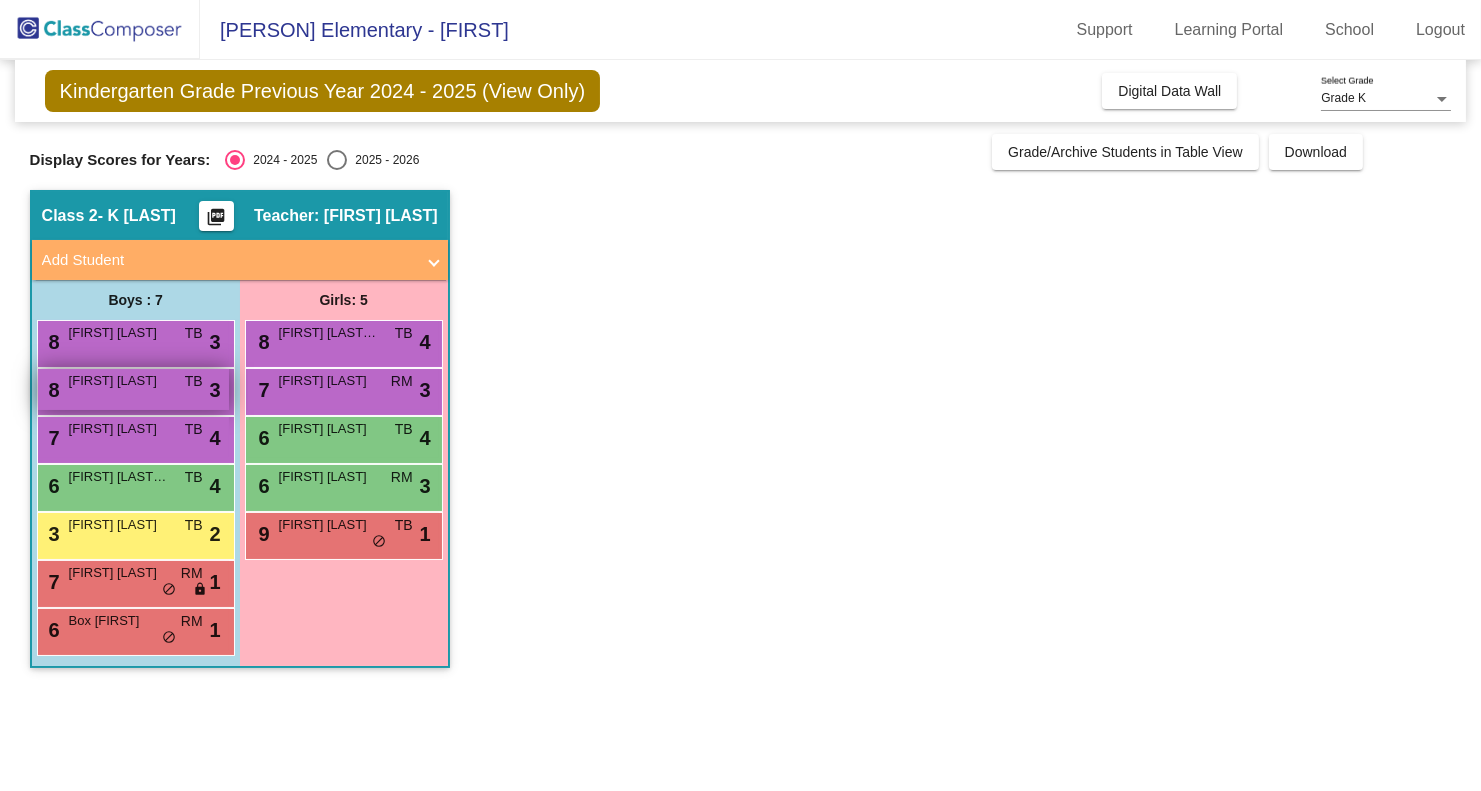 click on "8 [FIRST] [LAST] TB lock do_not_disturb_alt 3" at bounding box center (133, 389) 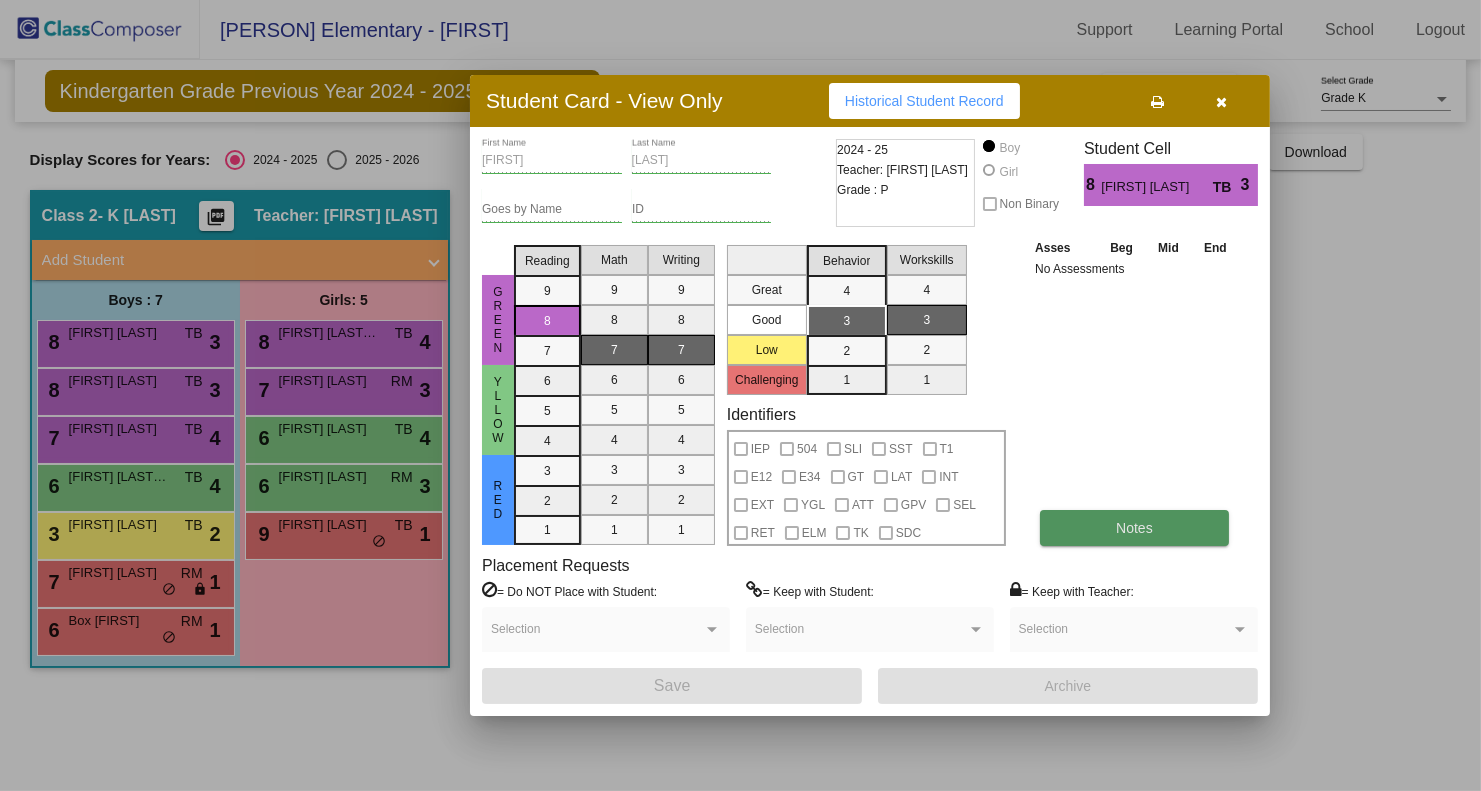click on "Notes" at bounding box center (1134, 528) 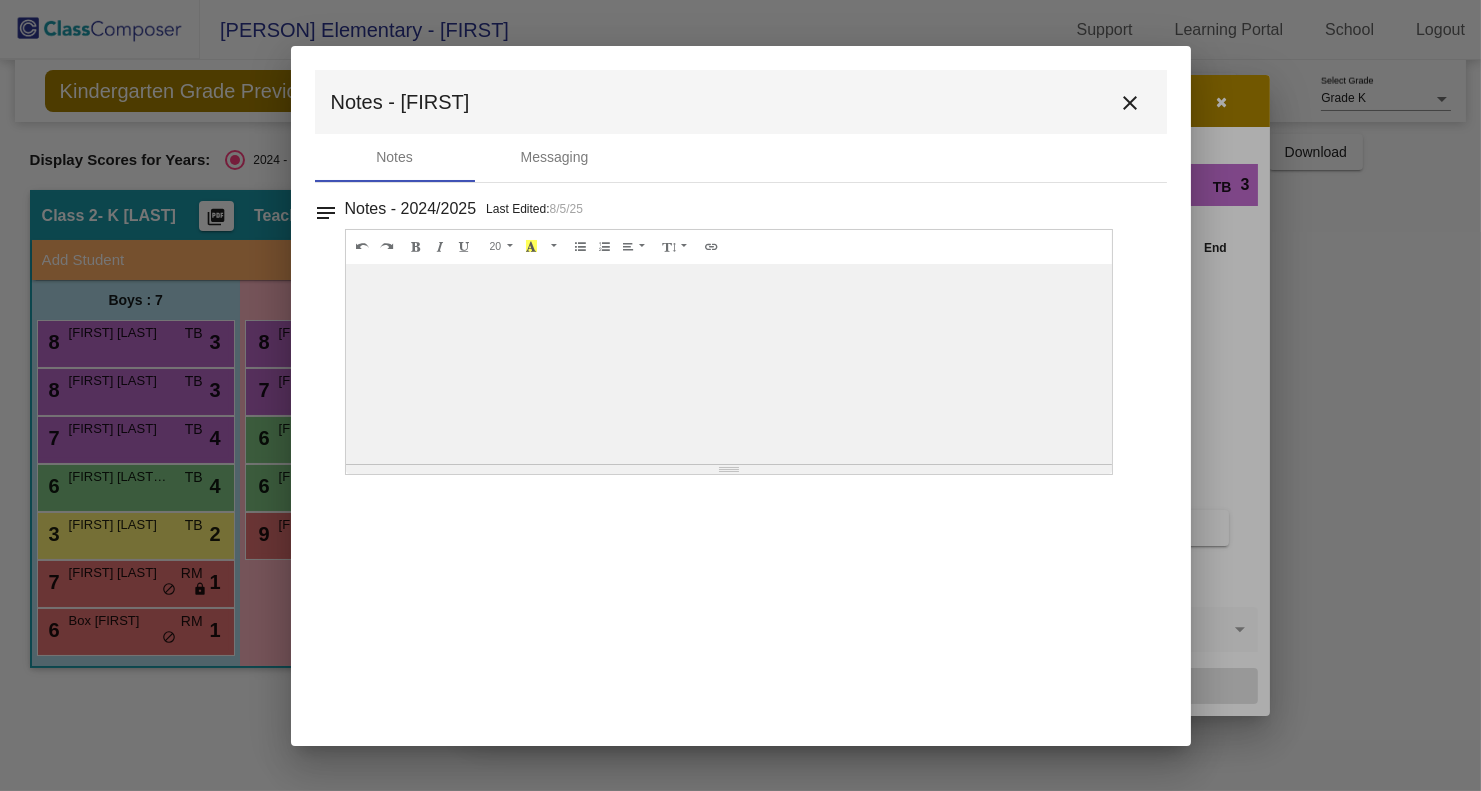 click on "close" at bounding box center [1131, 103] 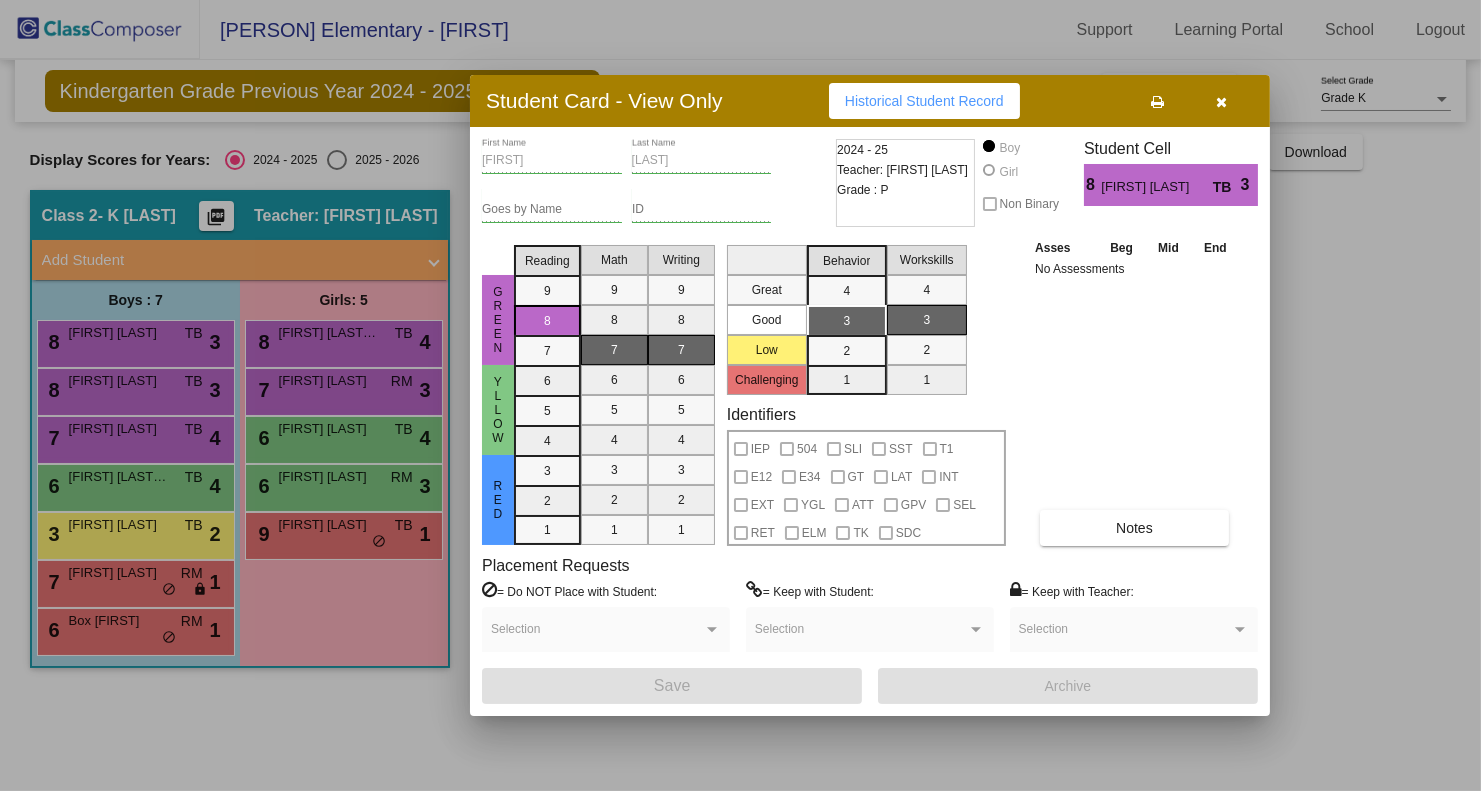 click at bounding box center (740, 395) 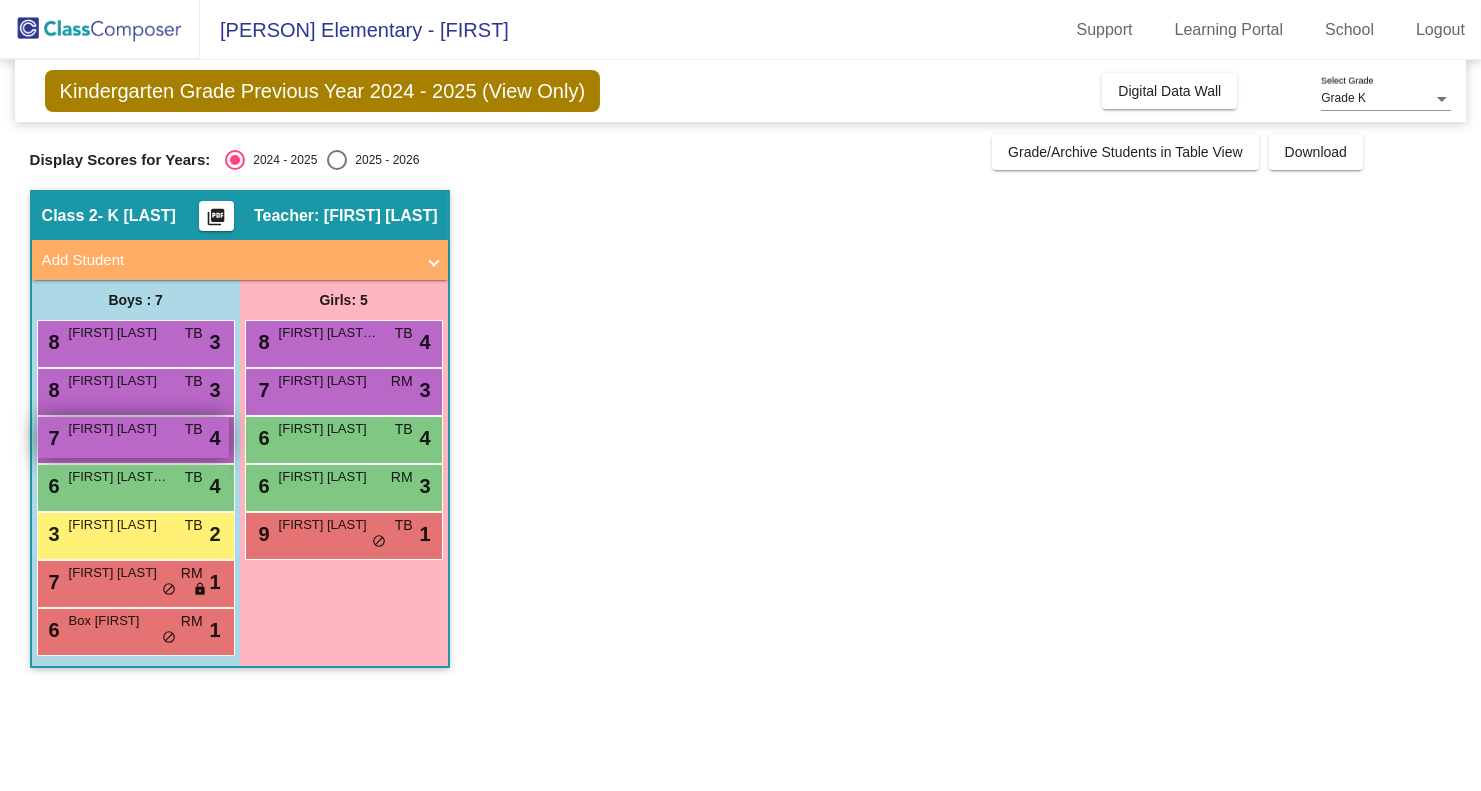click on "7 [FIRST] [LAST] TB lock do_not_disturb_alt 4" at bounding box center [133, 437] 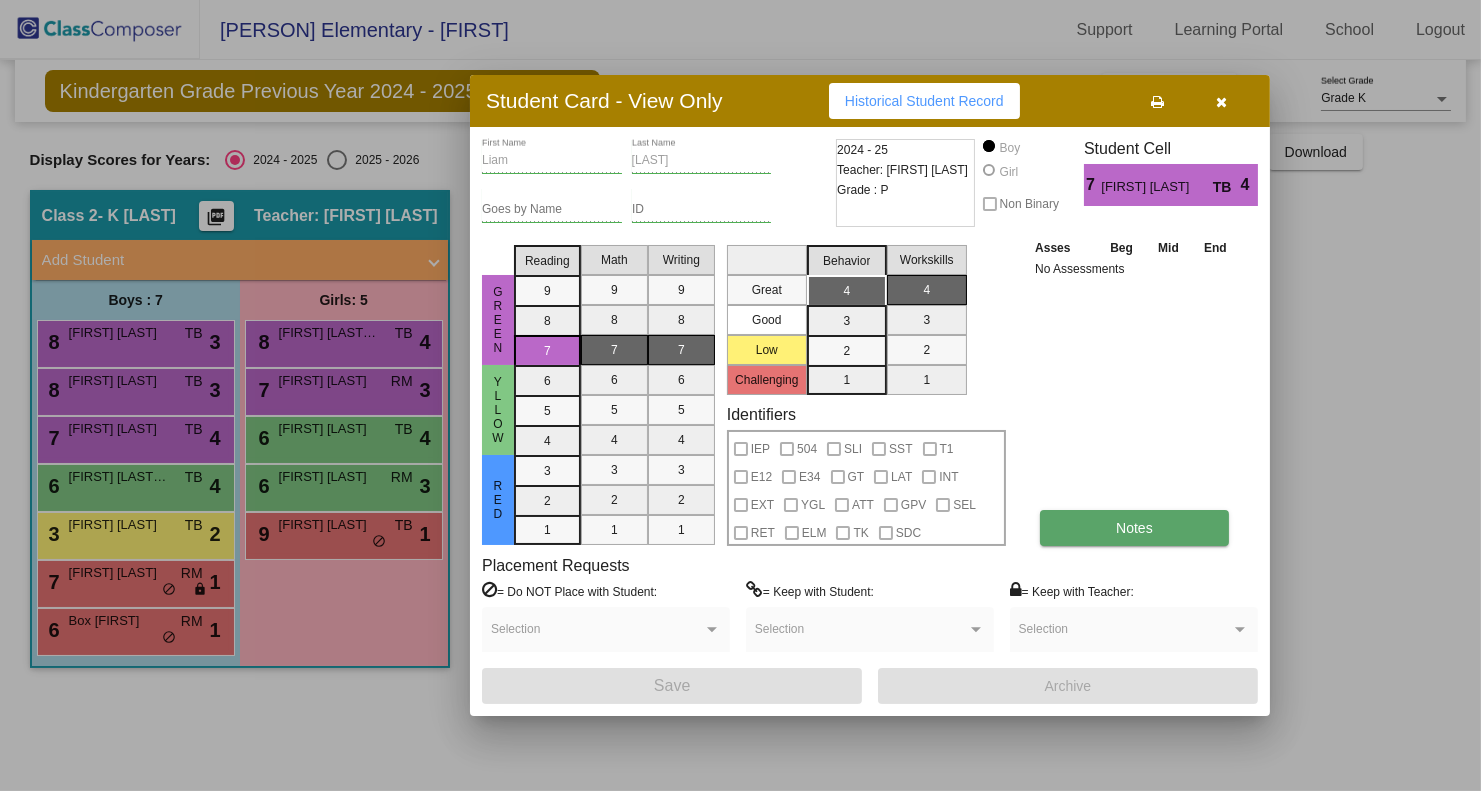 click on "Notes" at bounding box center [1134, 528] 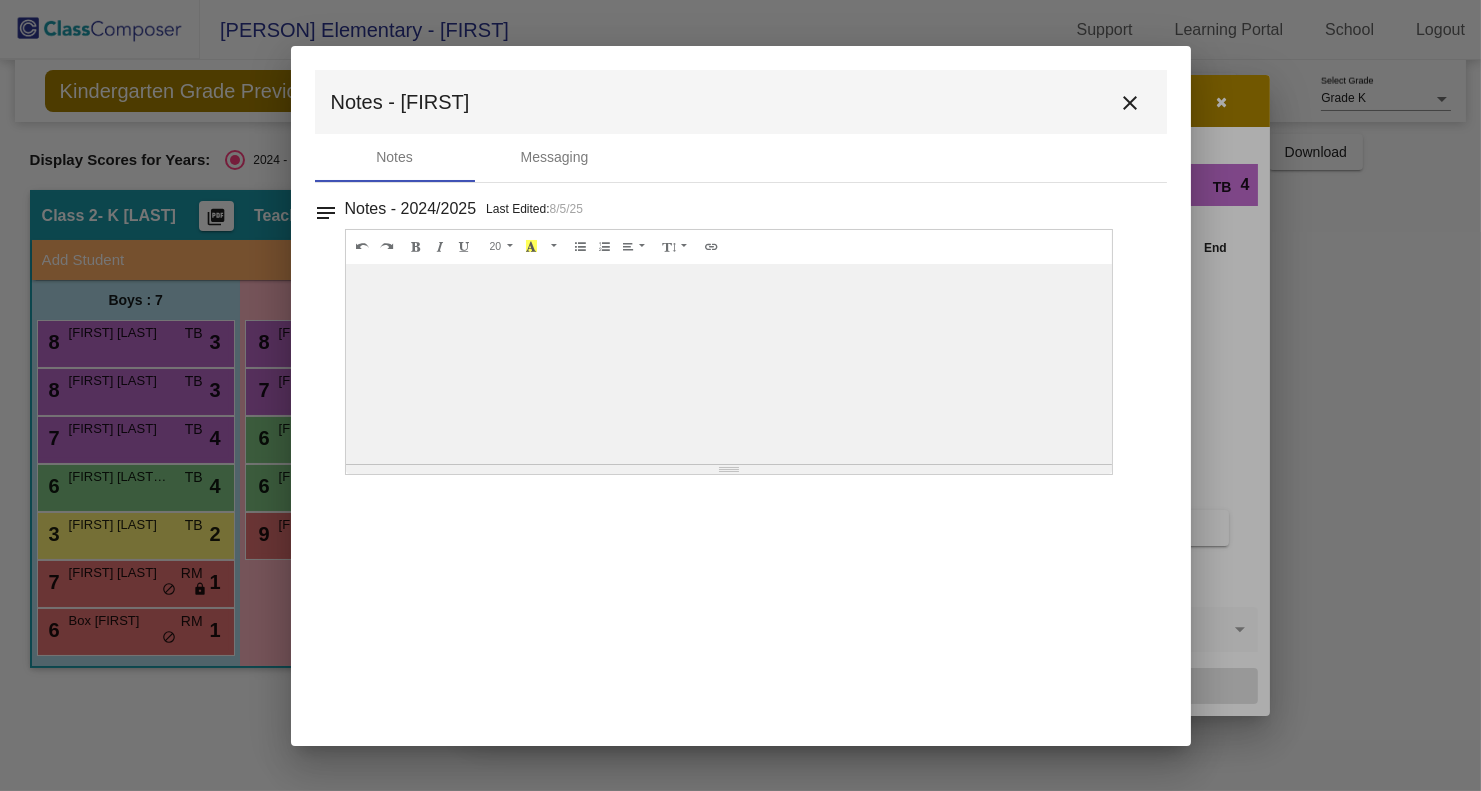 click on "close" at bounding box center [1131, 103] 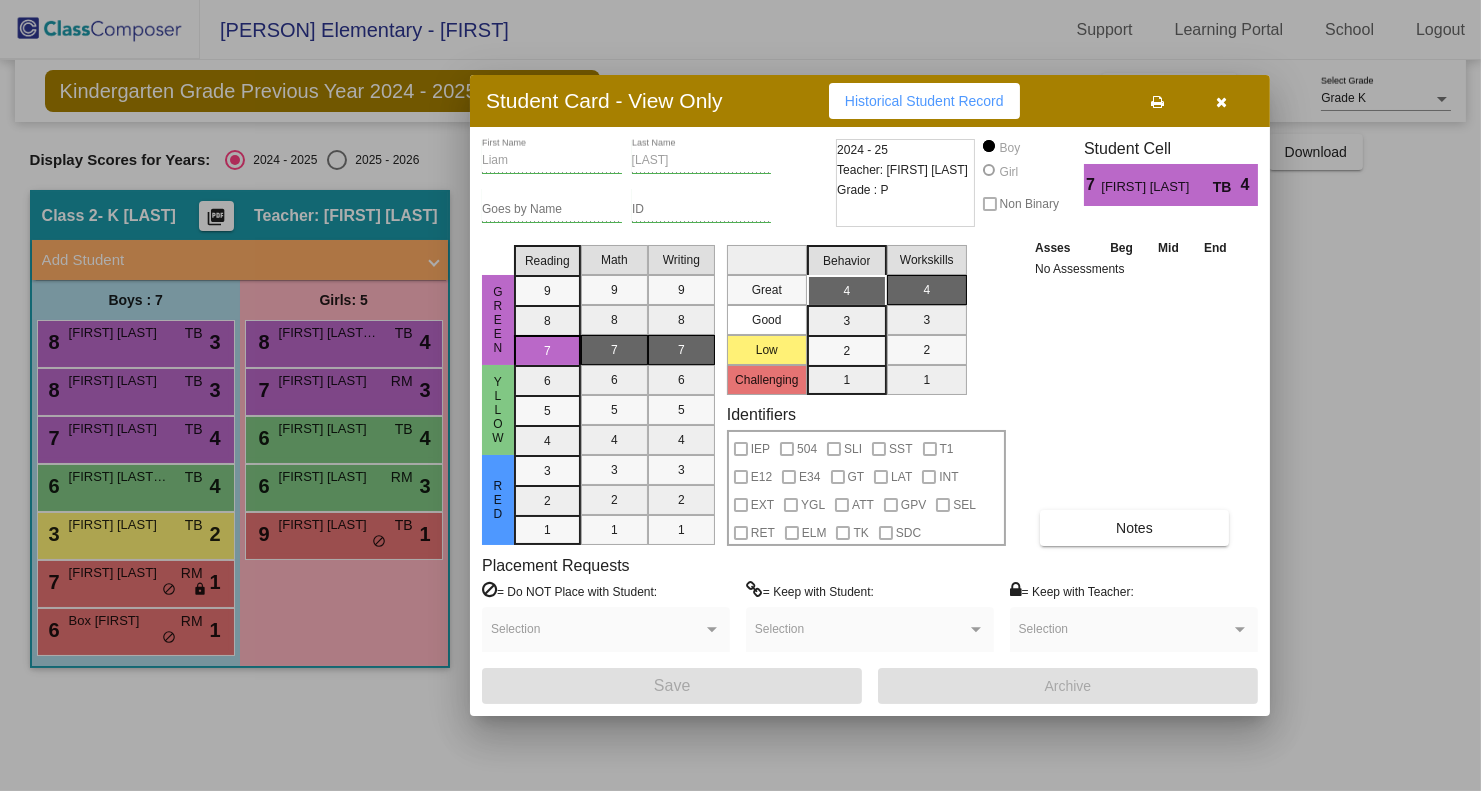 click at bounding box center [740, 395] 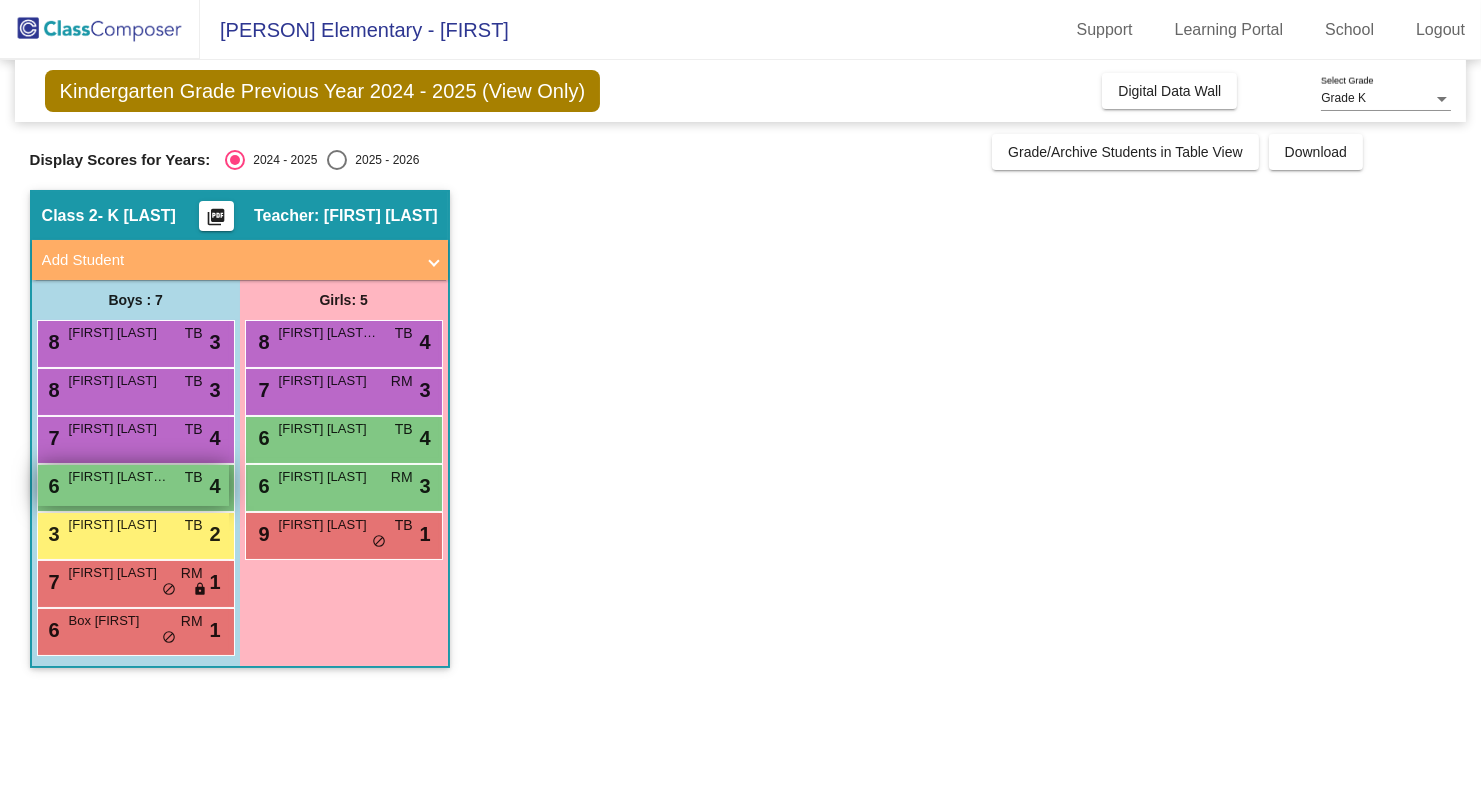 click on "6 [FIRST] [LAST]-[LAST] TB lock do_not_disturb_alt 4" at bounding box center (133, 485) 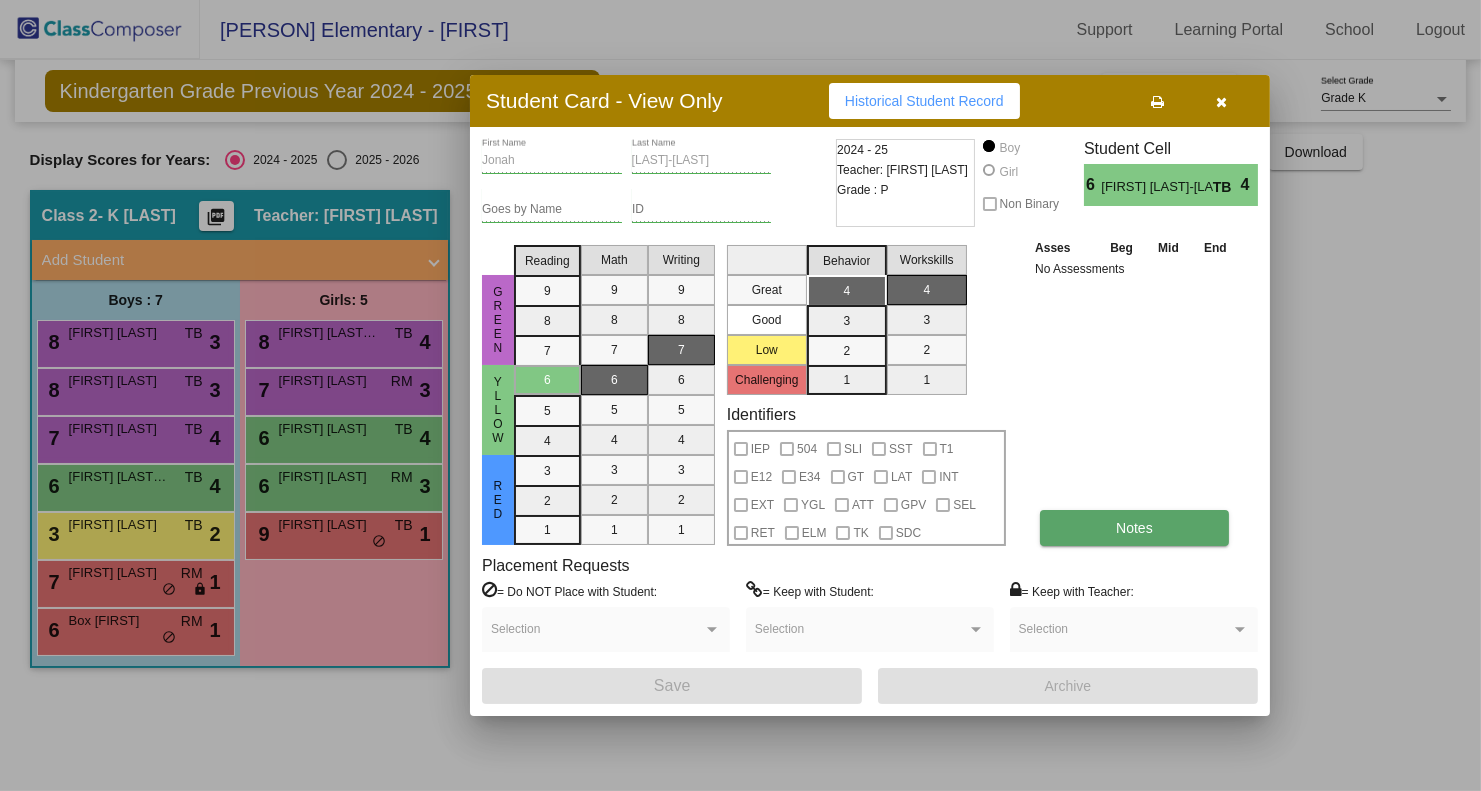click on "Notes" at bounding box center [1134, 528] 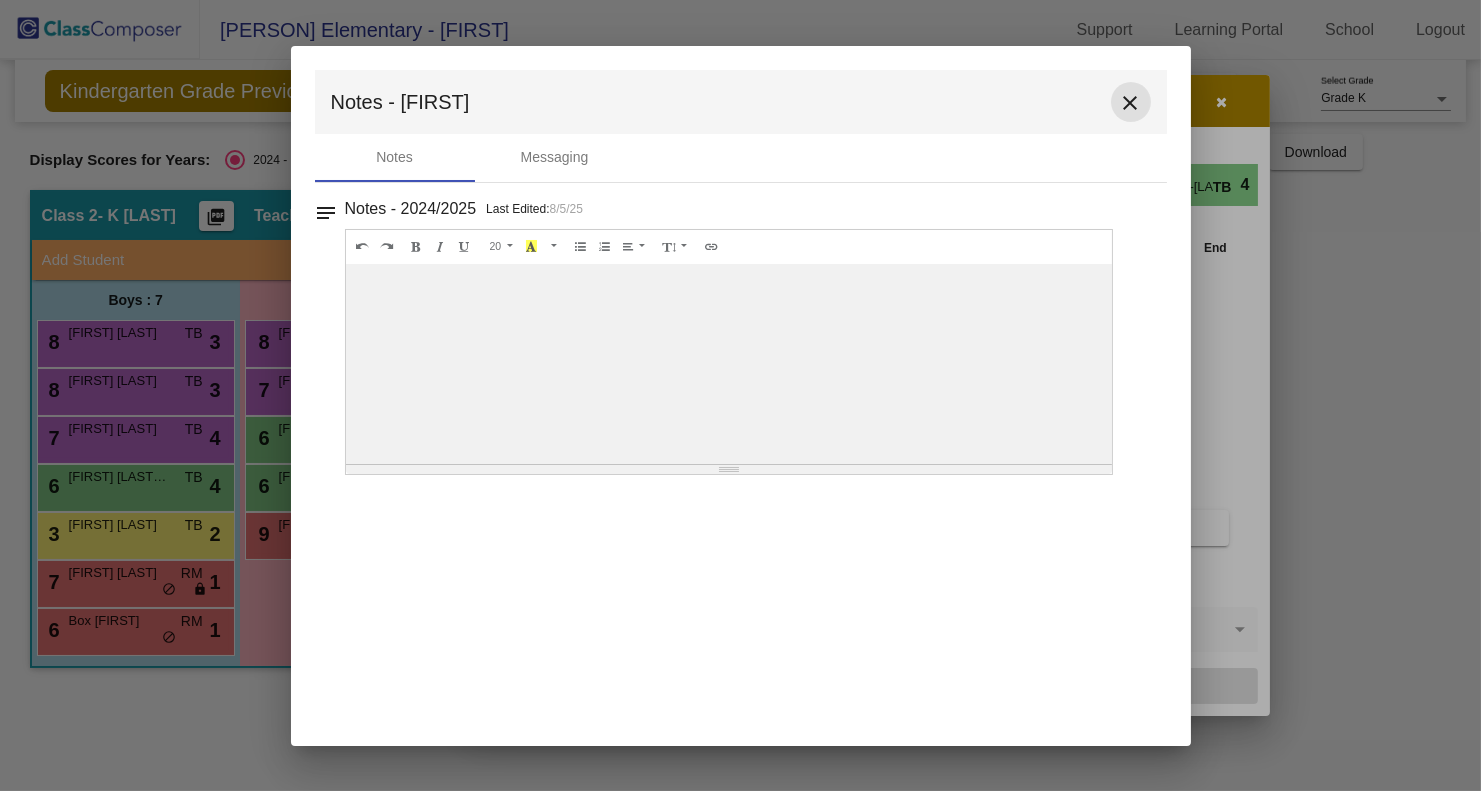 click on "close" at bounding box center [1131, 103] 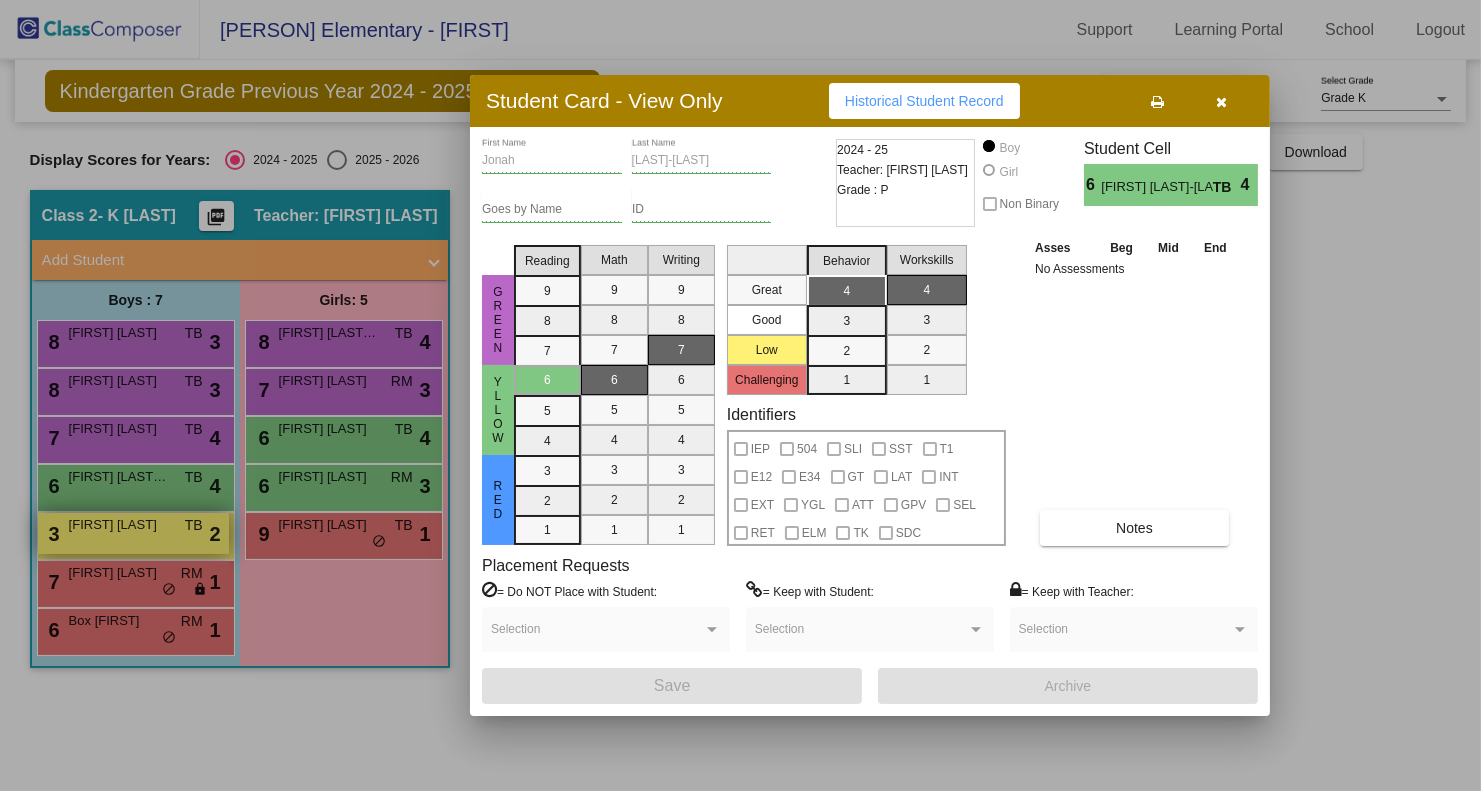 click at bounding box center (740, 395) 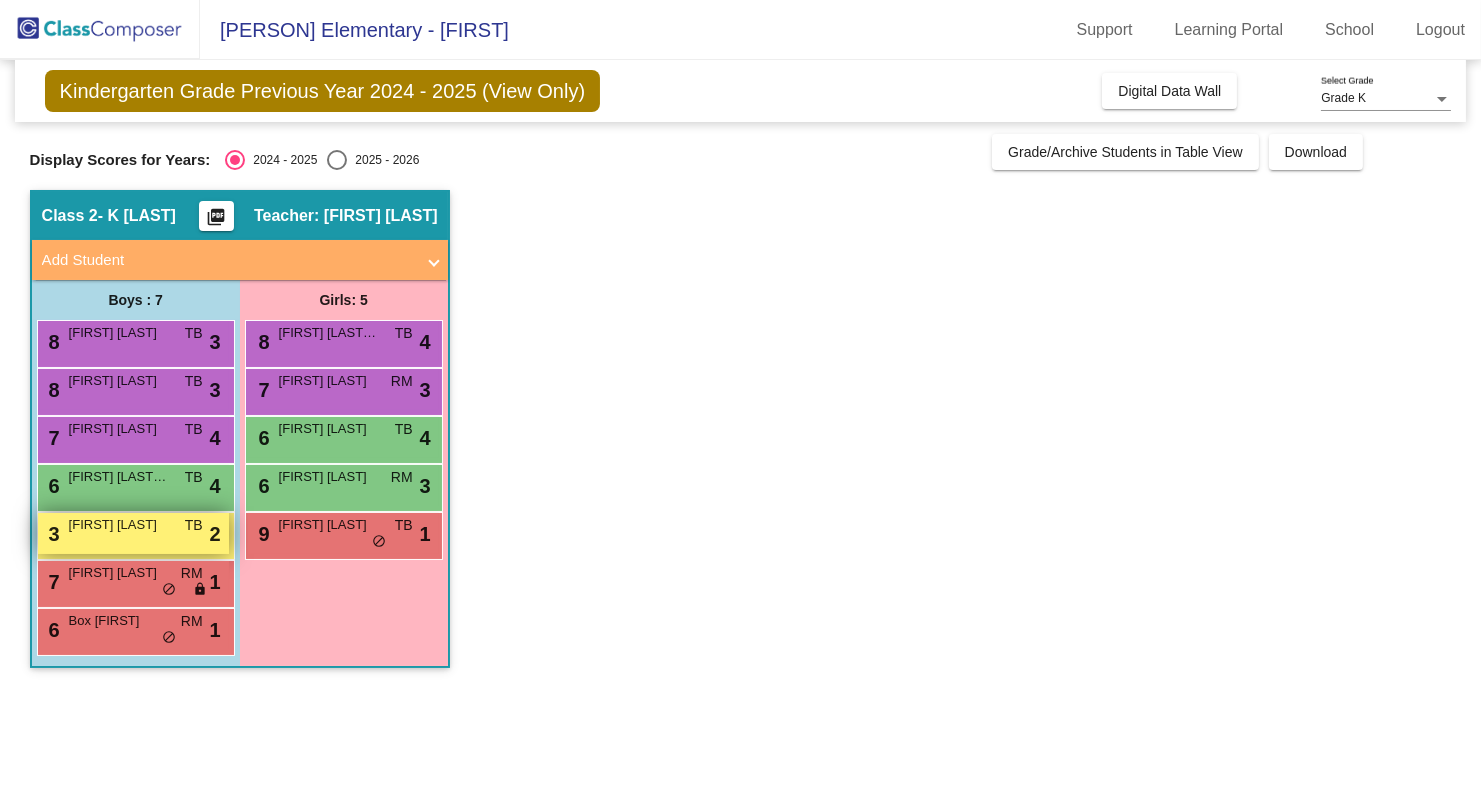 click on "3 [FIRST] [LAST] TB lock do_not_disturb_alt 2" at bounding box center (133, 533) 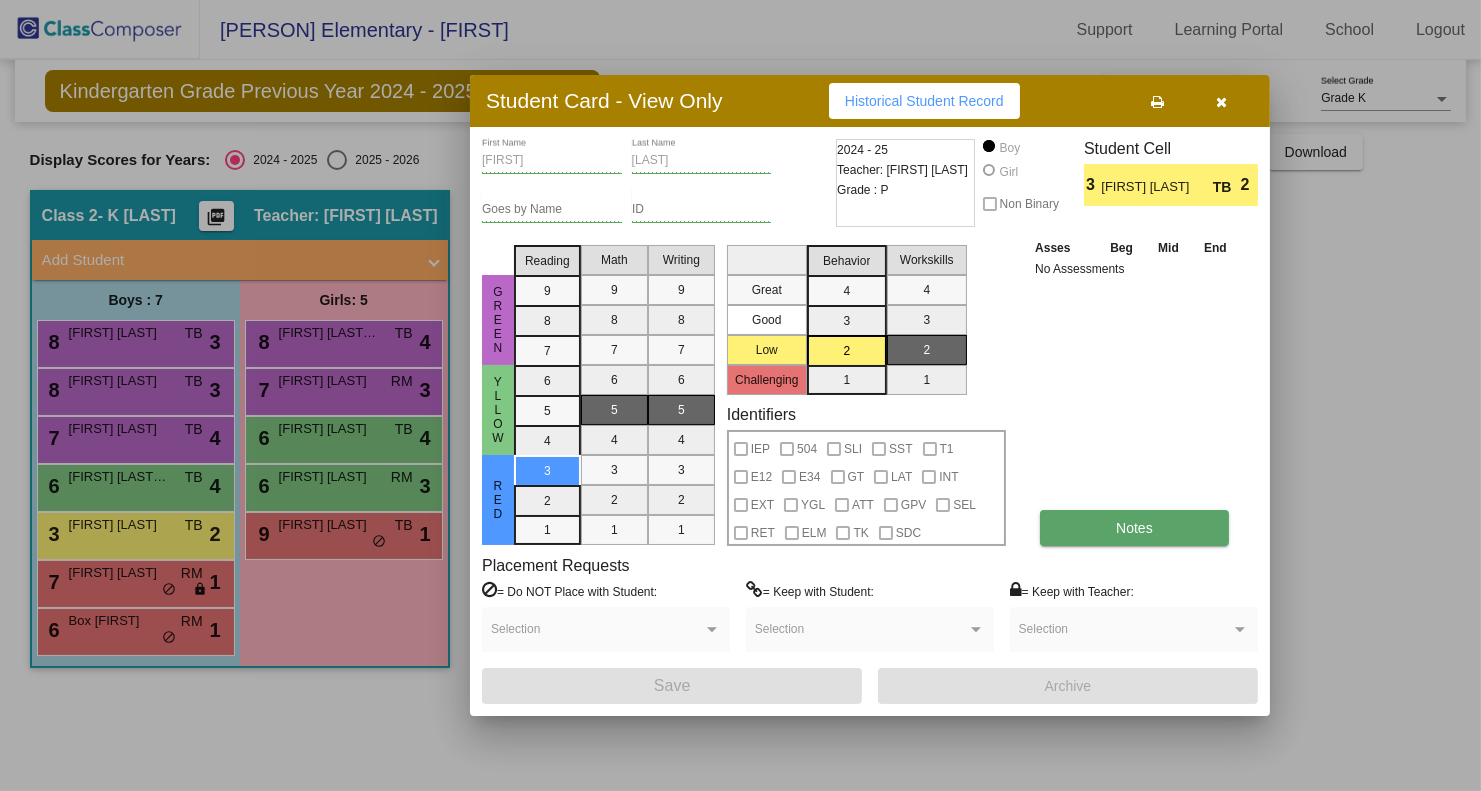 click on "Notes" at bounding box center [1134, 528] 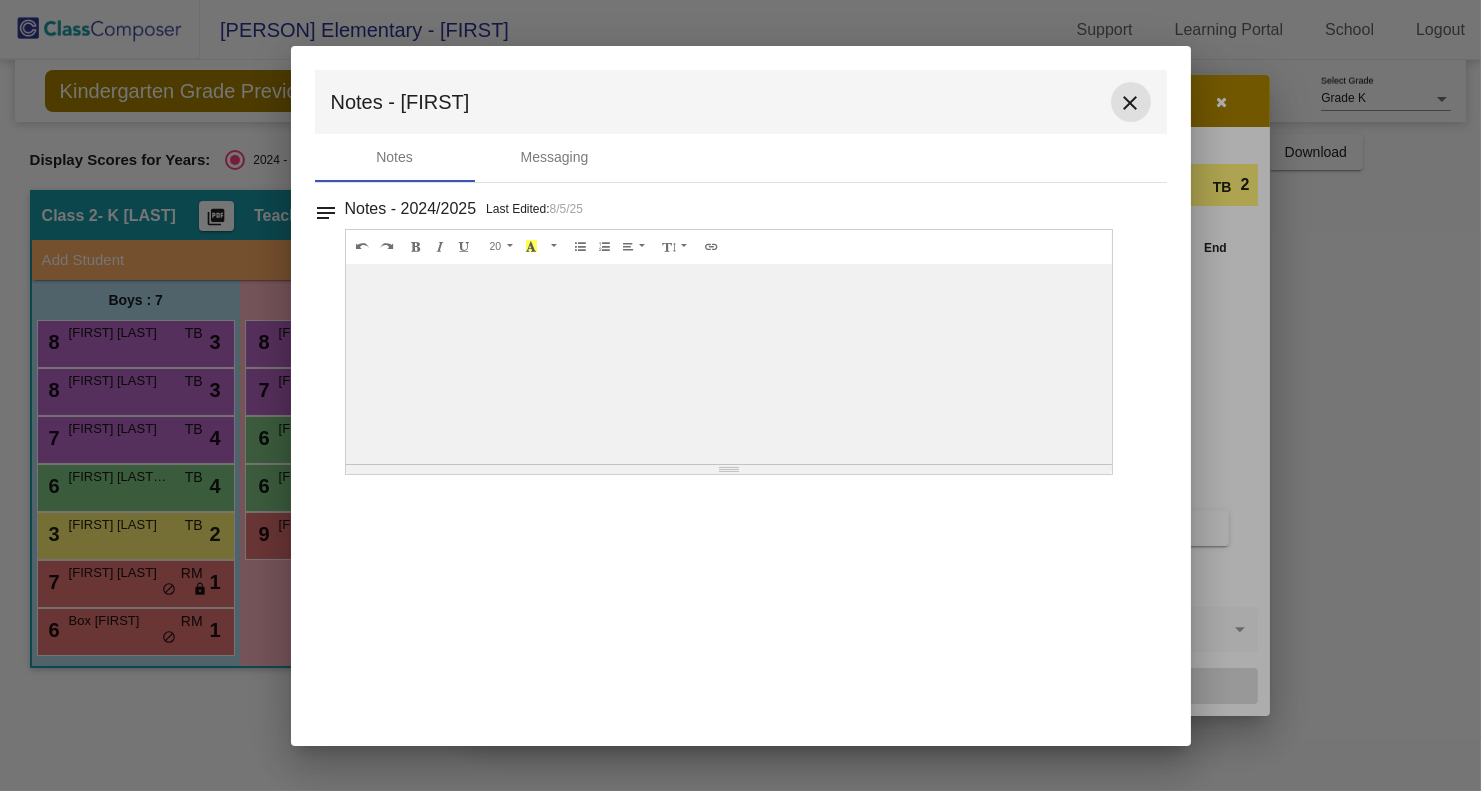 click on "close" at bounding box center (1131, 103) 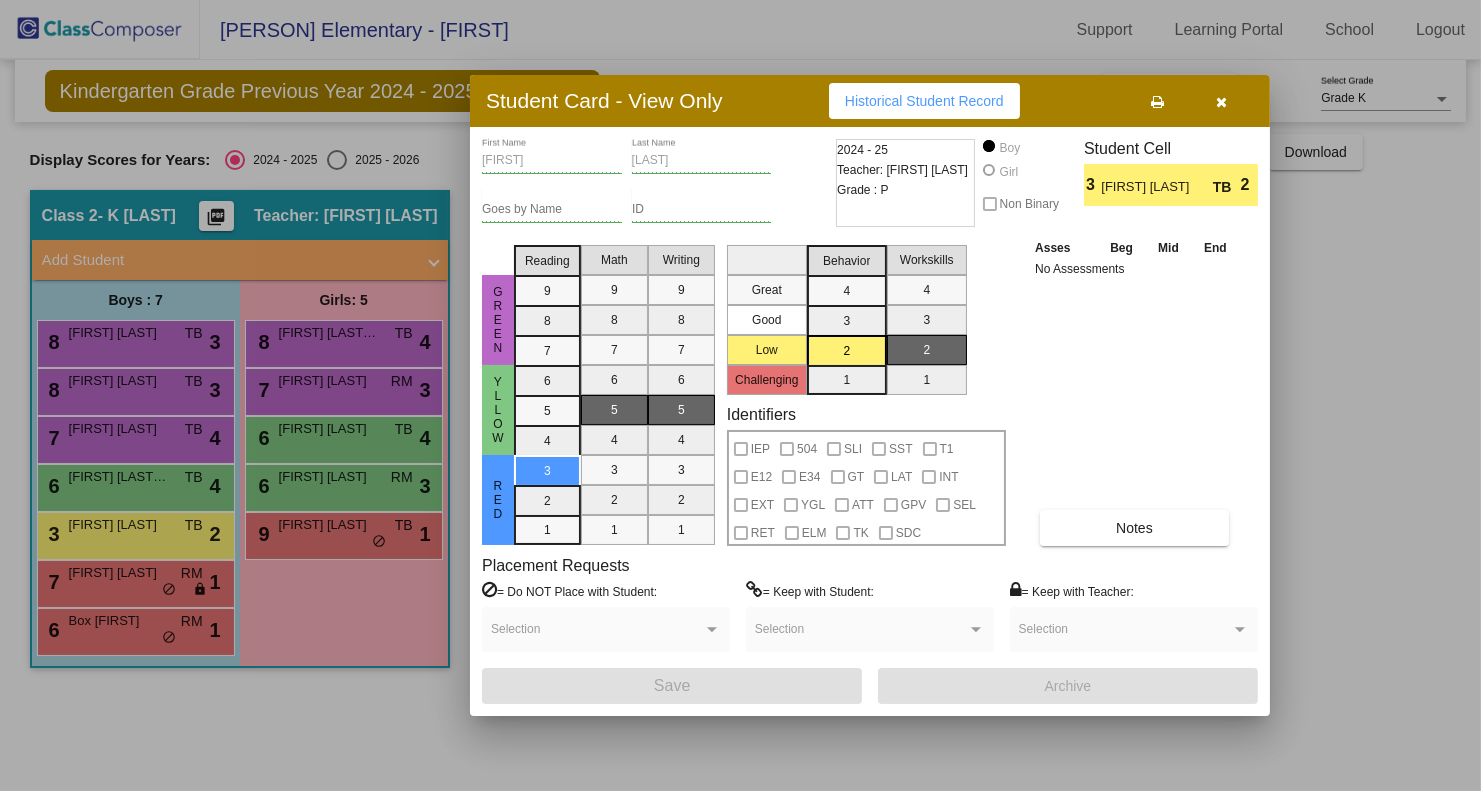 click at bounding box center [740, 395] 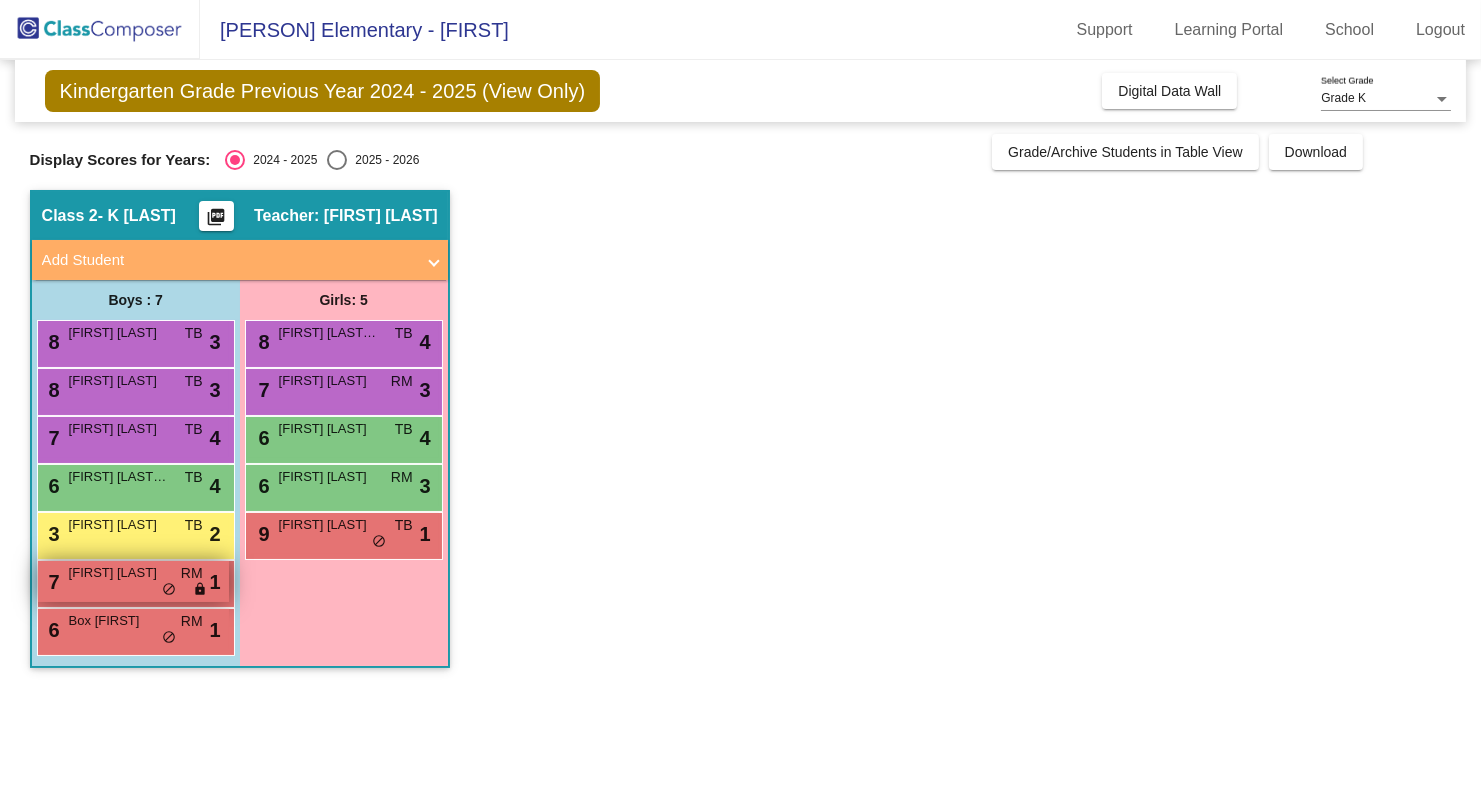 click on "[FIRST] [LAST]" at bounding box center [119, 573] 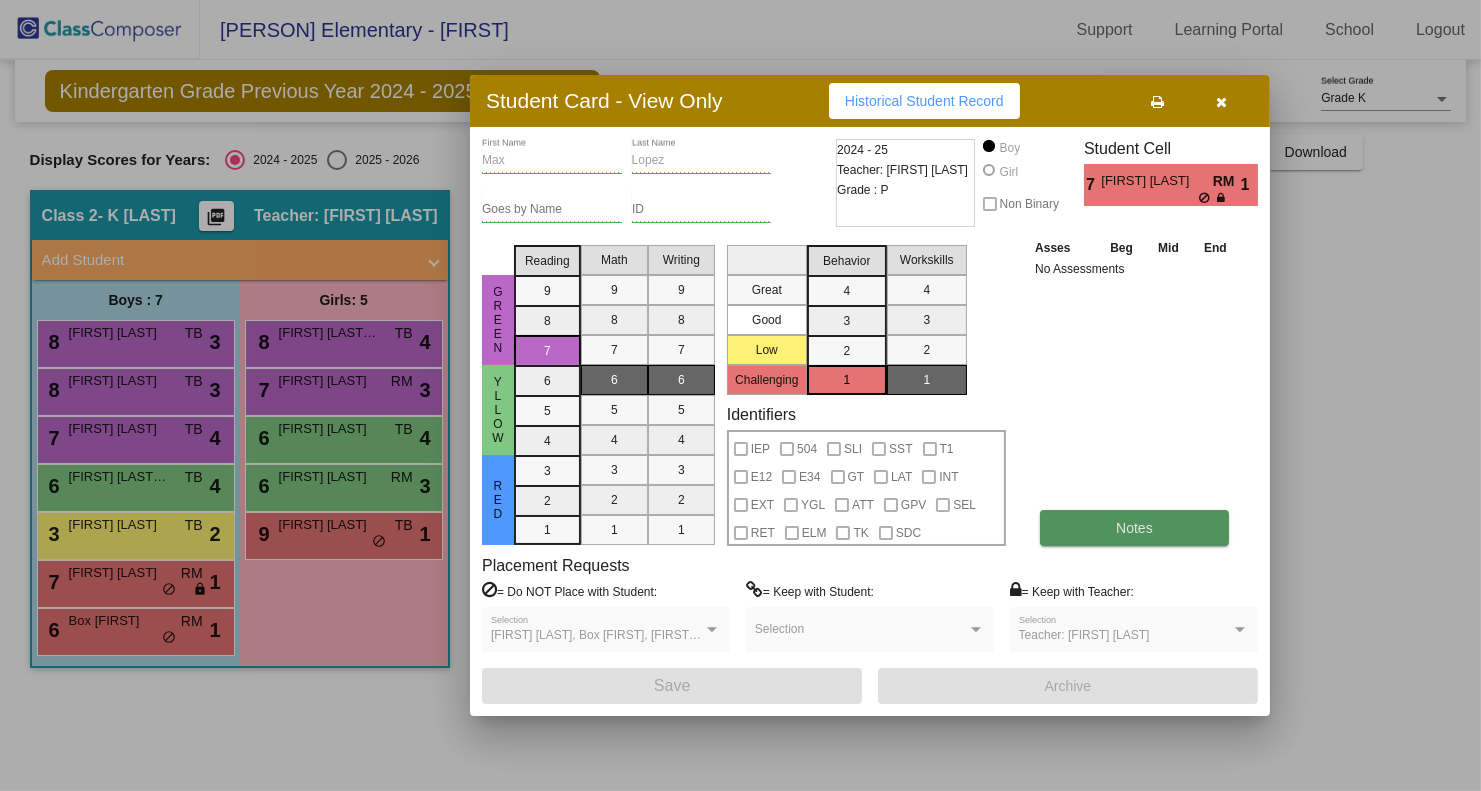 click on "Notes" at bounding box center [1134, 528] 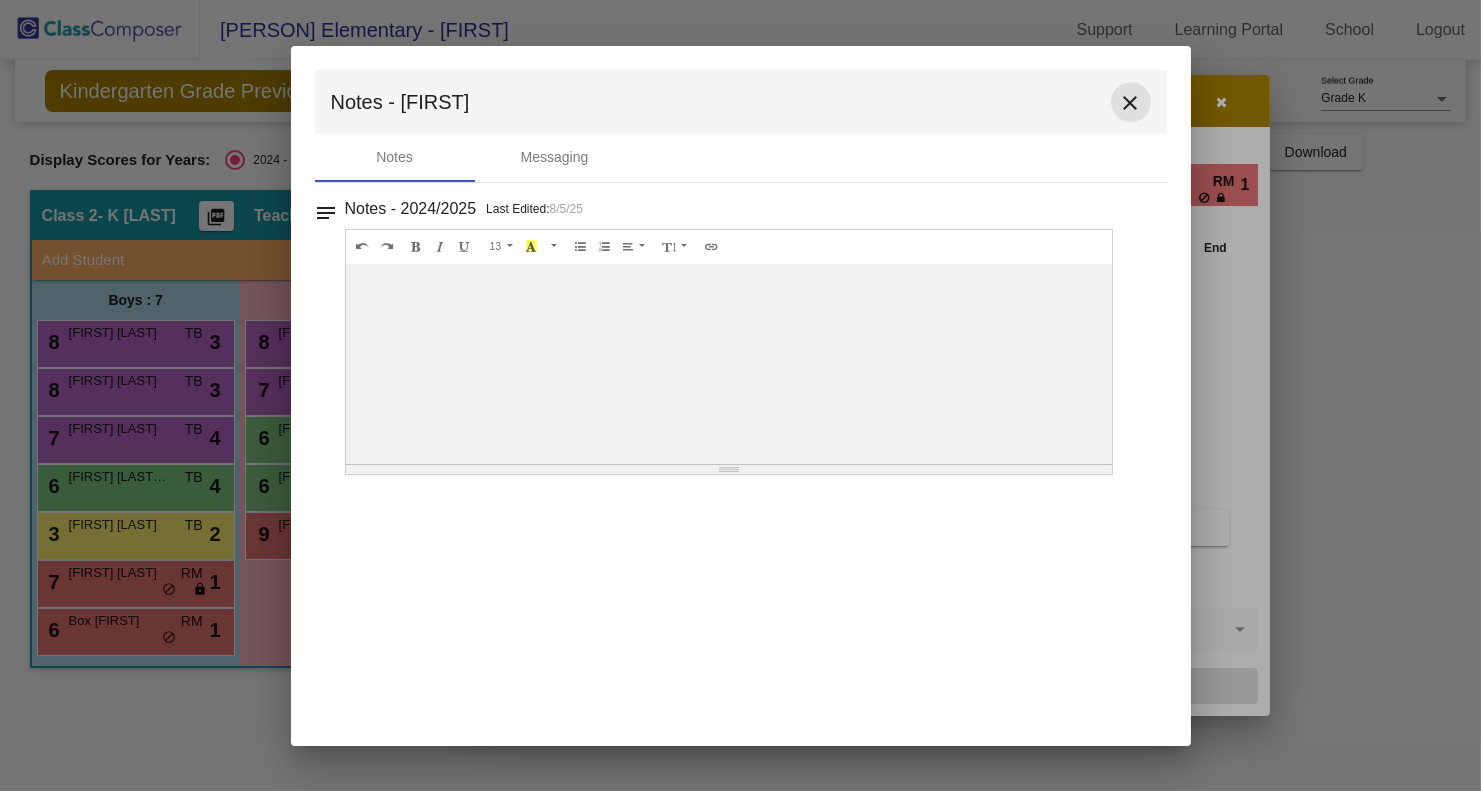 click on "close" at bounding box center (1131, 103) 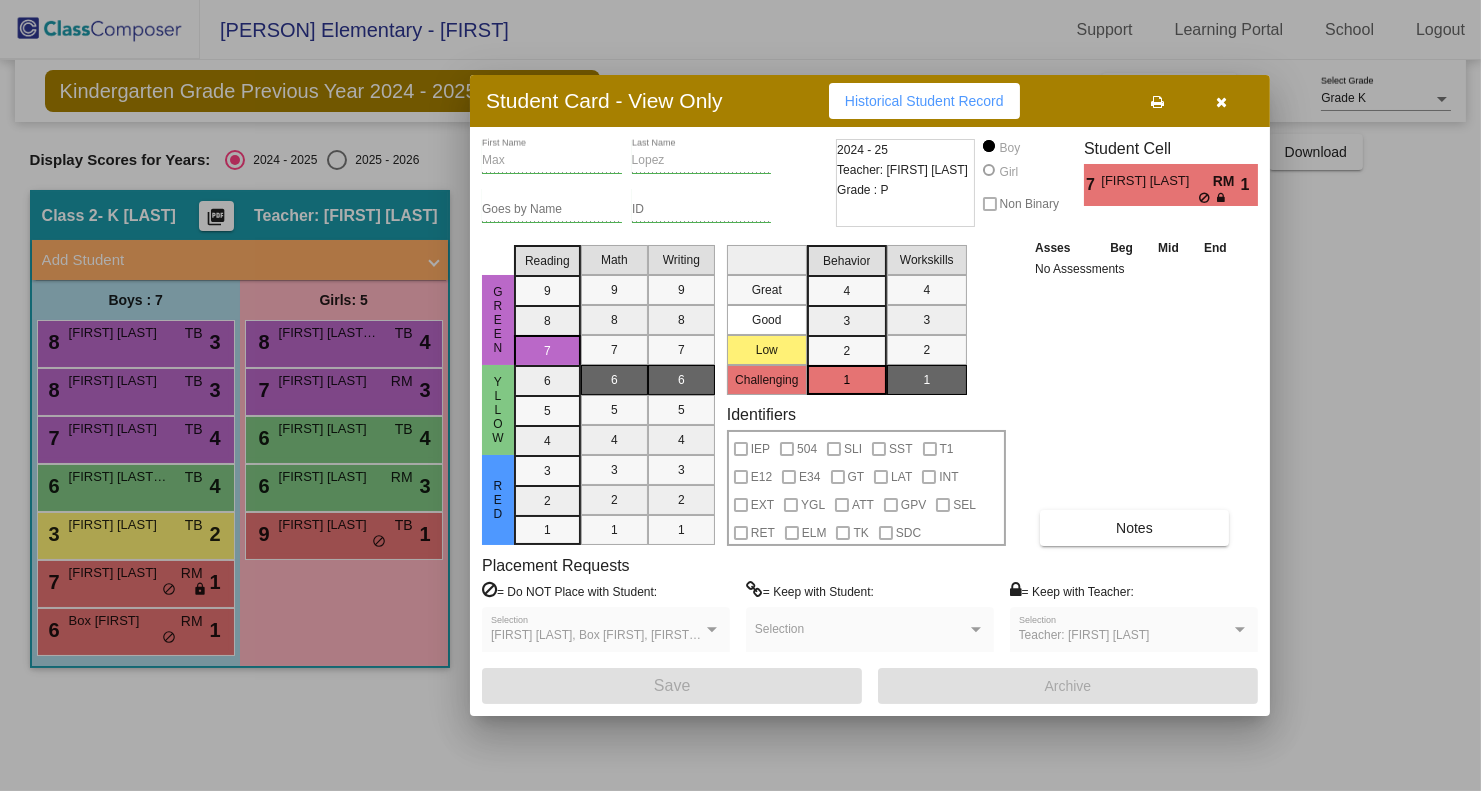 click at bounding box center [740, 395] 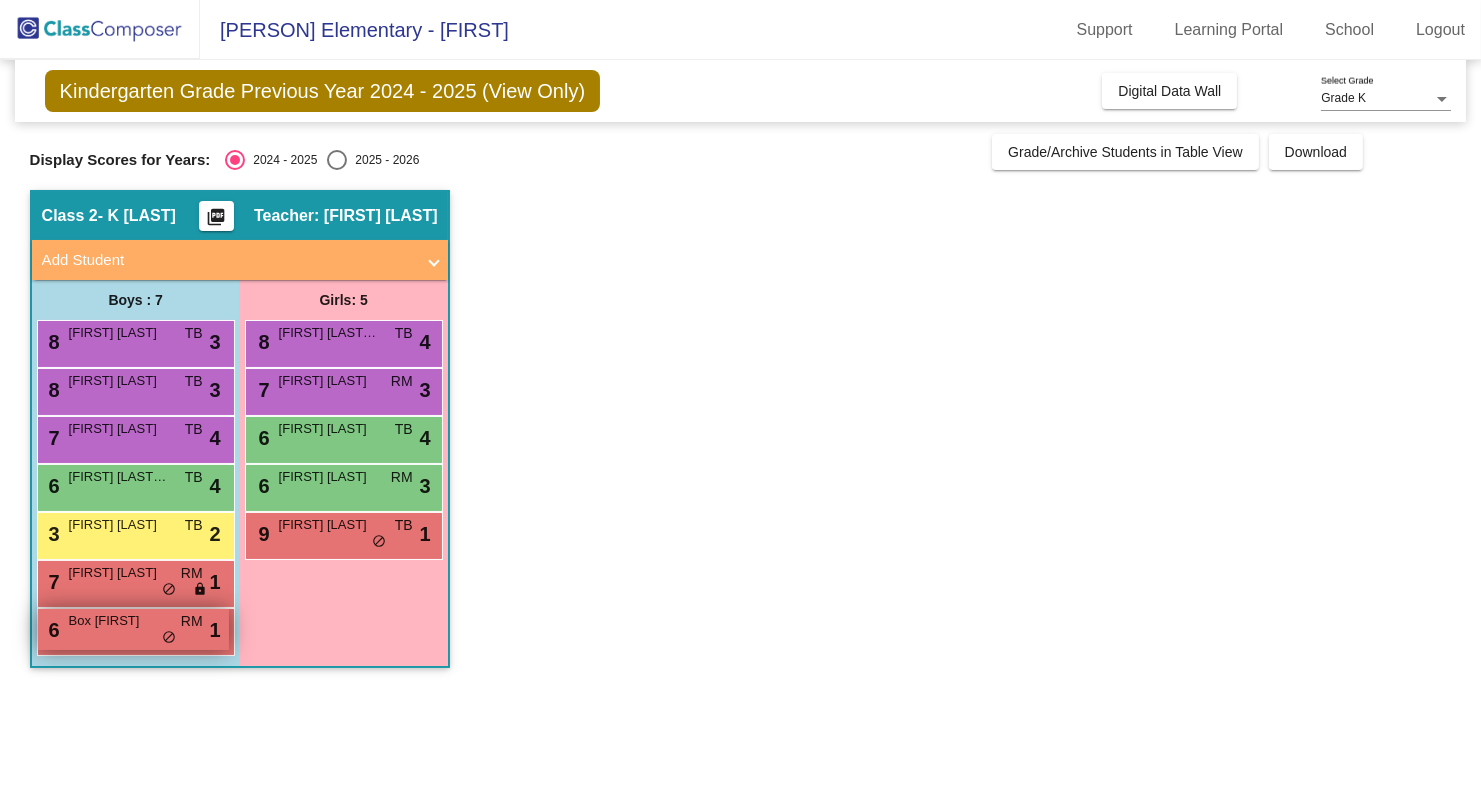 click on "6 Box [FIRST] RM lock do_not_disturb_alt 1" at bounding box center (133, 629) 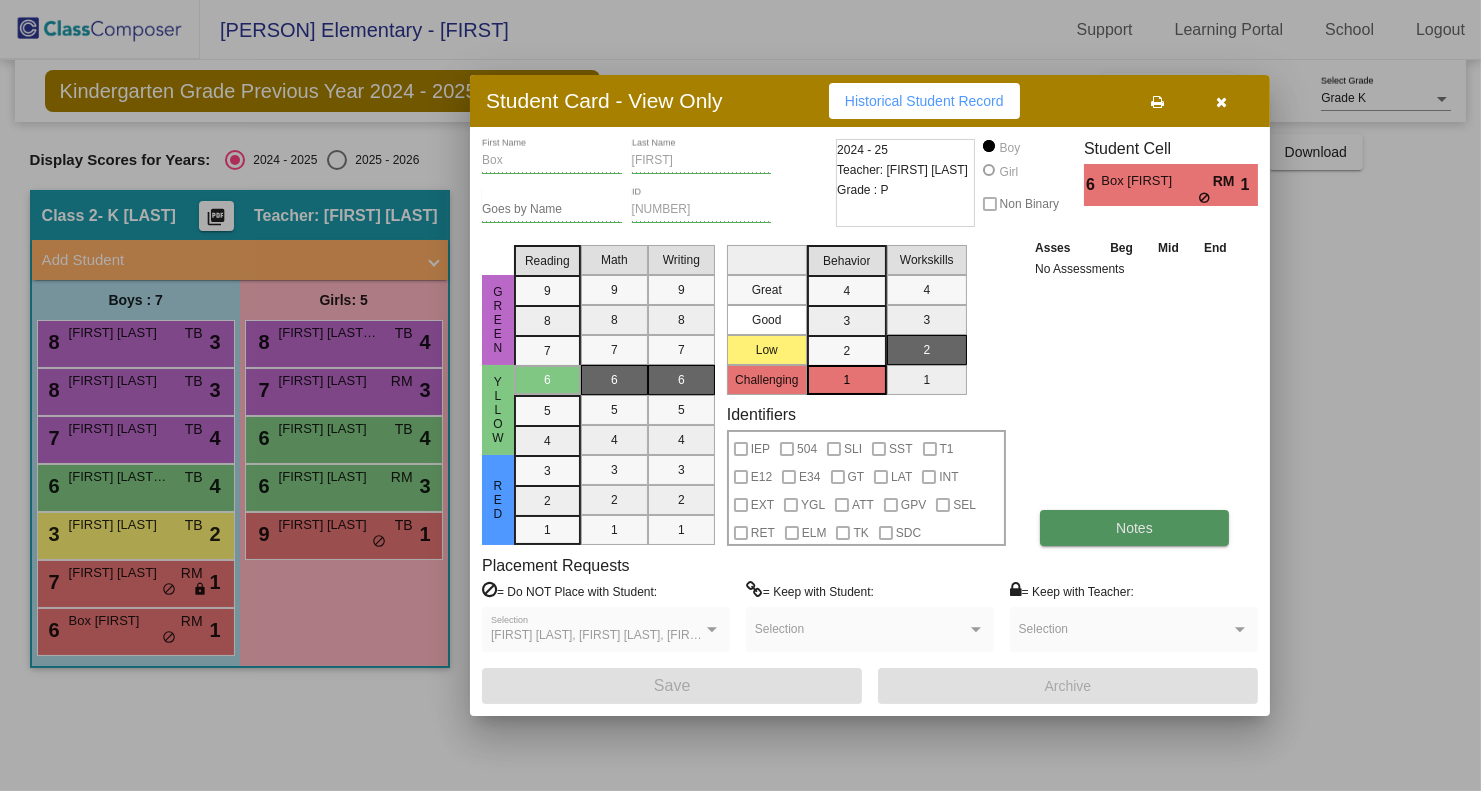 click on "Notes" at bounding box center (1134, 528) 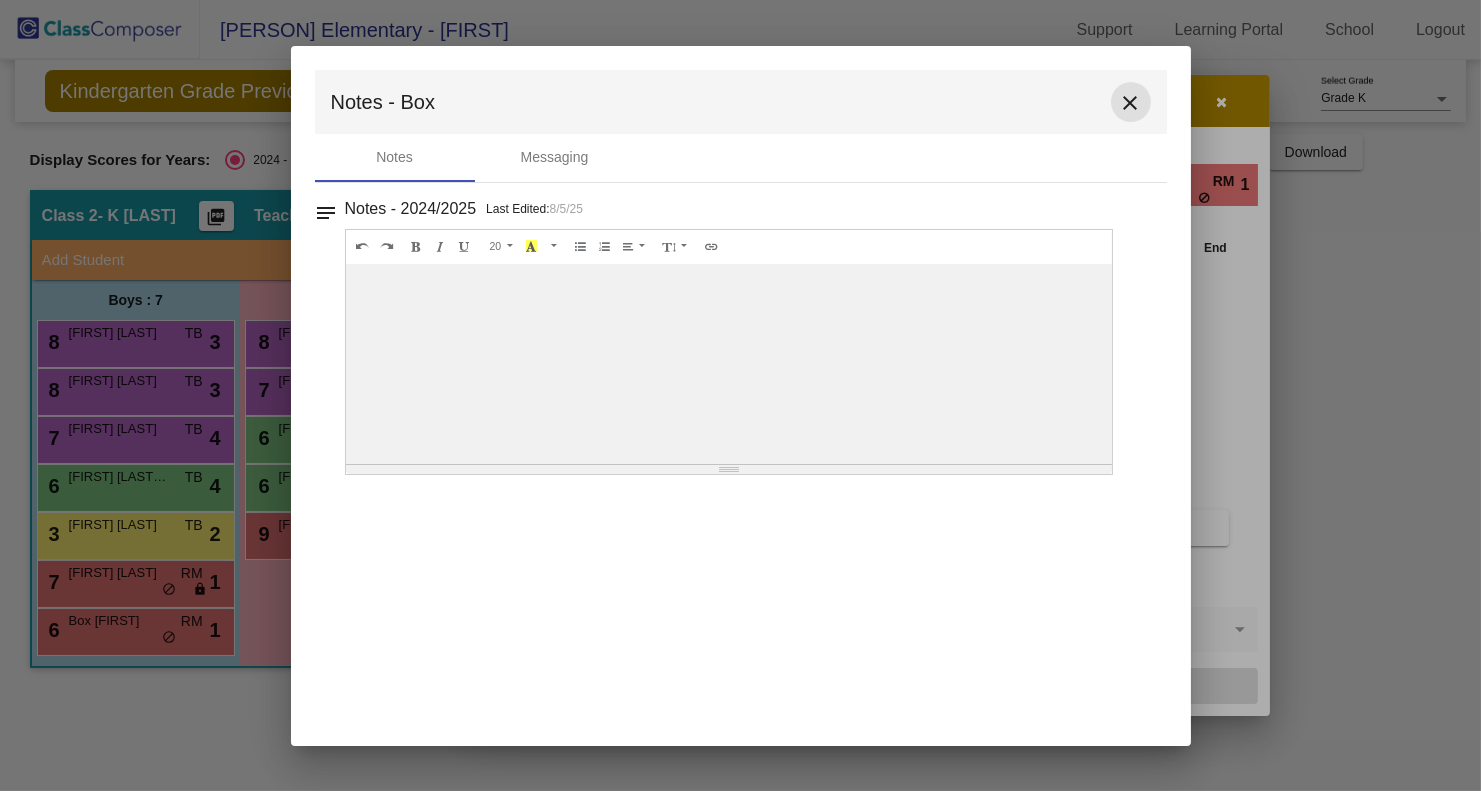 click on "close" at bounding box center [1131, 103] 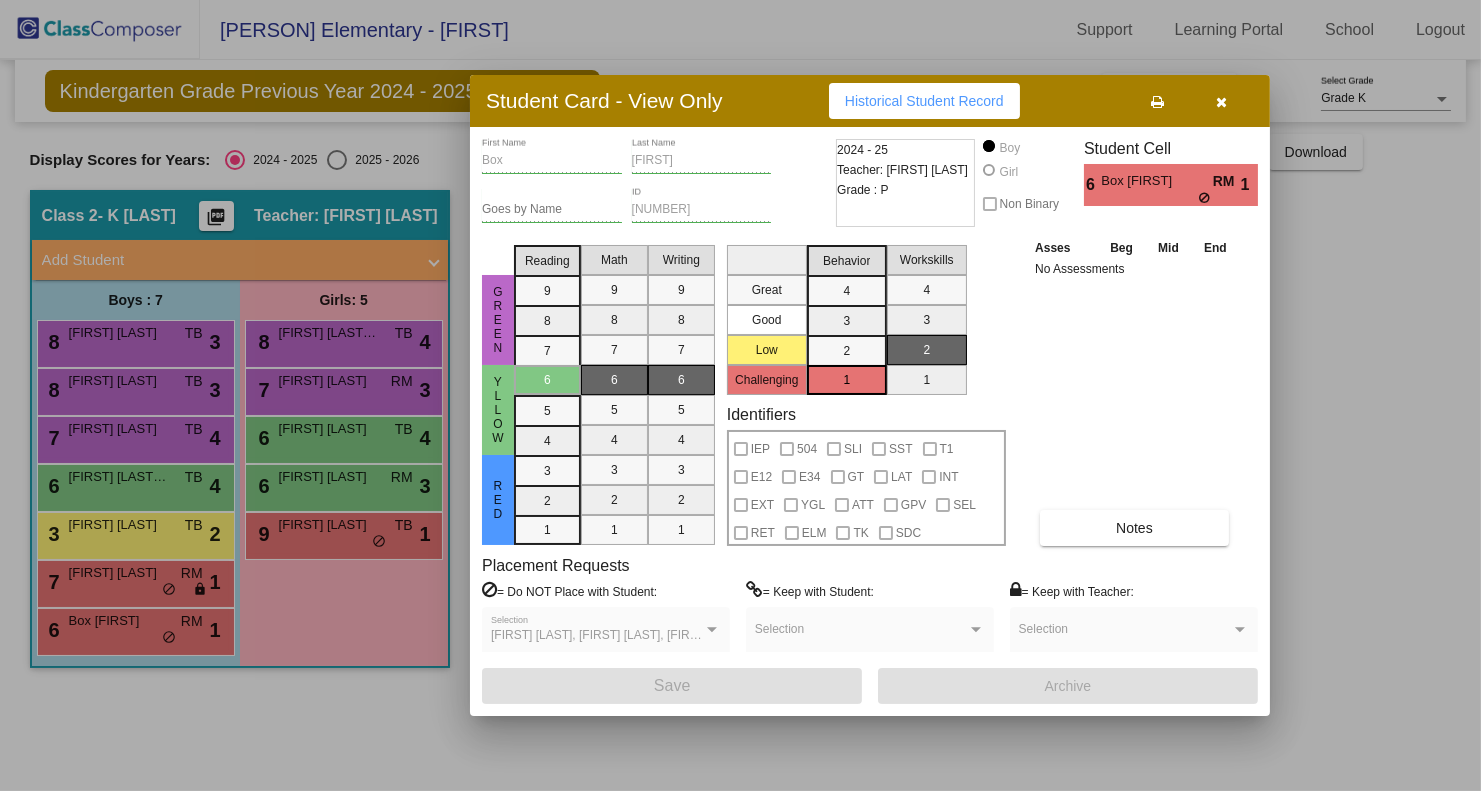 click at bounding box center (740, 395) 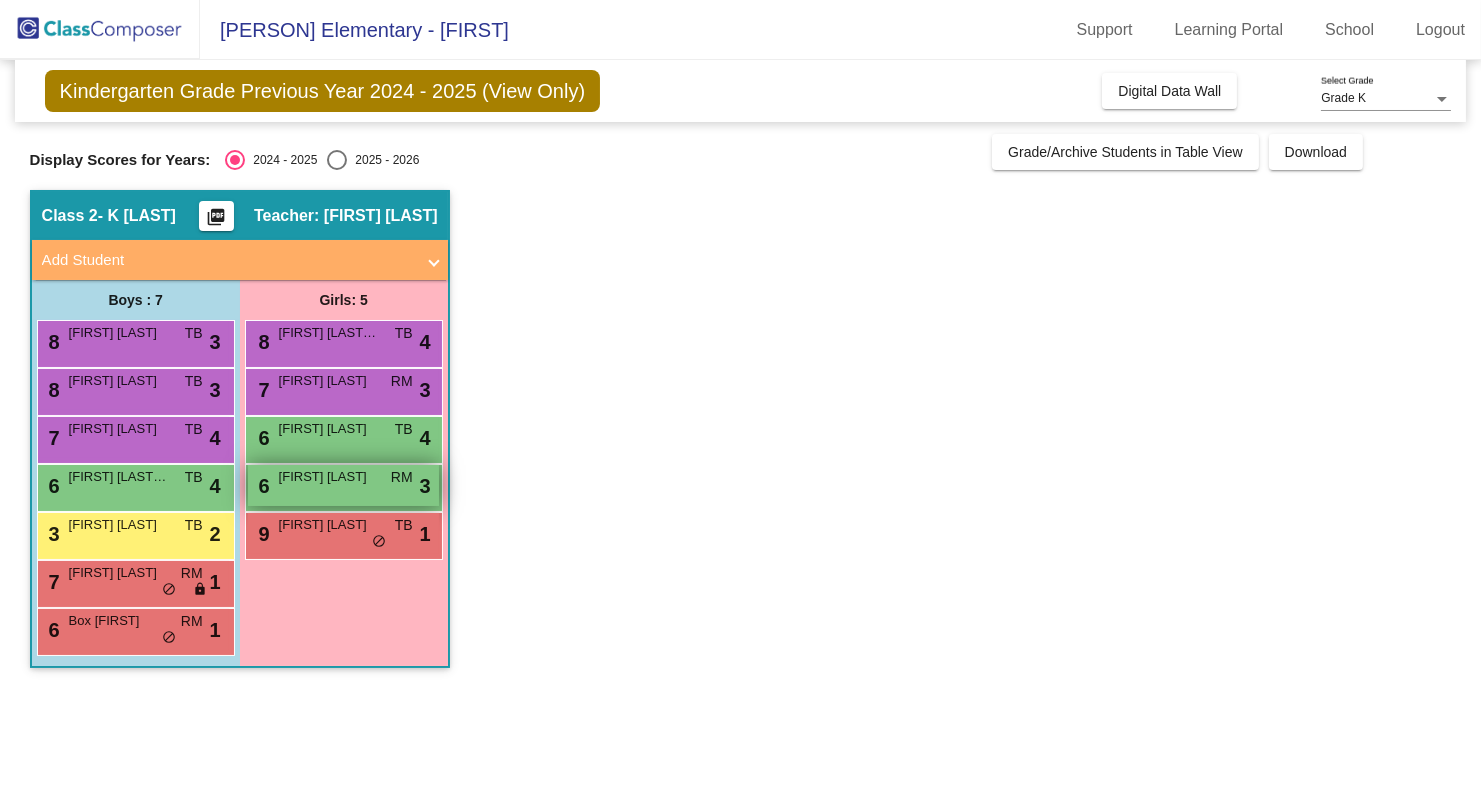 click on "6 [FIRST] [LAST] RM lock do_not_disturb_alt 3" at bounding box center [343, 485] 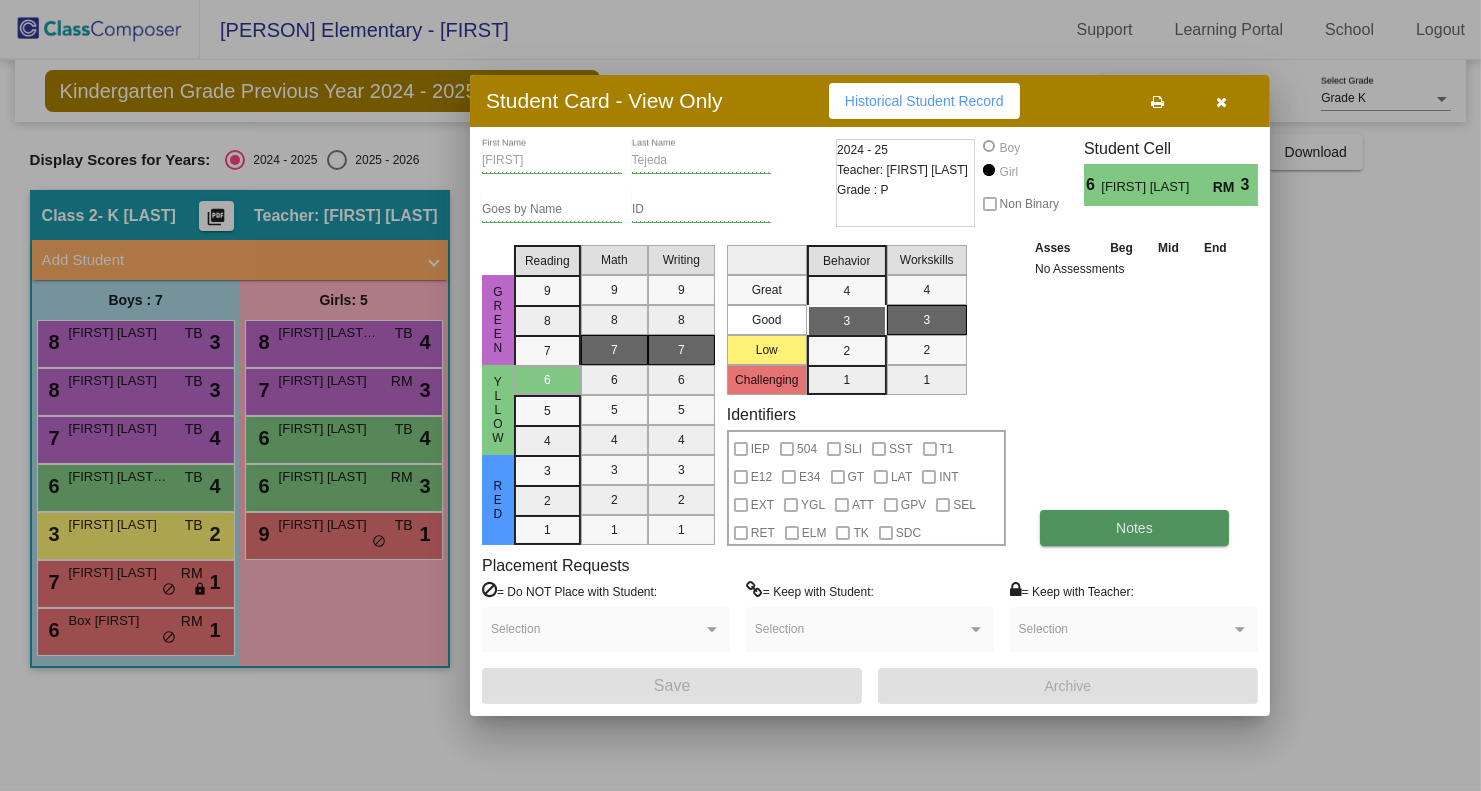 click on "Notes" at bounding box center (1134, 528) 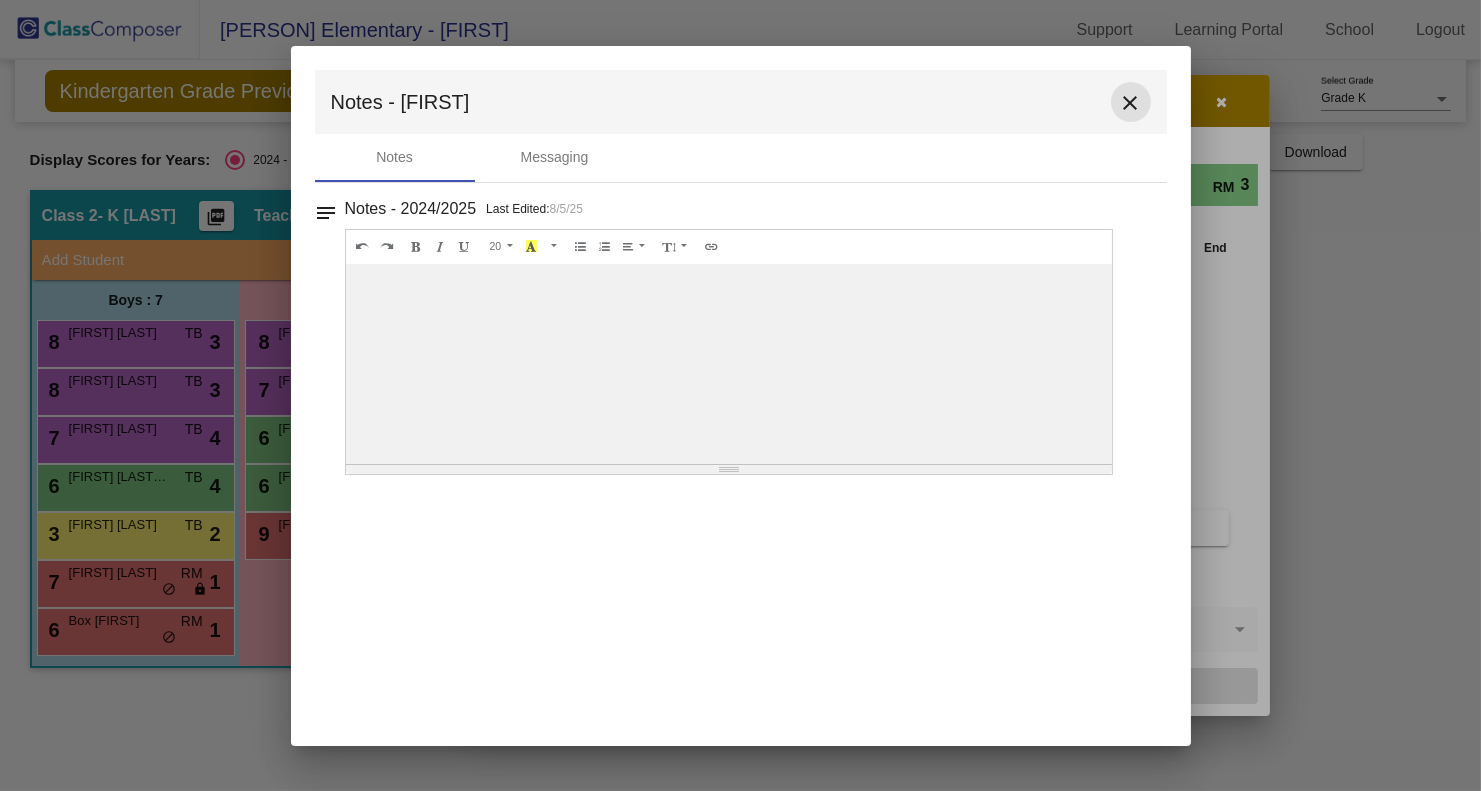 click on "close" at bounding box center [1131, 103] 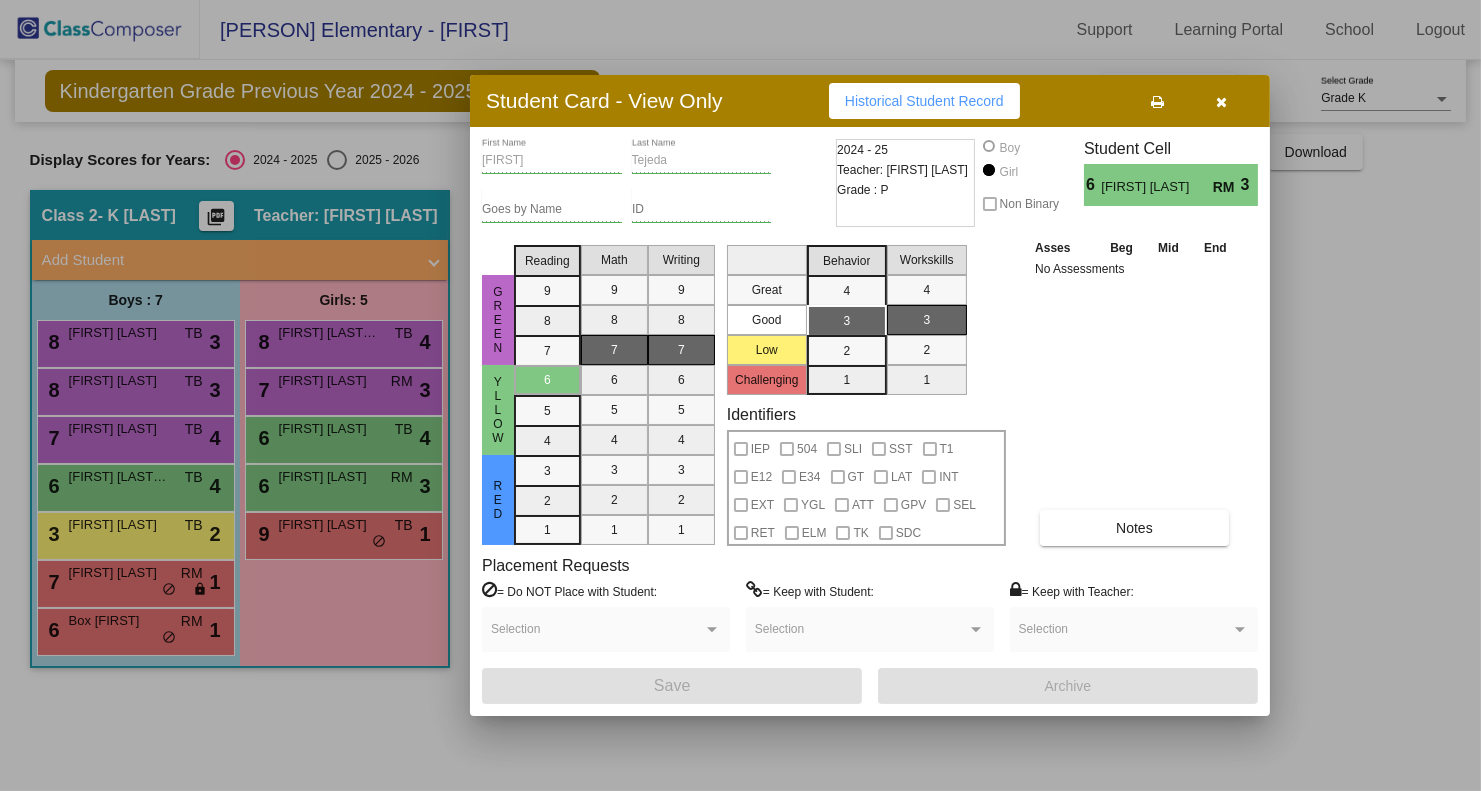 click at bounding box center [740, 395] 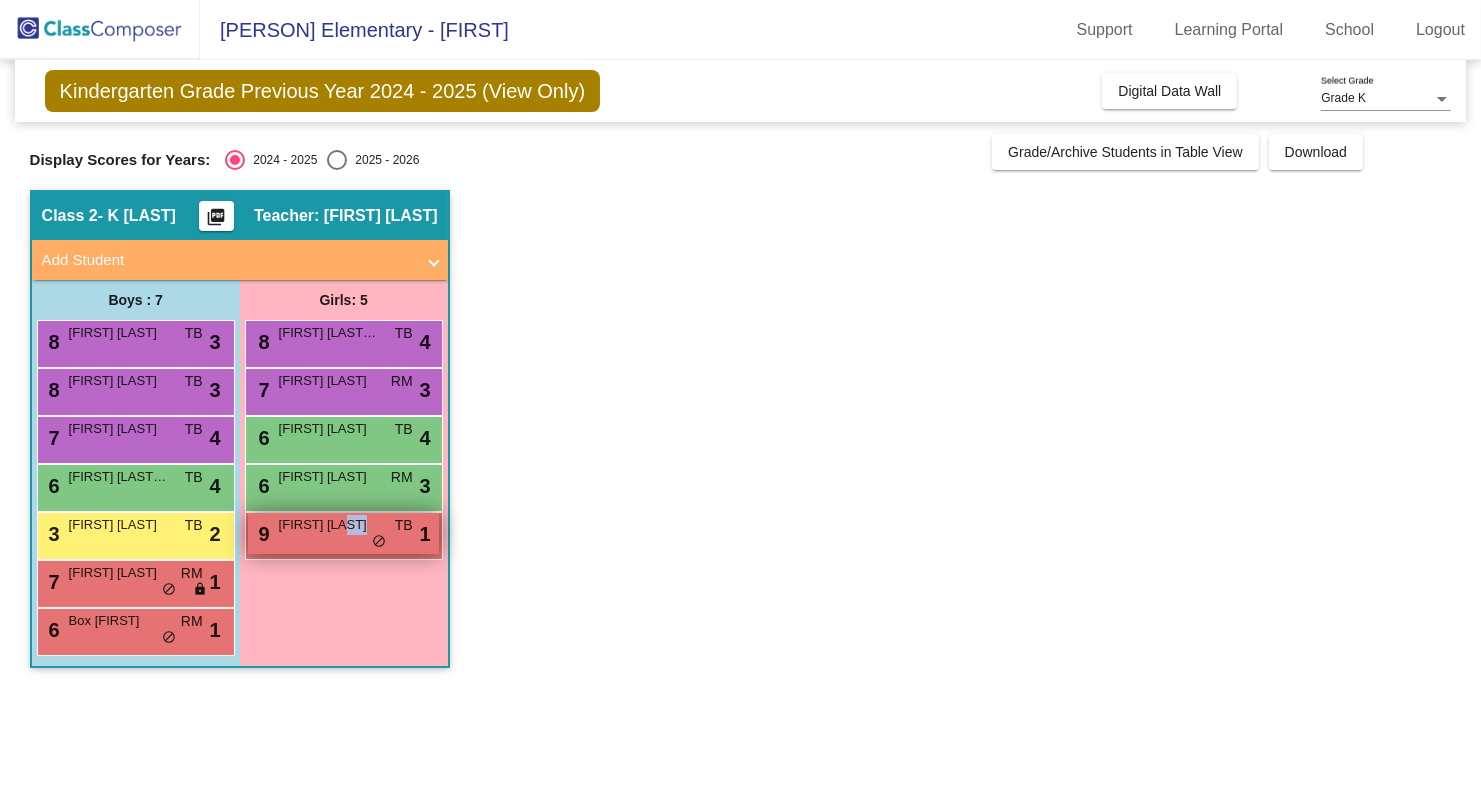 click on "[FIRST] [LAST]" at bounding box center (329, 525) 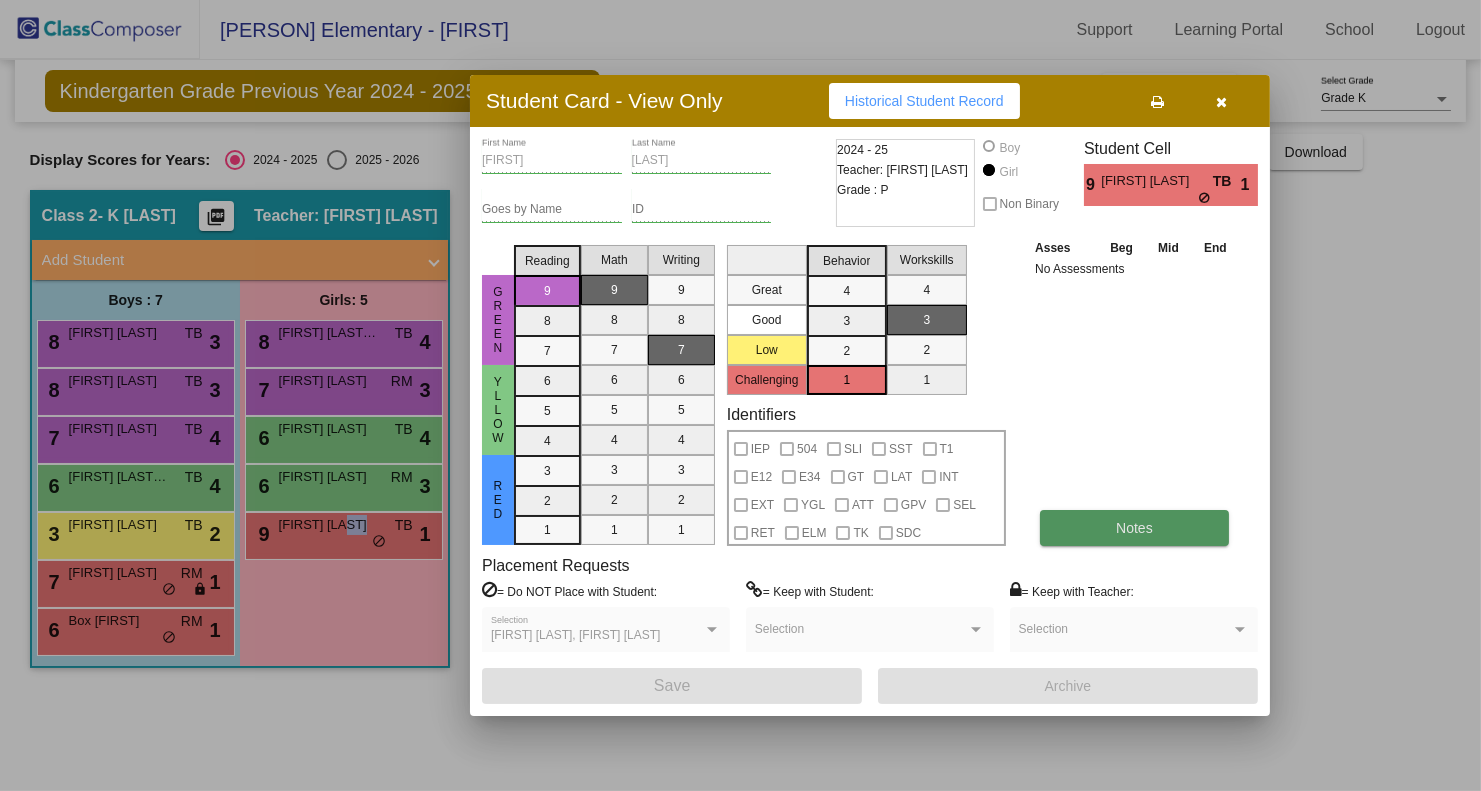 click on "Notes" at bounding box center (1134, 528) 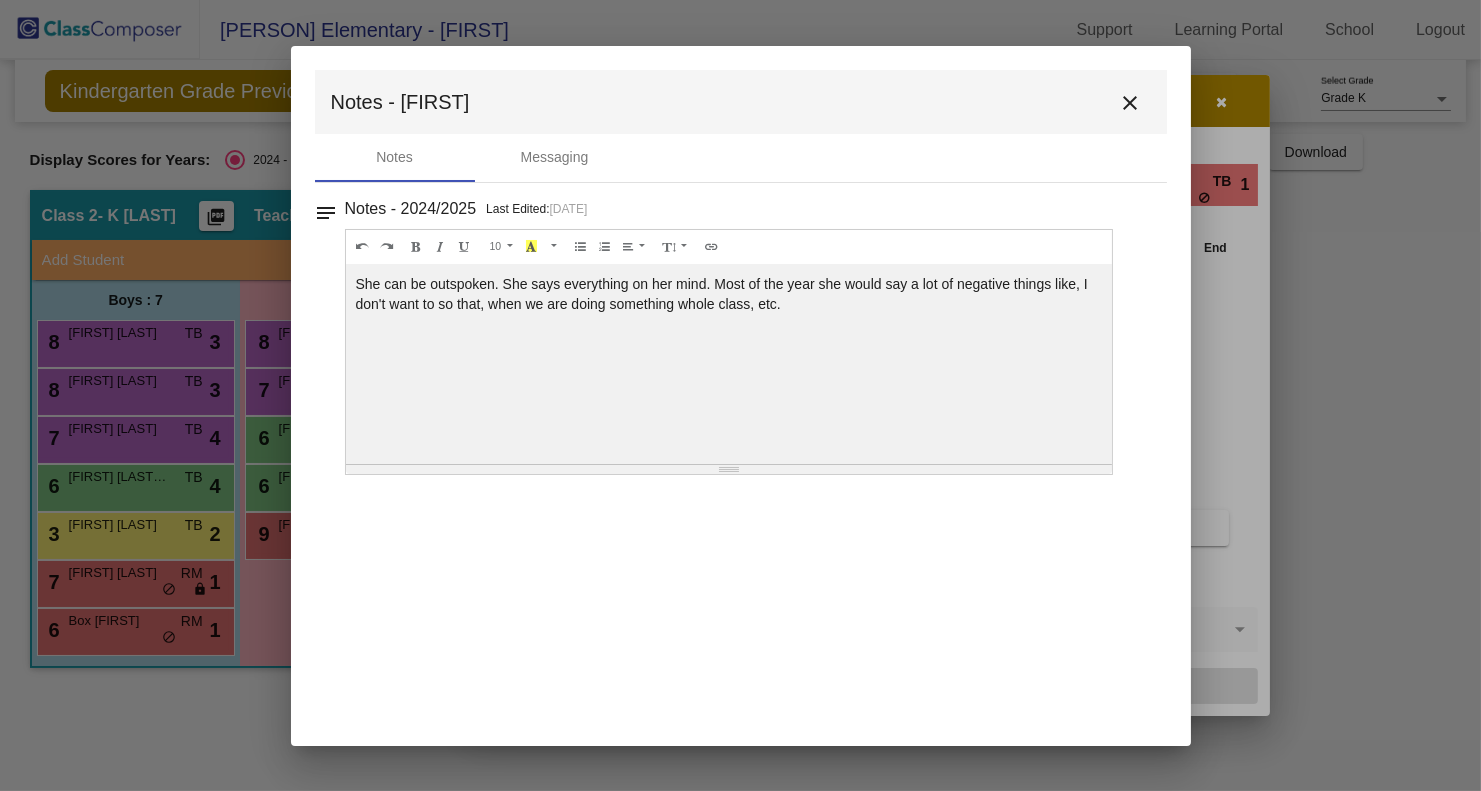 click on "close" at bounding box center [1131, 103] 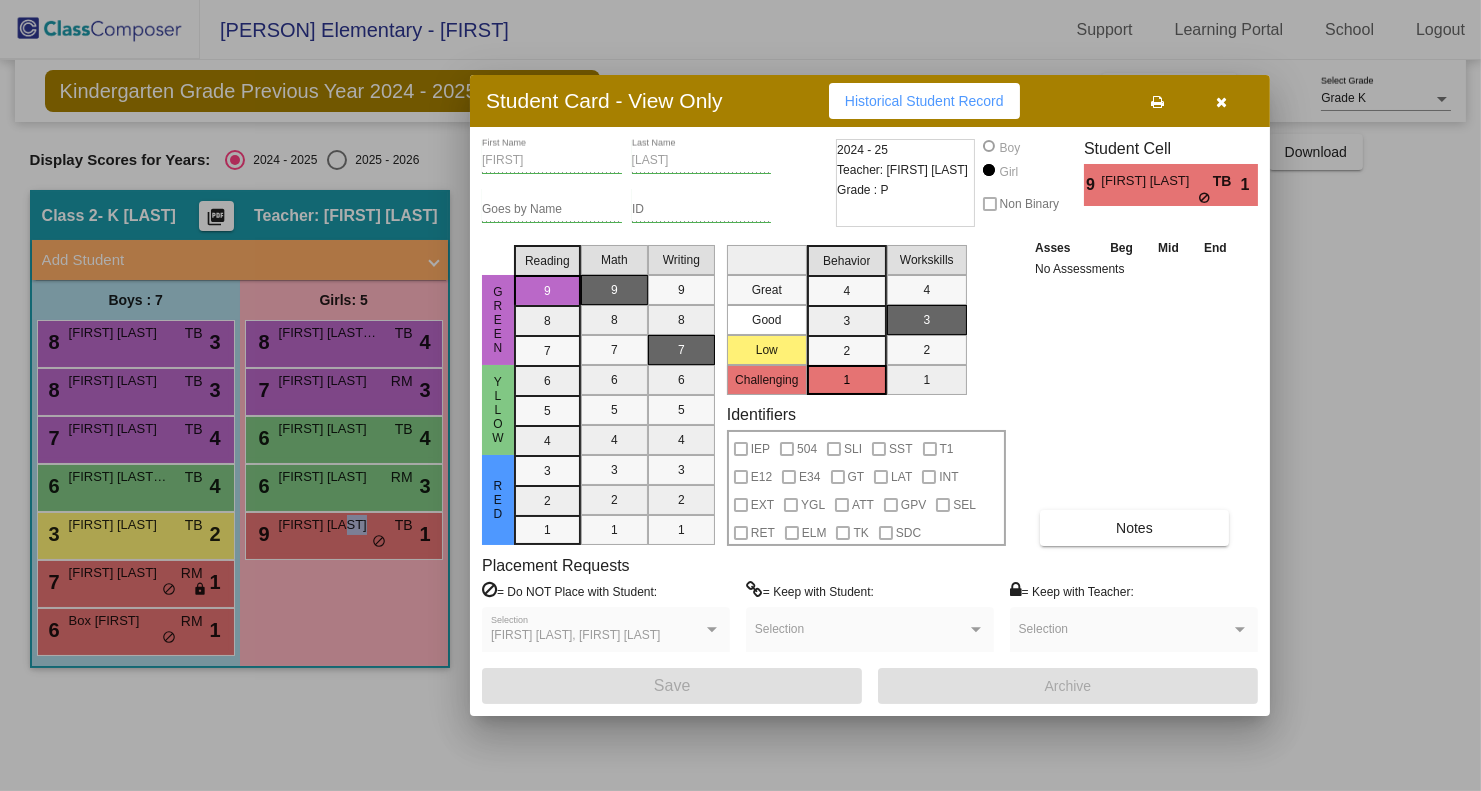 click at bounding box center (1222, 102) 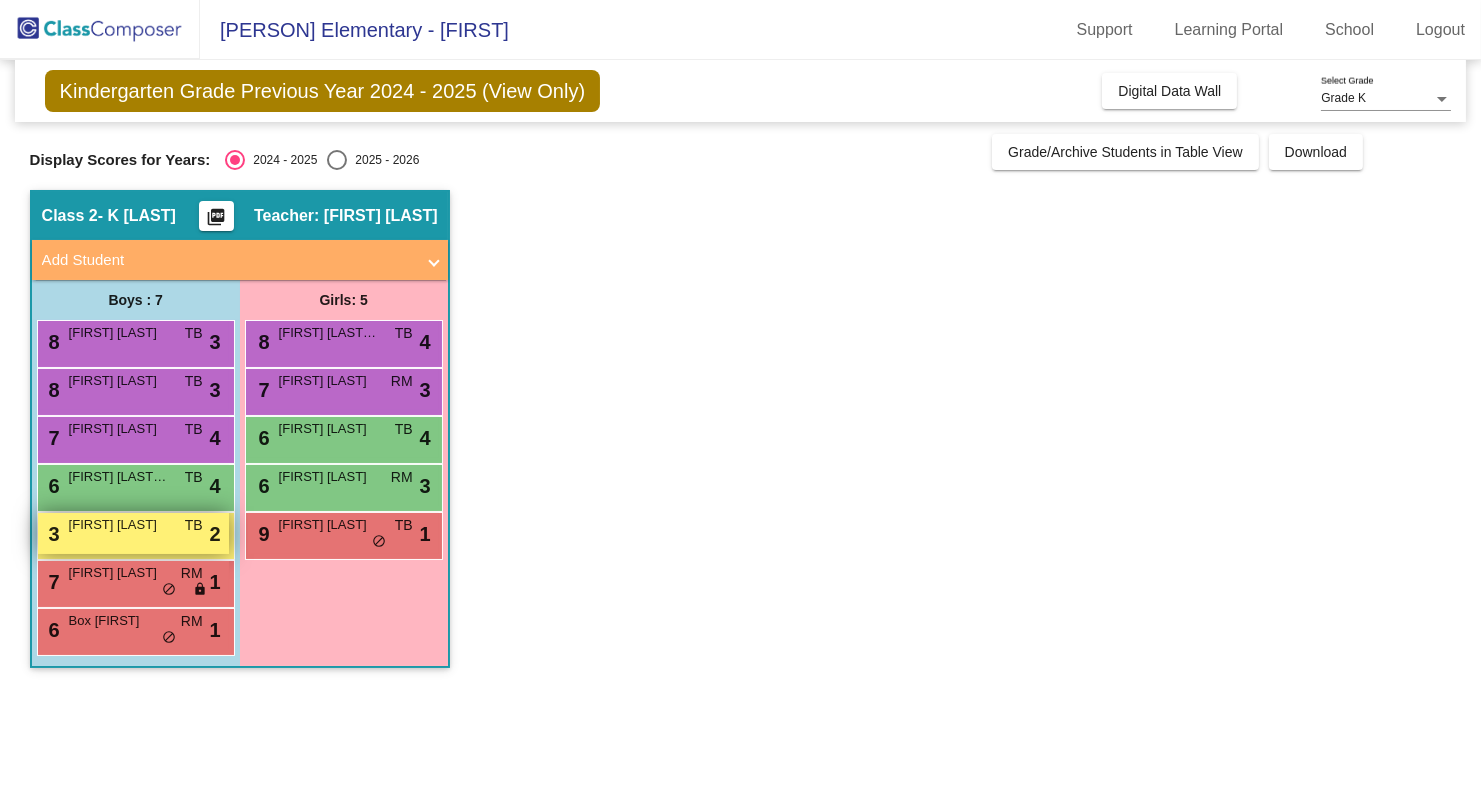 click on "[FIRST] [LAST]" at bounding box center (119, 525) 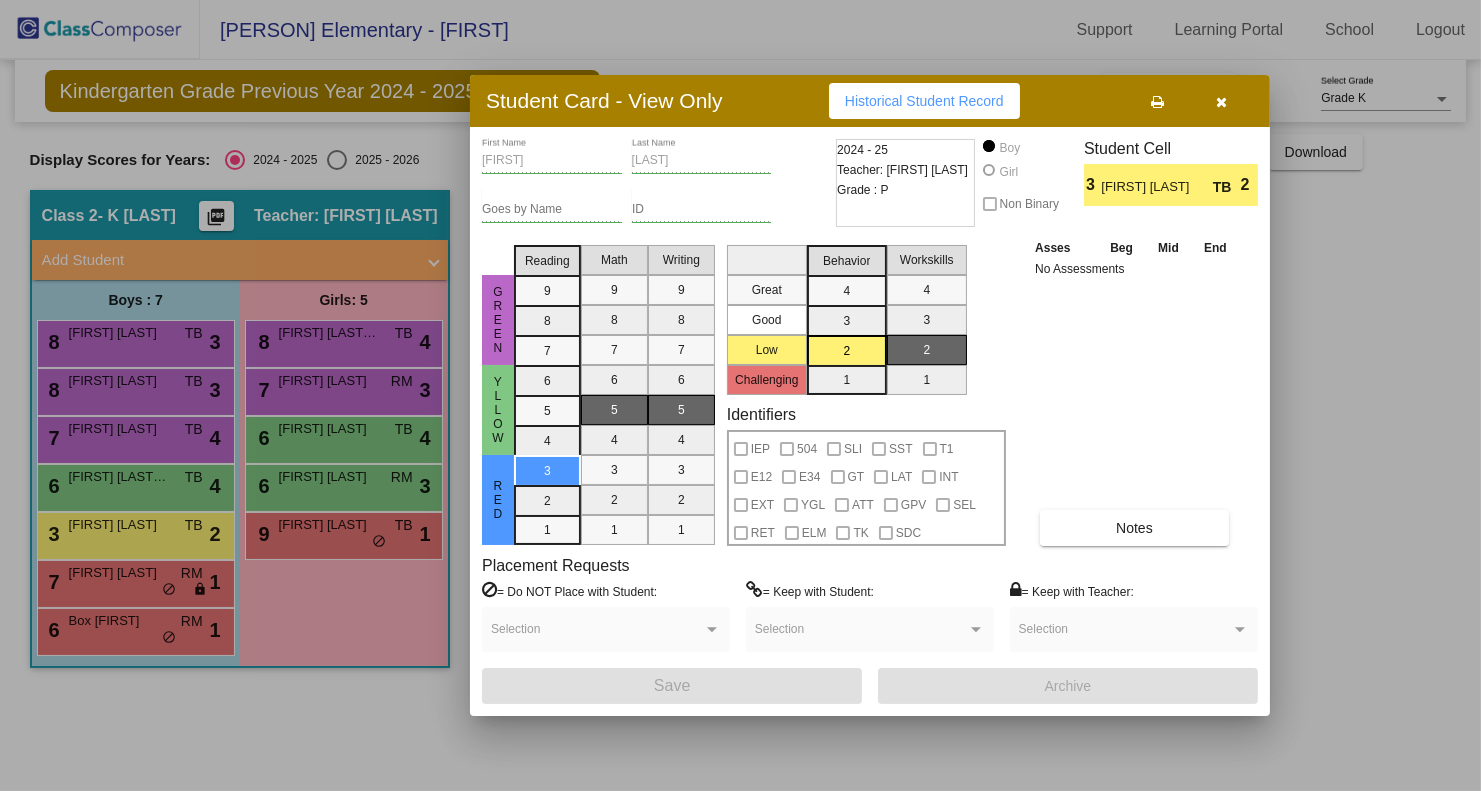 click at bounding box center (740, 395) 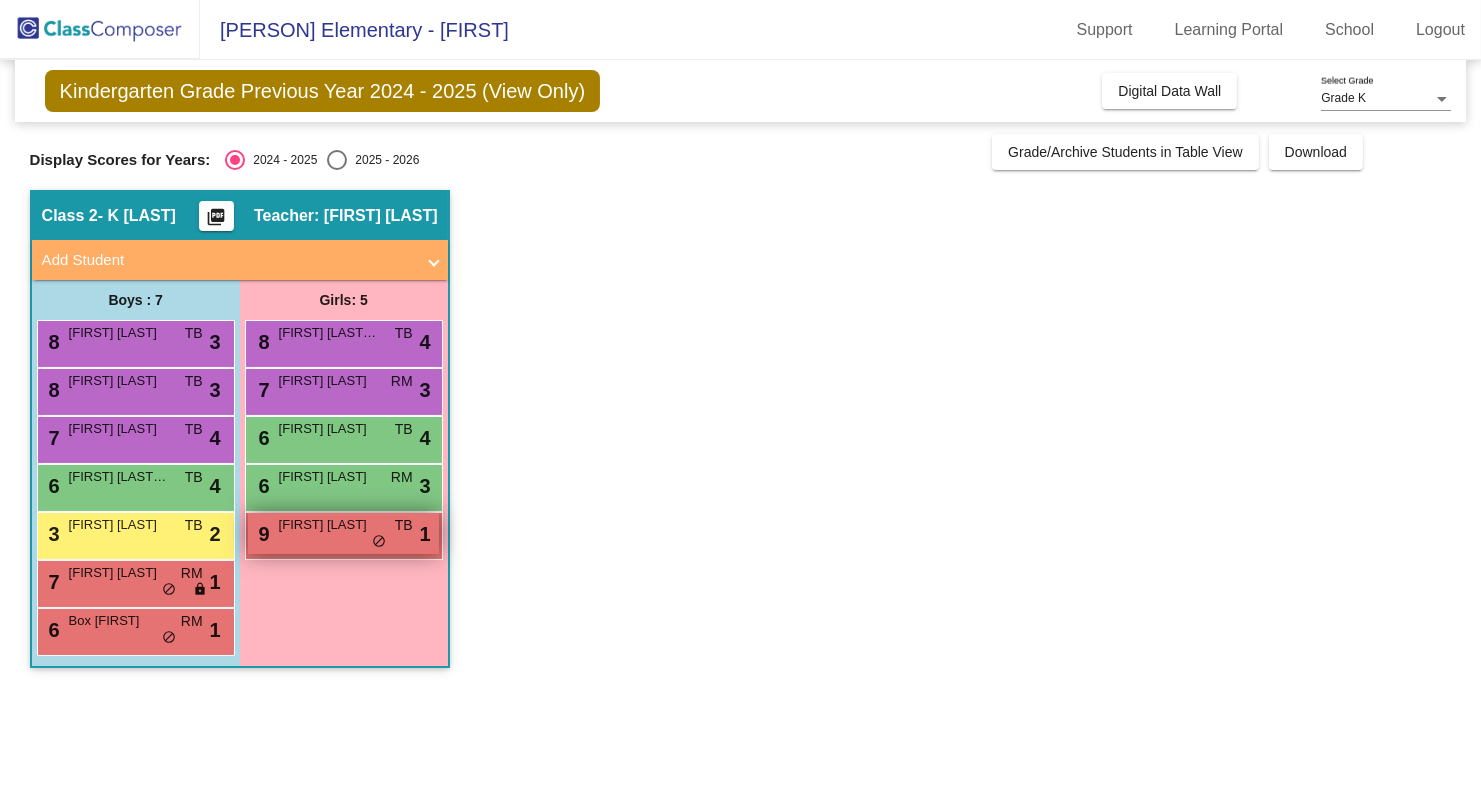 click on "[FIRST] [LAST]" at bounding box center (329, 525) 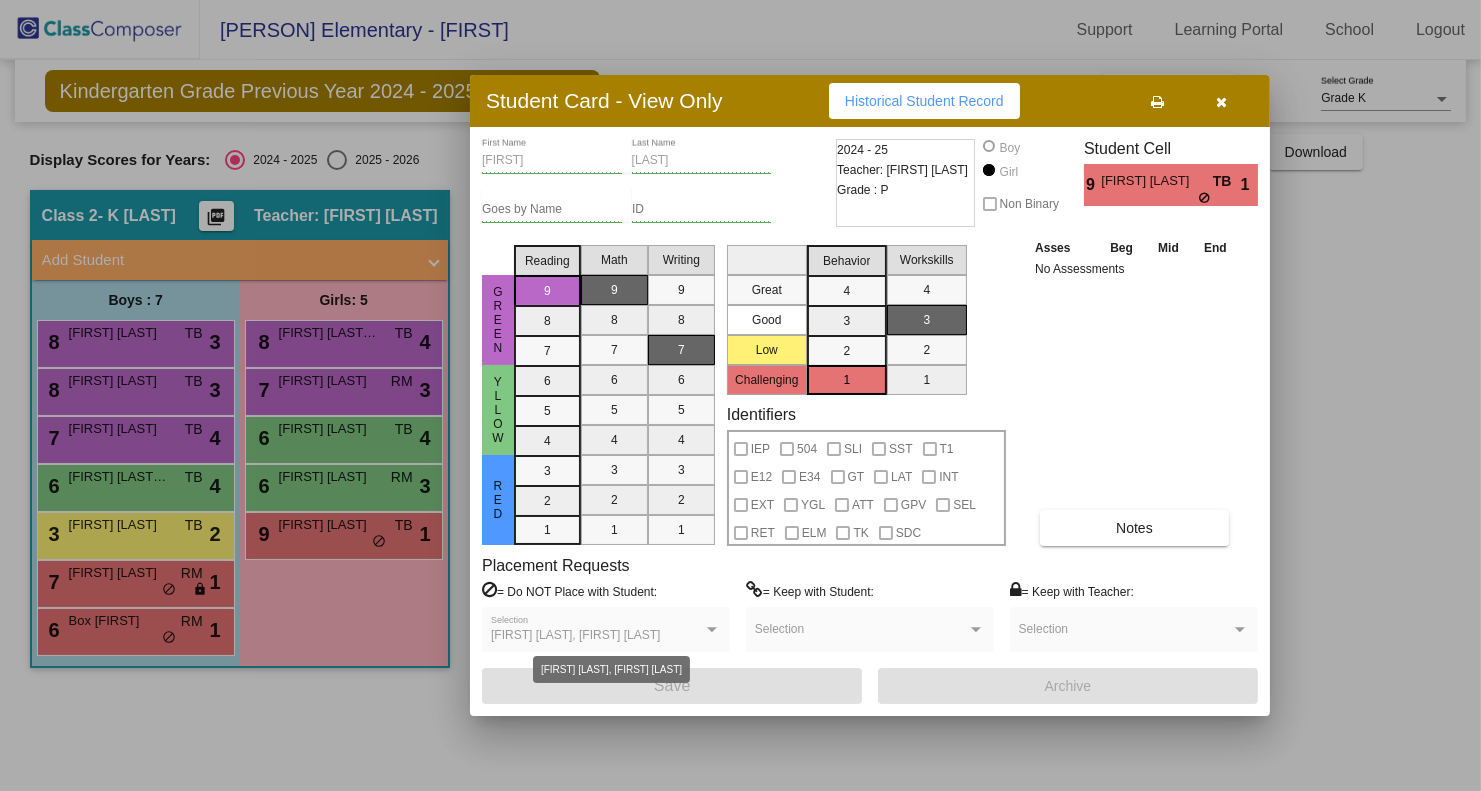 click at bounding box center (712, 630) 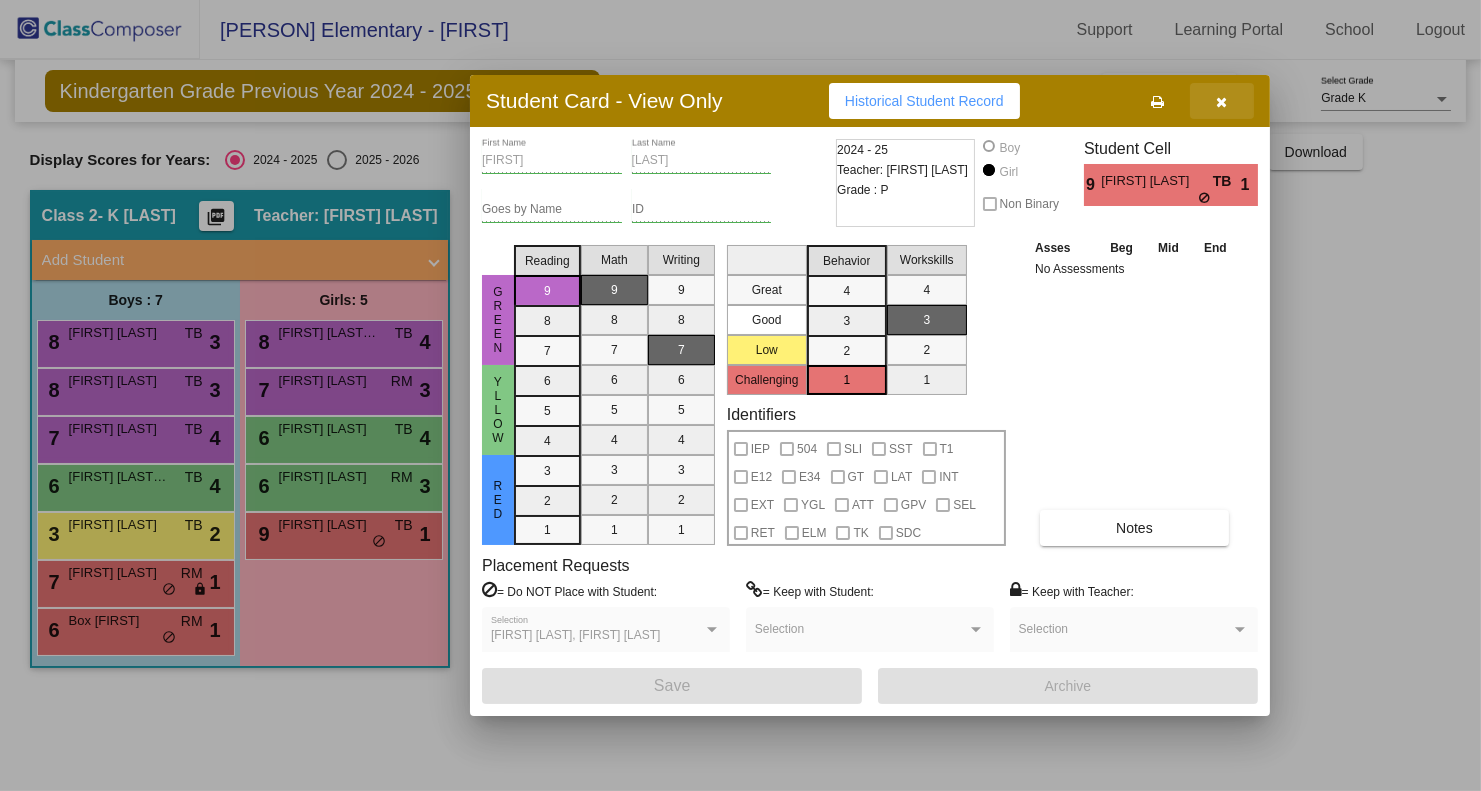 click at bounding box center (1222, 102) 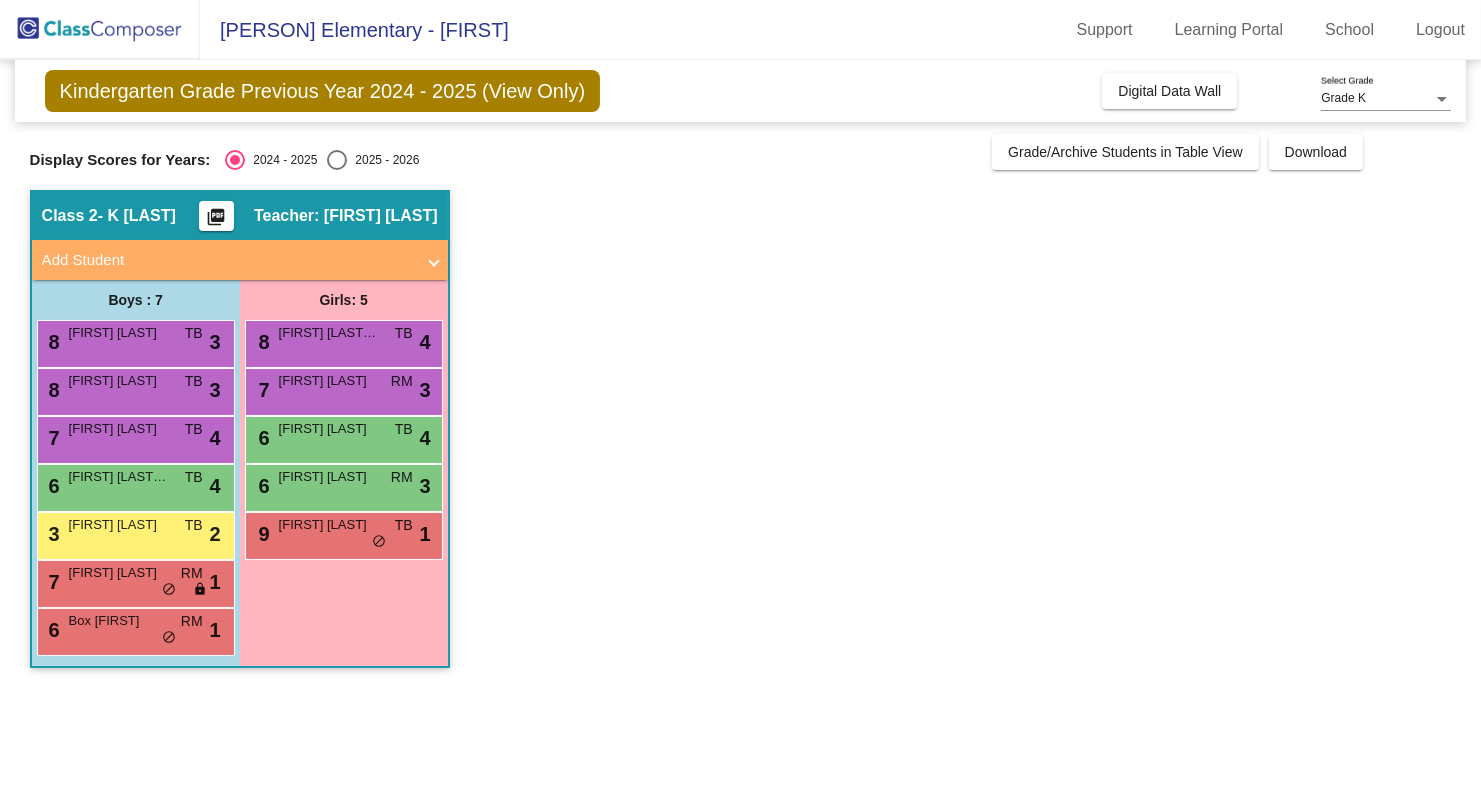 click at bounding box center (337, 160) 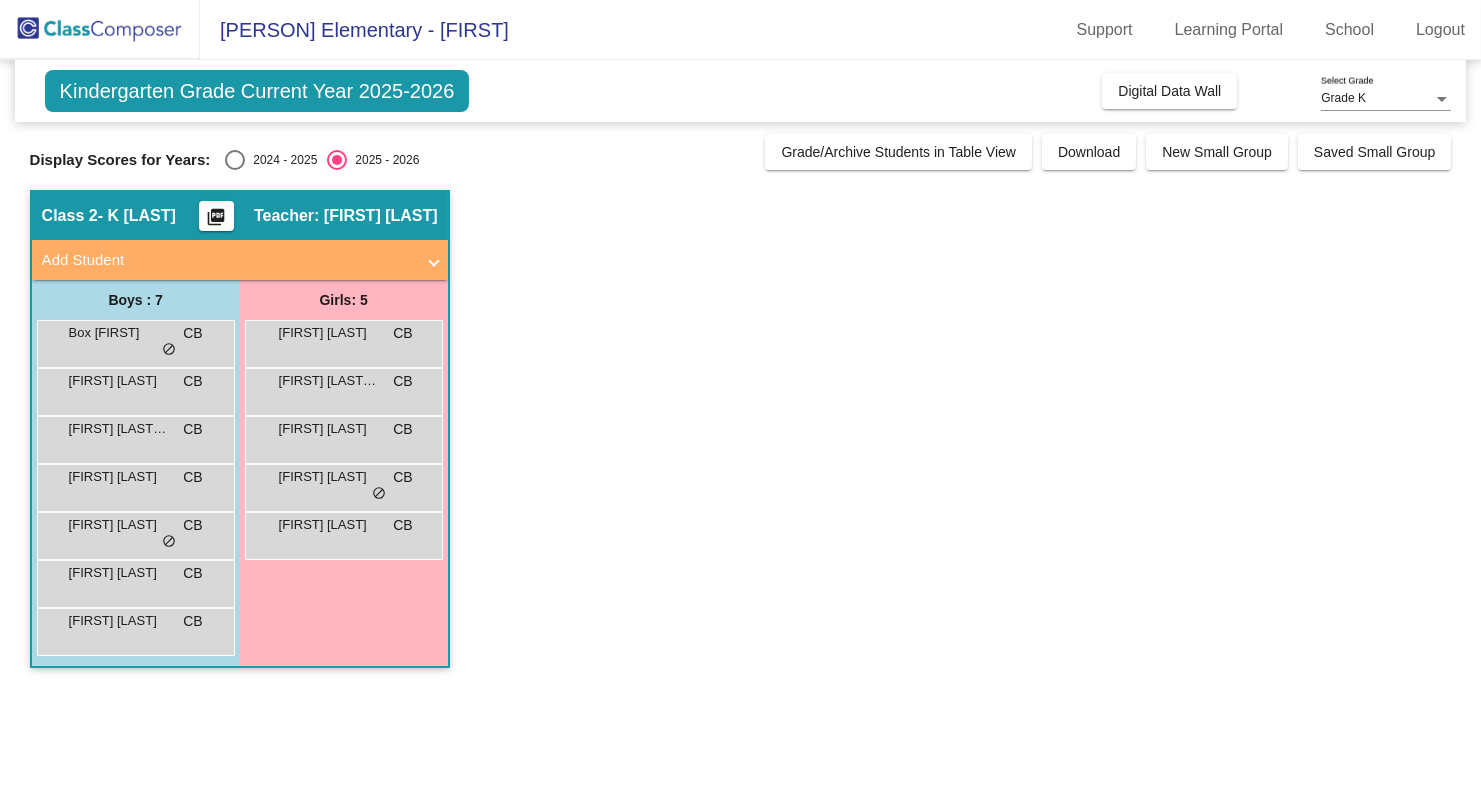 click on "Grade K Select Grade" 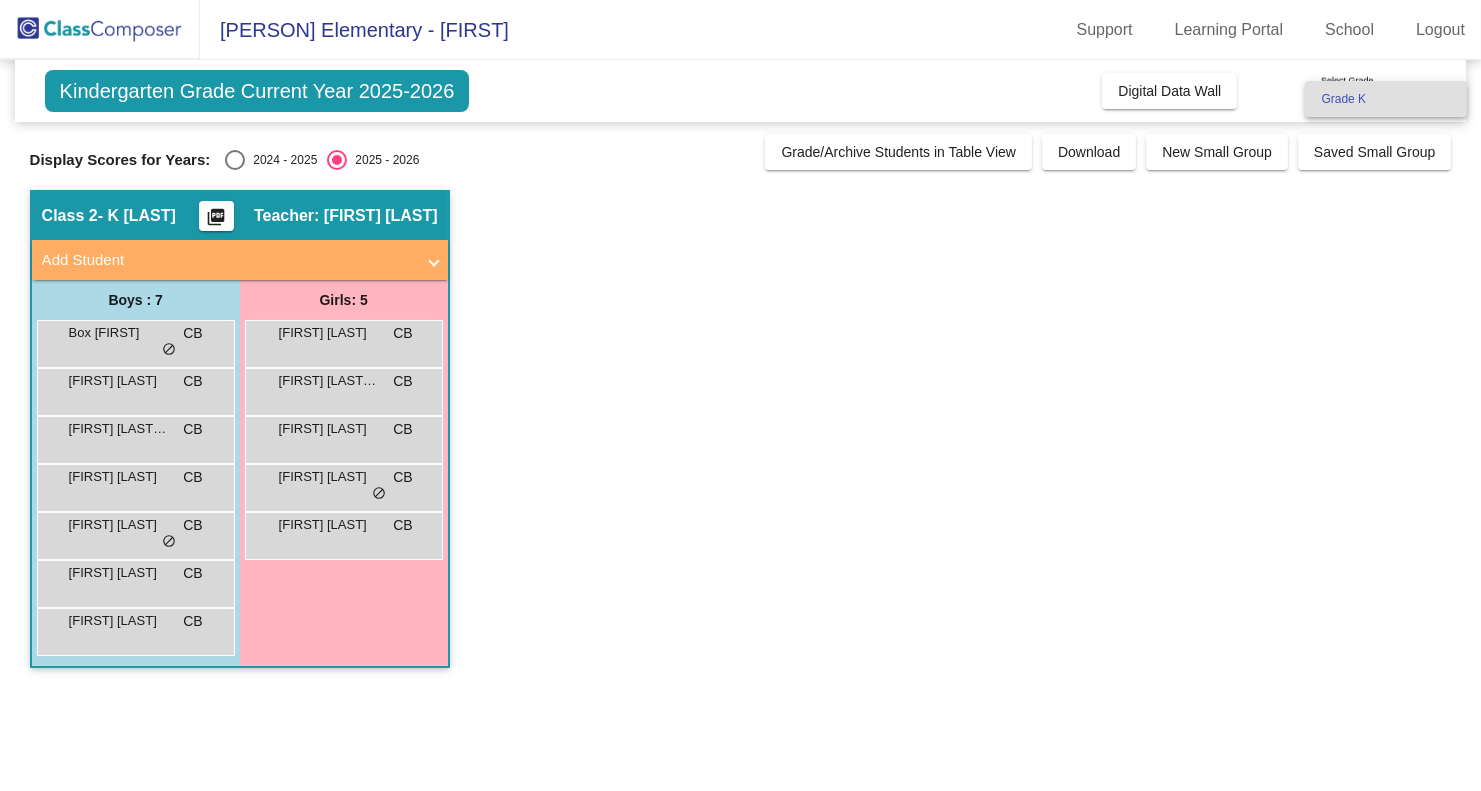 click at bounding box center (740, 395) 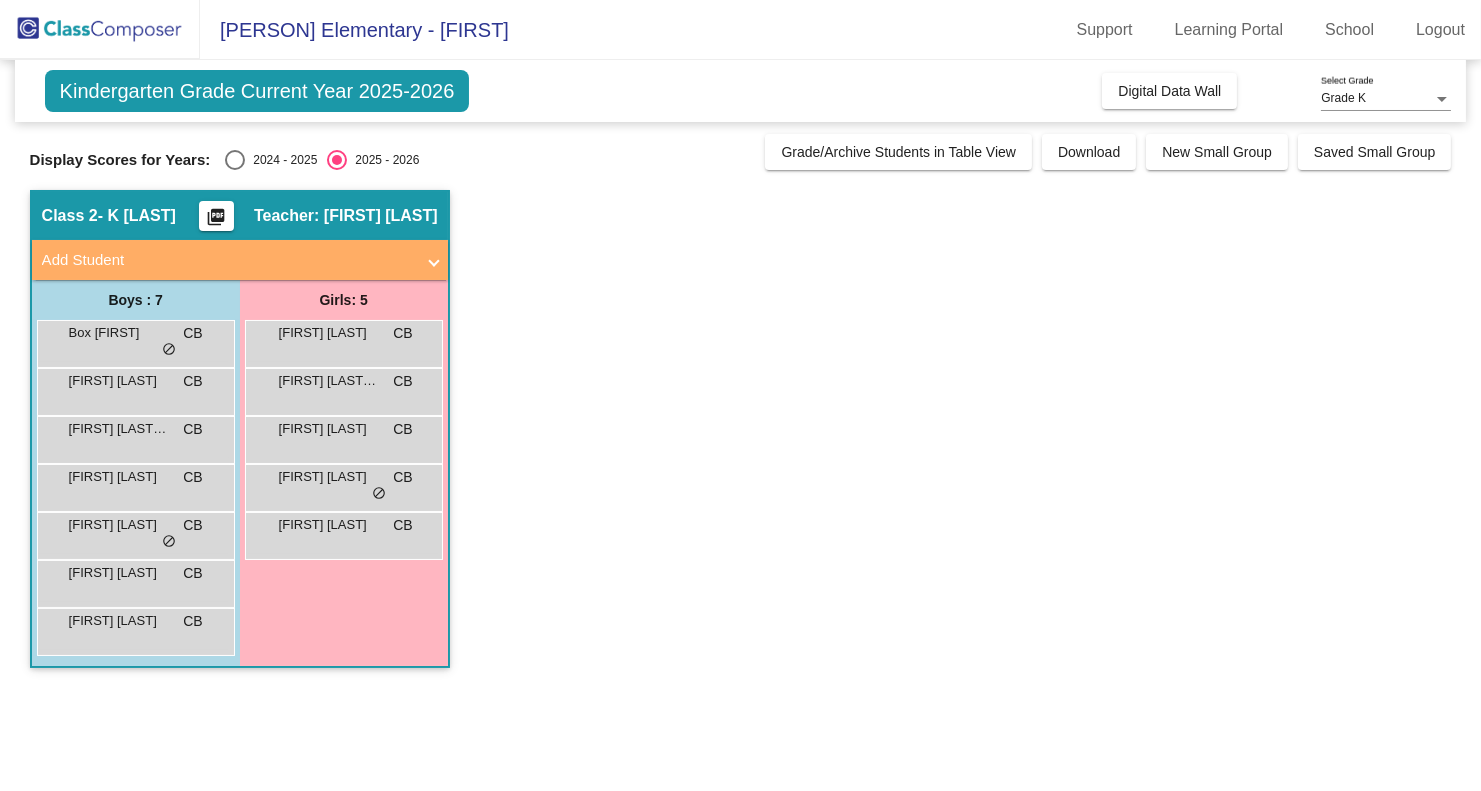 click at bounding box center [235, 160] 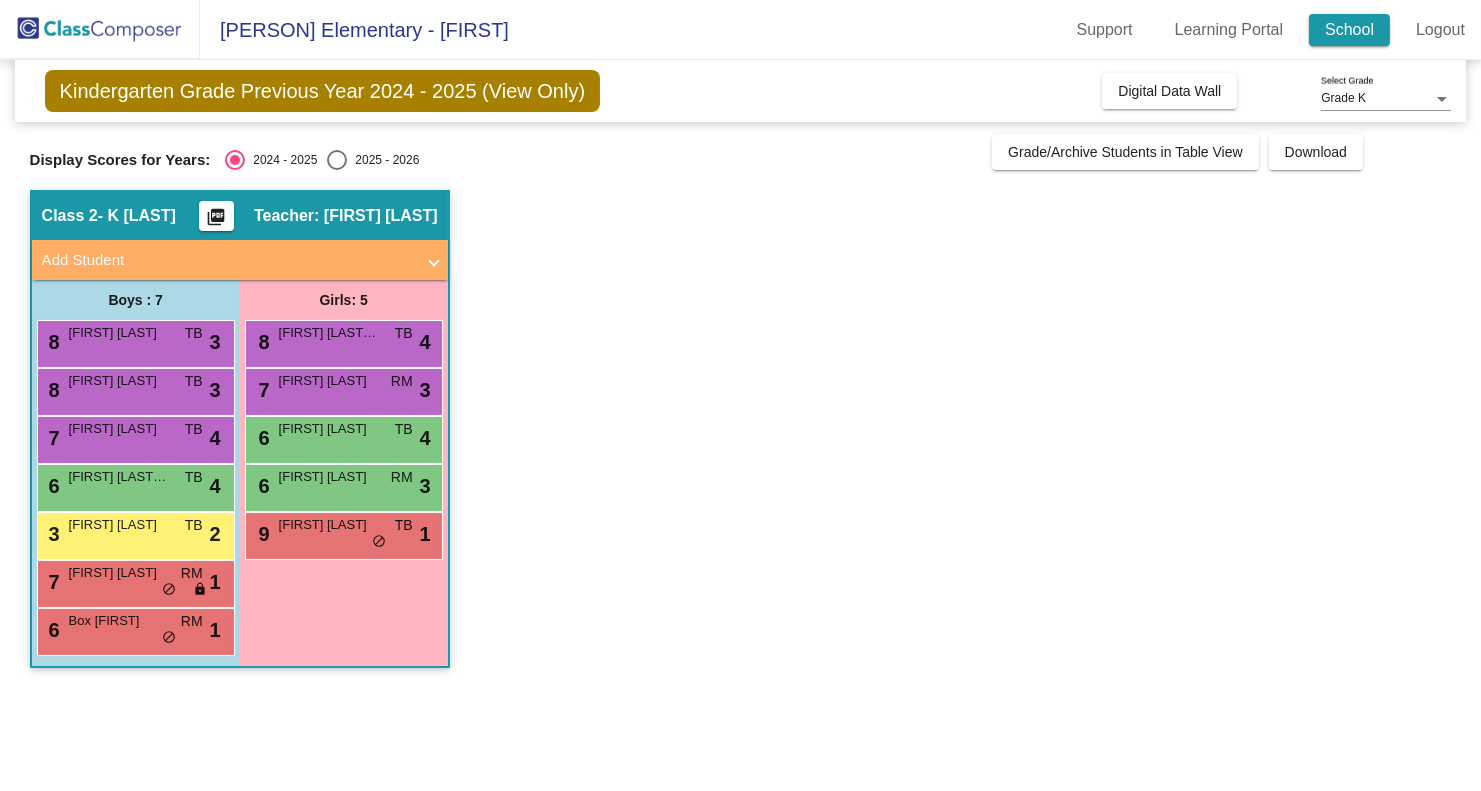 click on "School" at bounding box center (1349, 30) 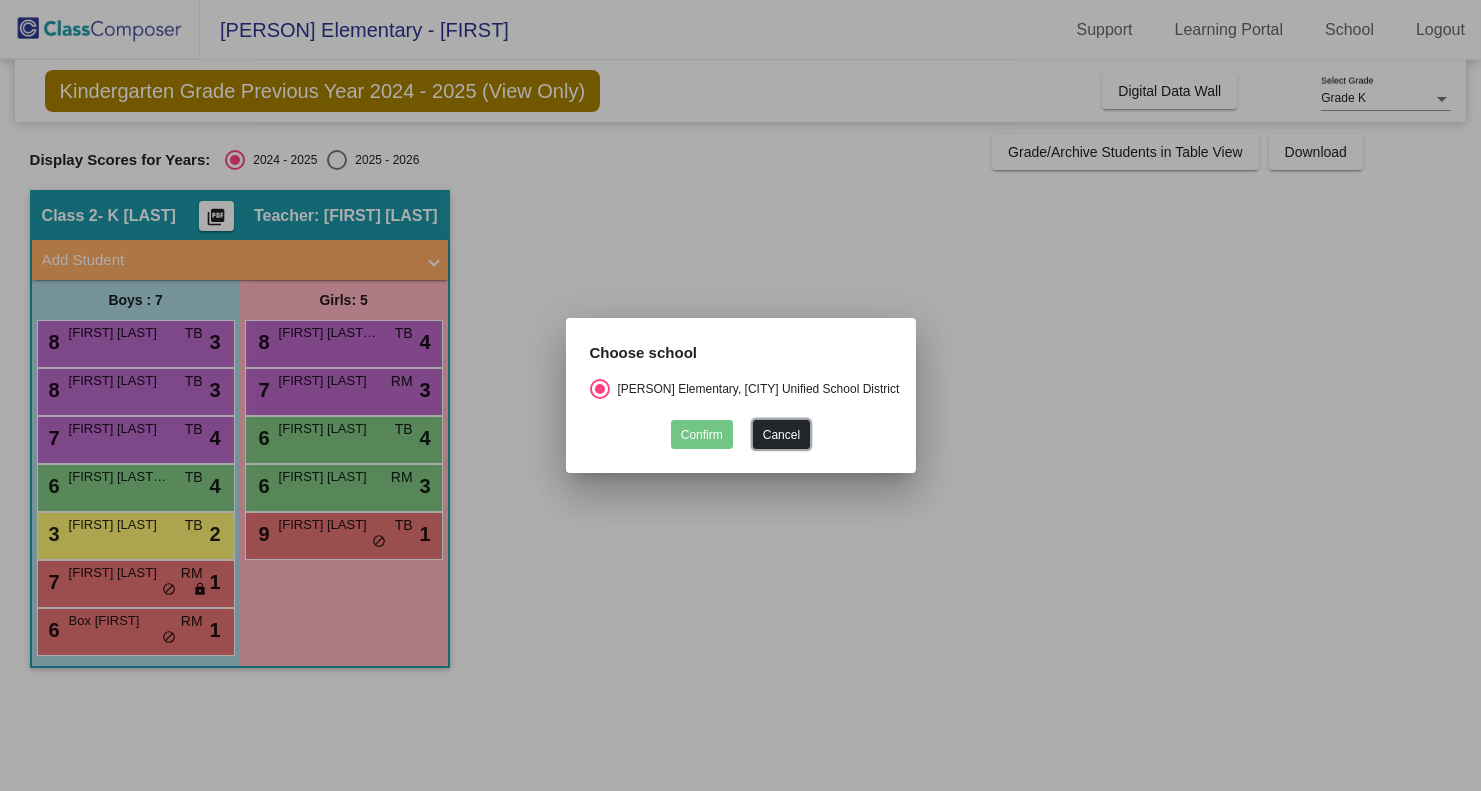 click on "Cancel" at bounding box center [781, 434] 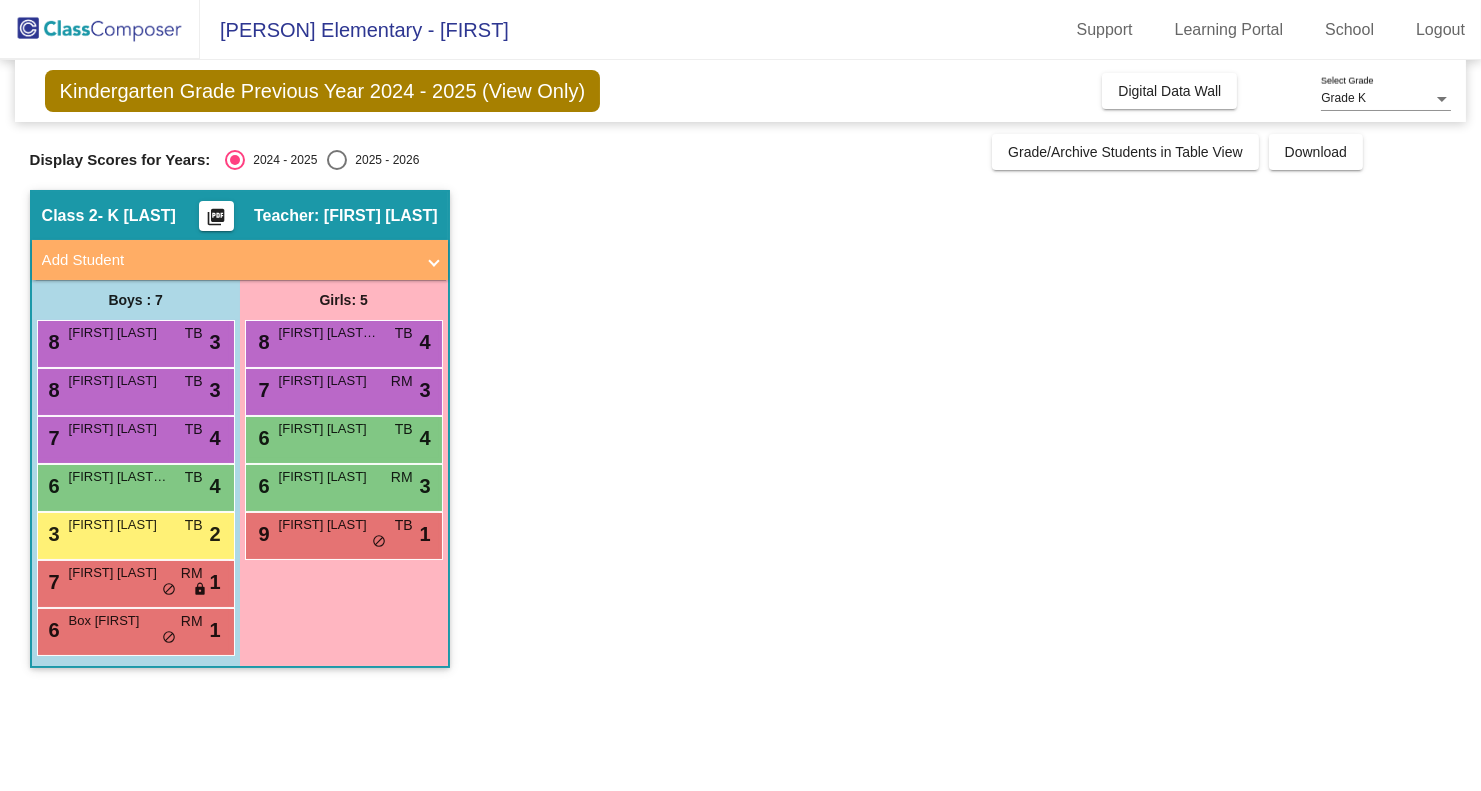 click on "picture_as_pdf" 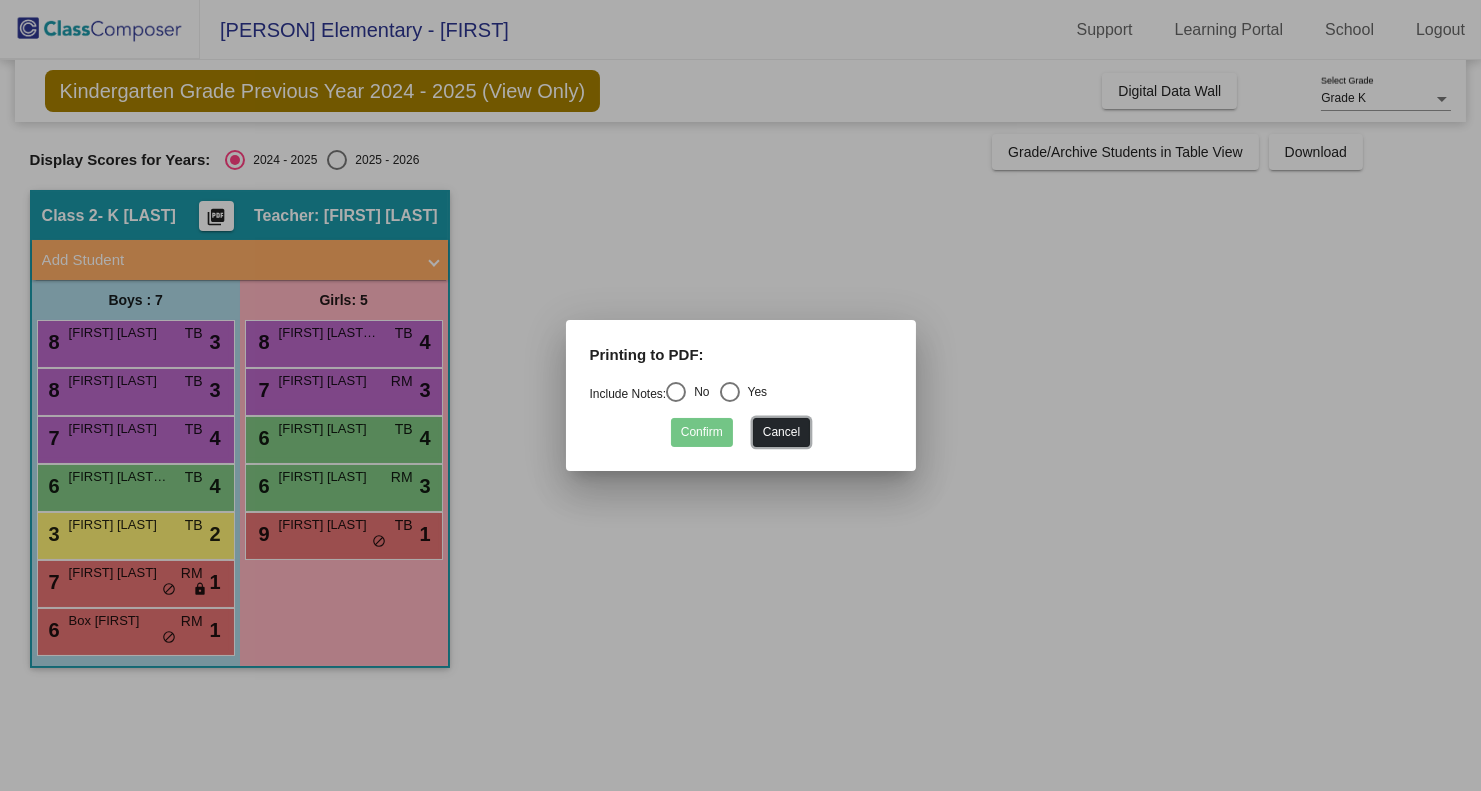 click on "Cancel" at bounding box center (781, 432) 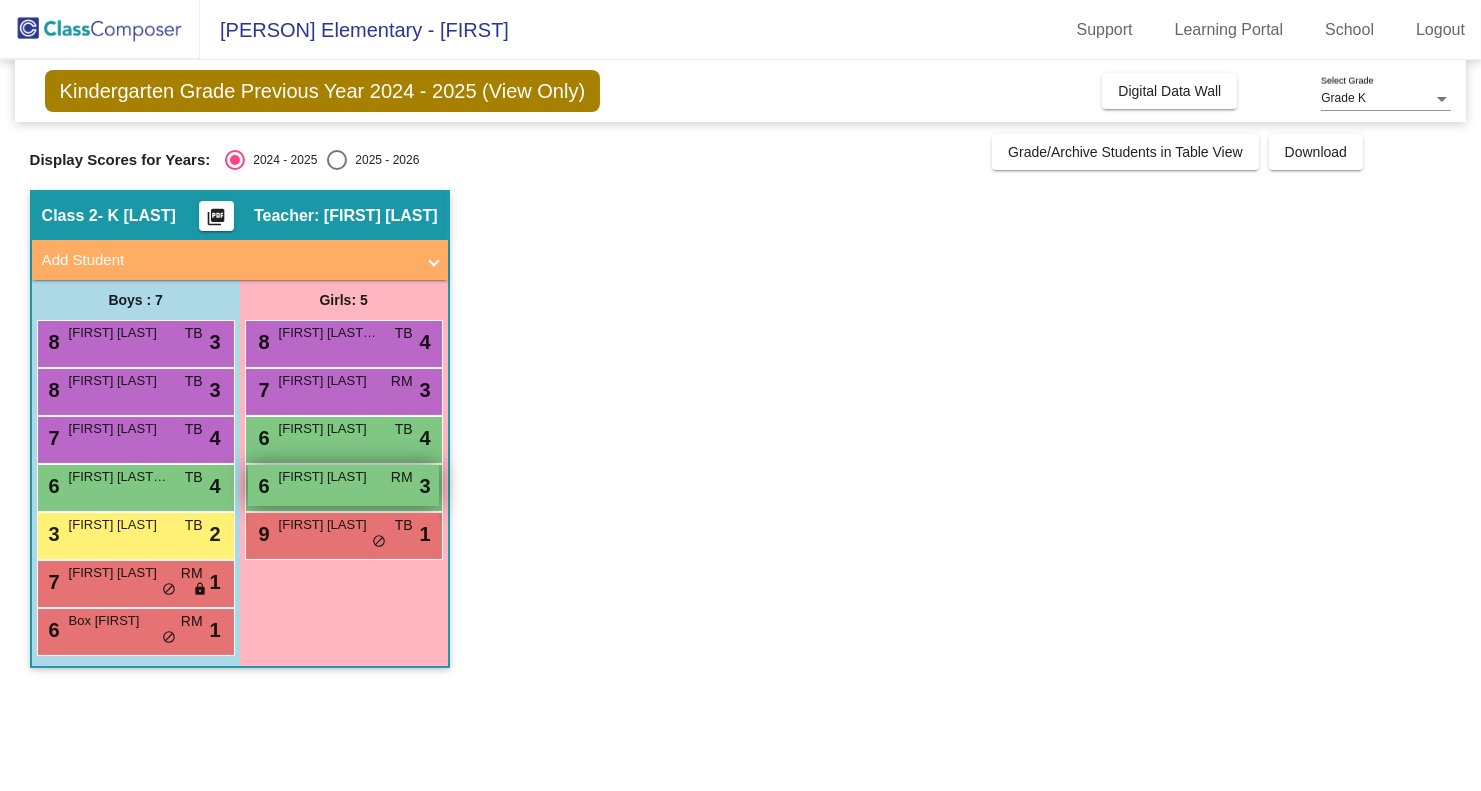 click on "6 [FIRST] [LAST] RM lock do_not_disturb_alt 3" at bounding box center (343, 485) 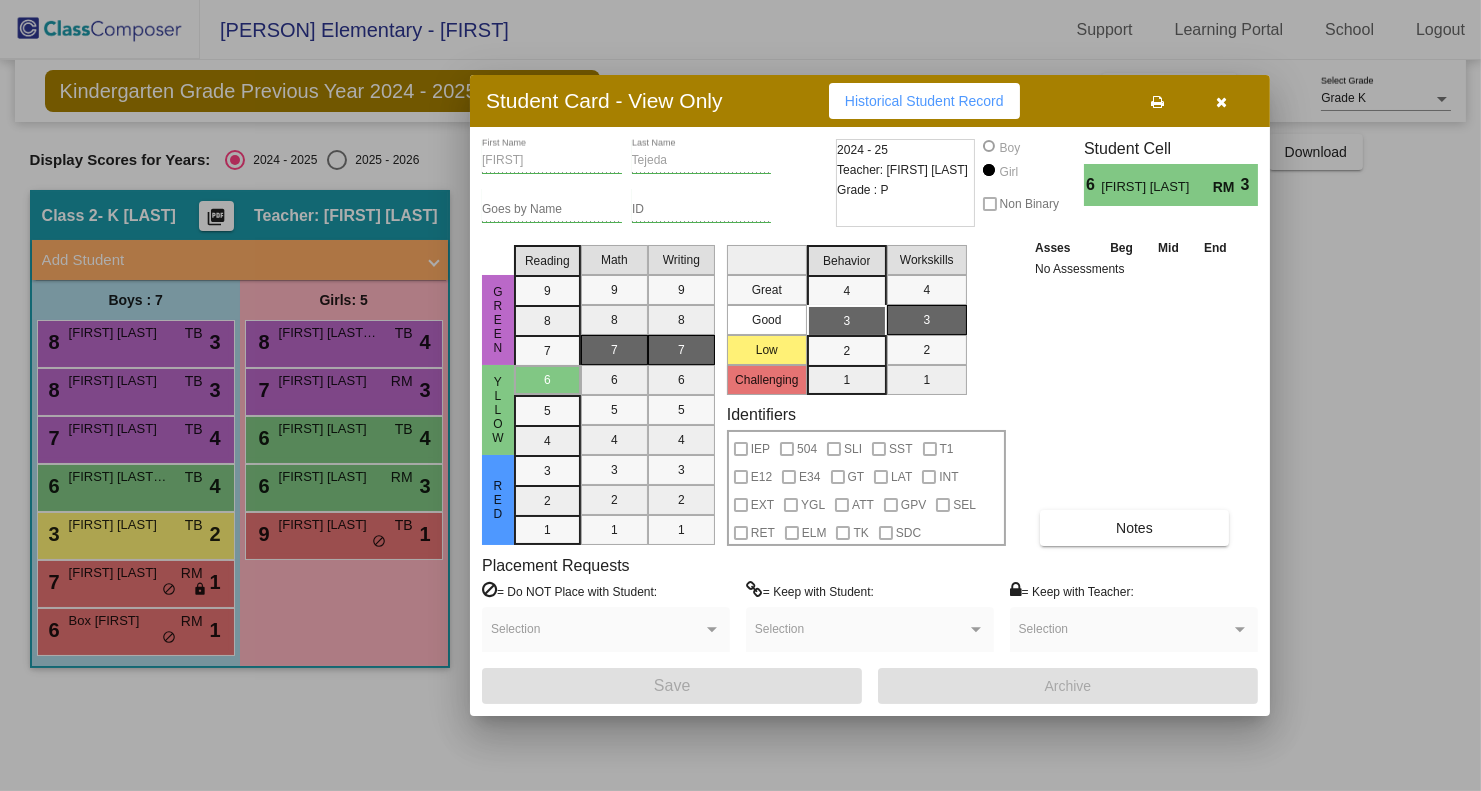 click at bounding box center [1222, 102] 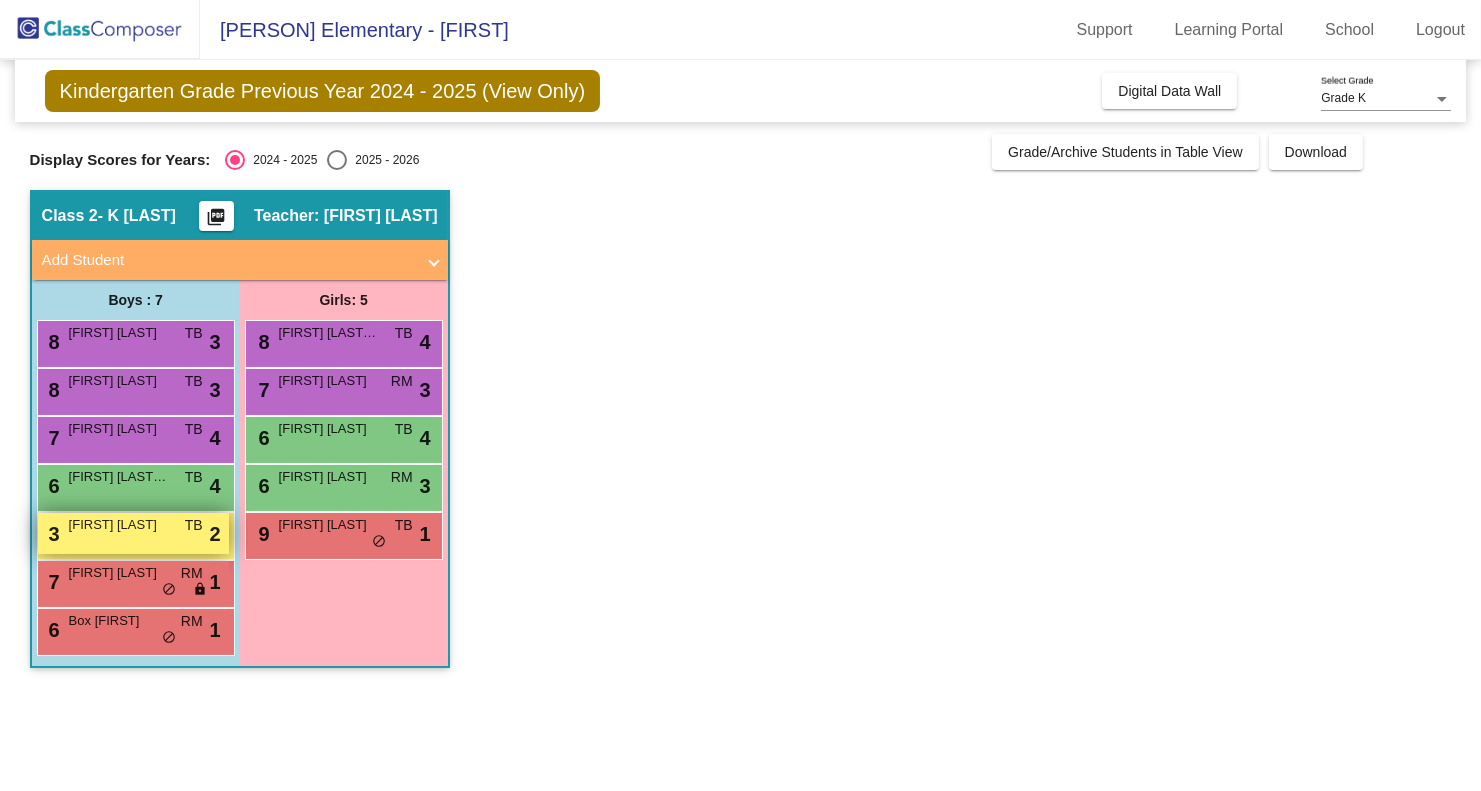 click on "3 [FIRST] [LAST] TB lock do_not_disturb_alt 2" at bounding box center (133, 533) 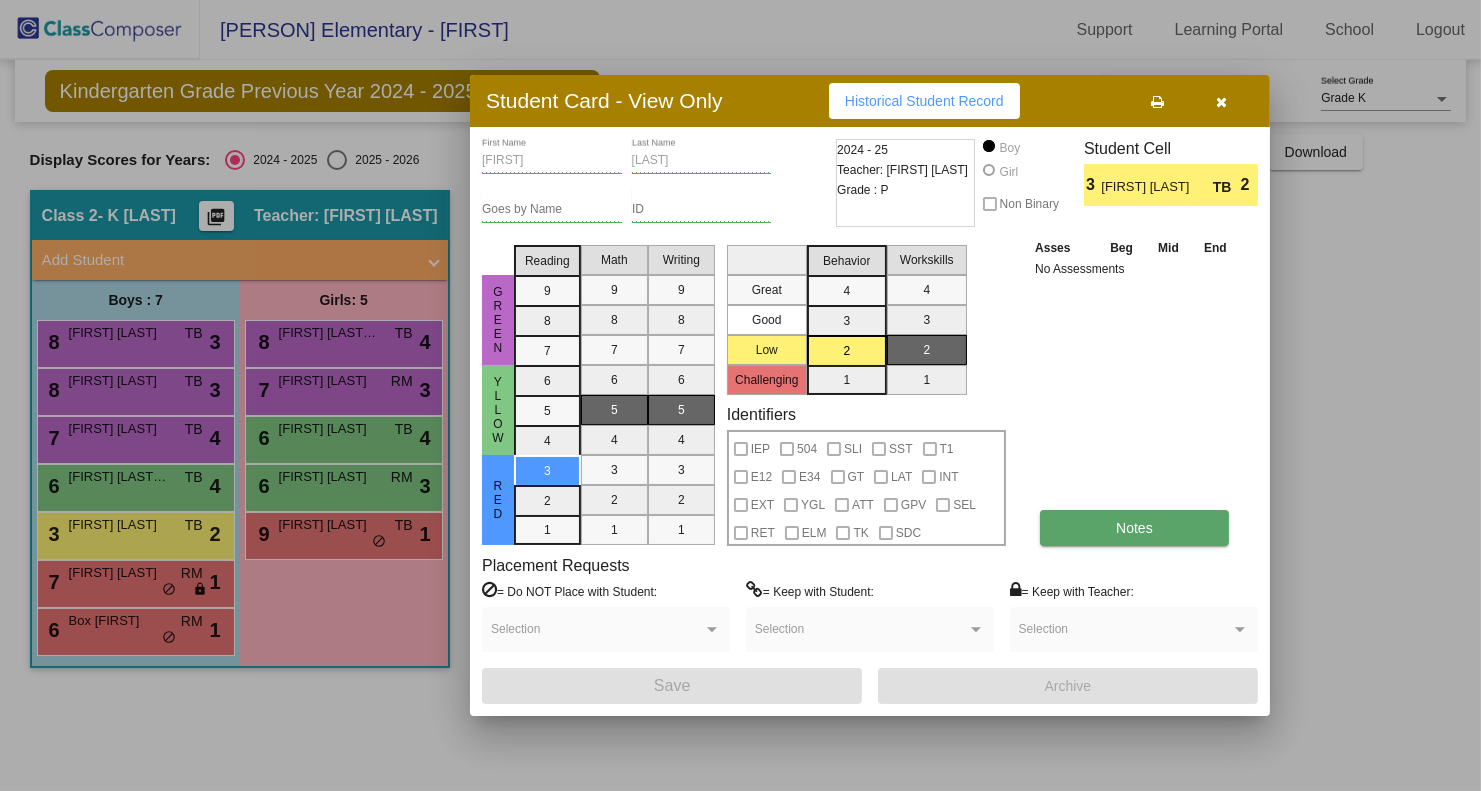 click on "Notes" at bounding box center (1134, 528) 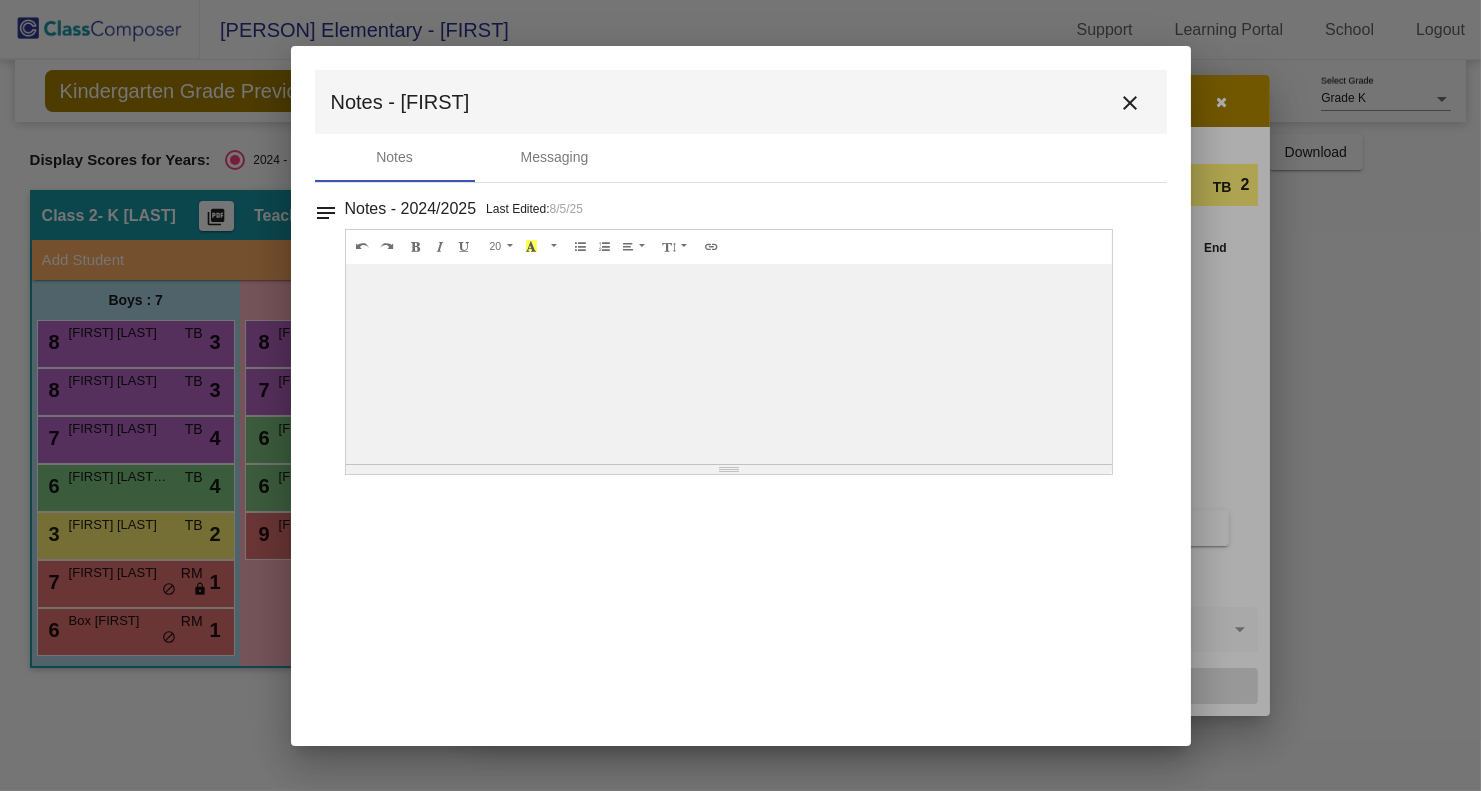 click on "close" at bounding box center (1131, 103) 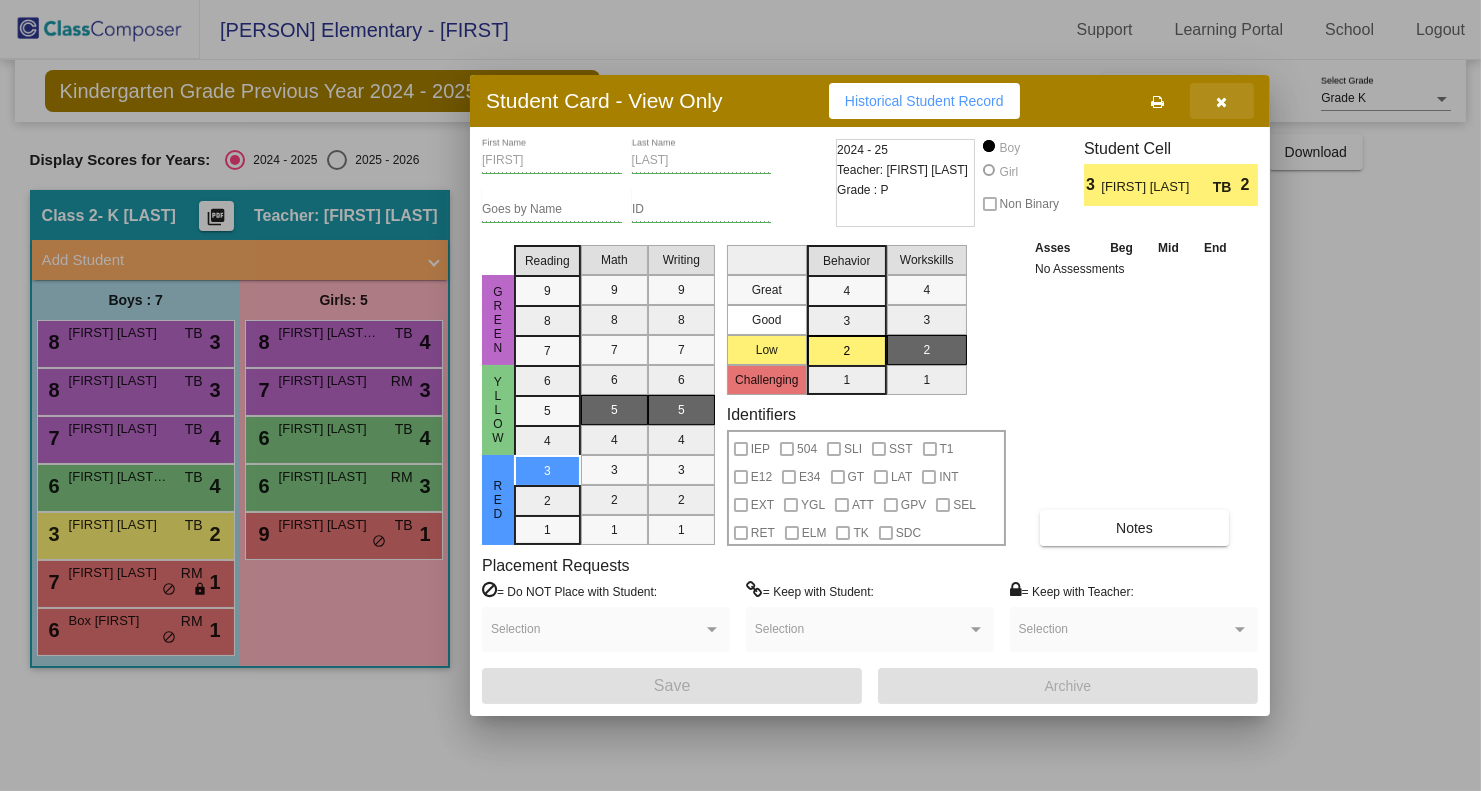 click at bounding box center (1222, 101) 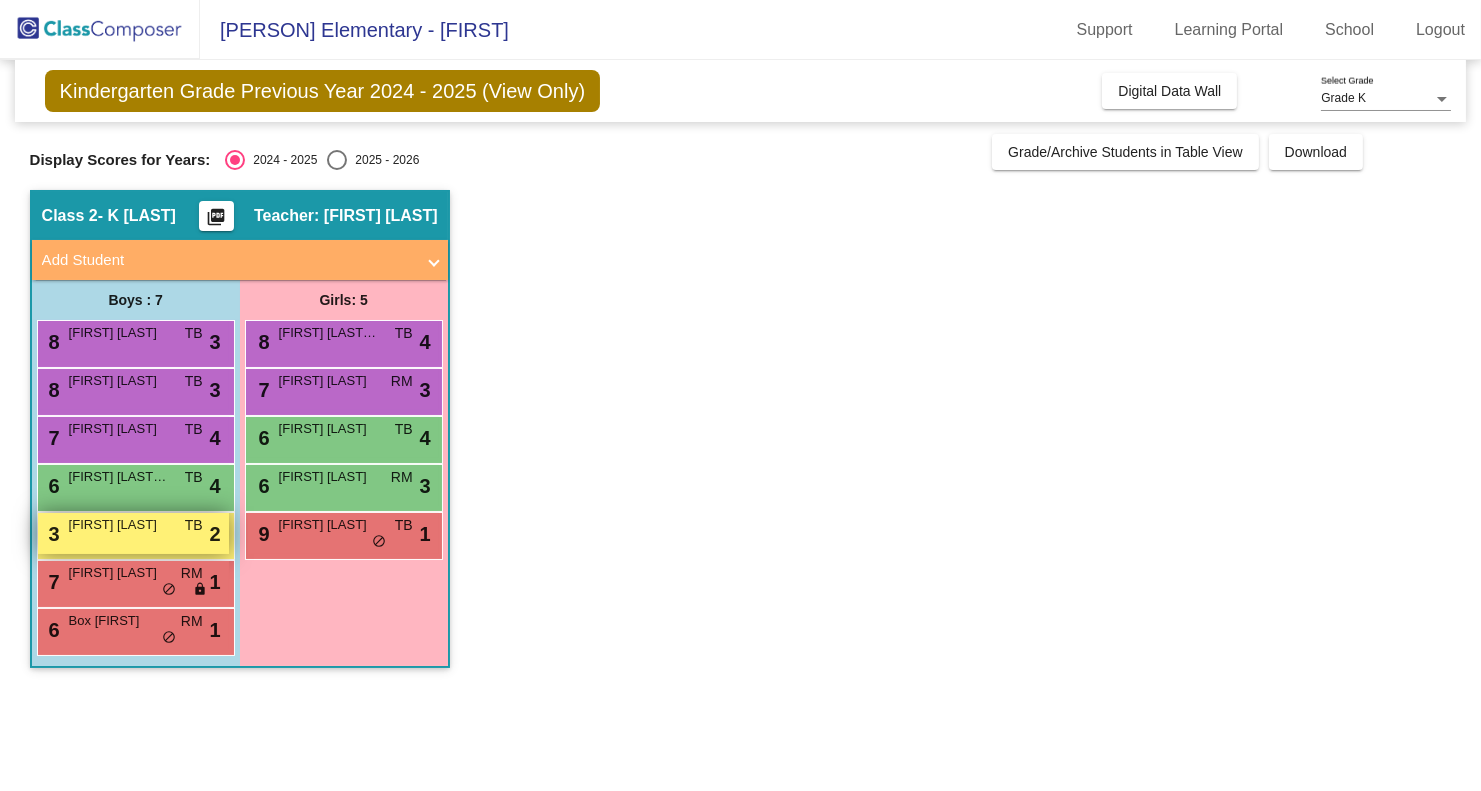 click on "3 [FIRST] [LAST] TB lock do_not_disturb_alt 2" at bounding box center [133, 533] 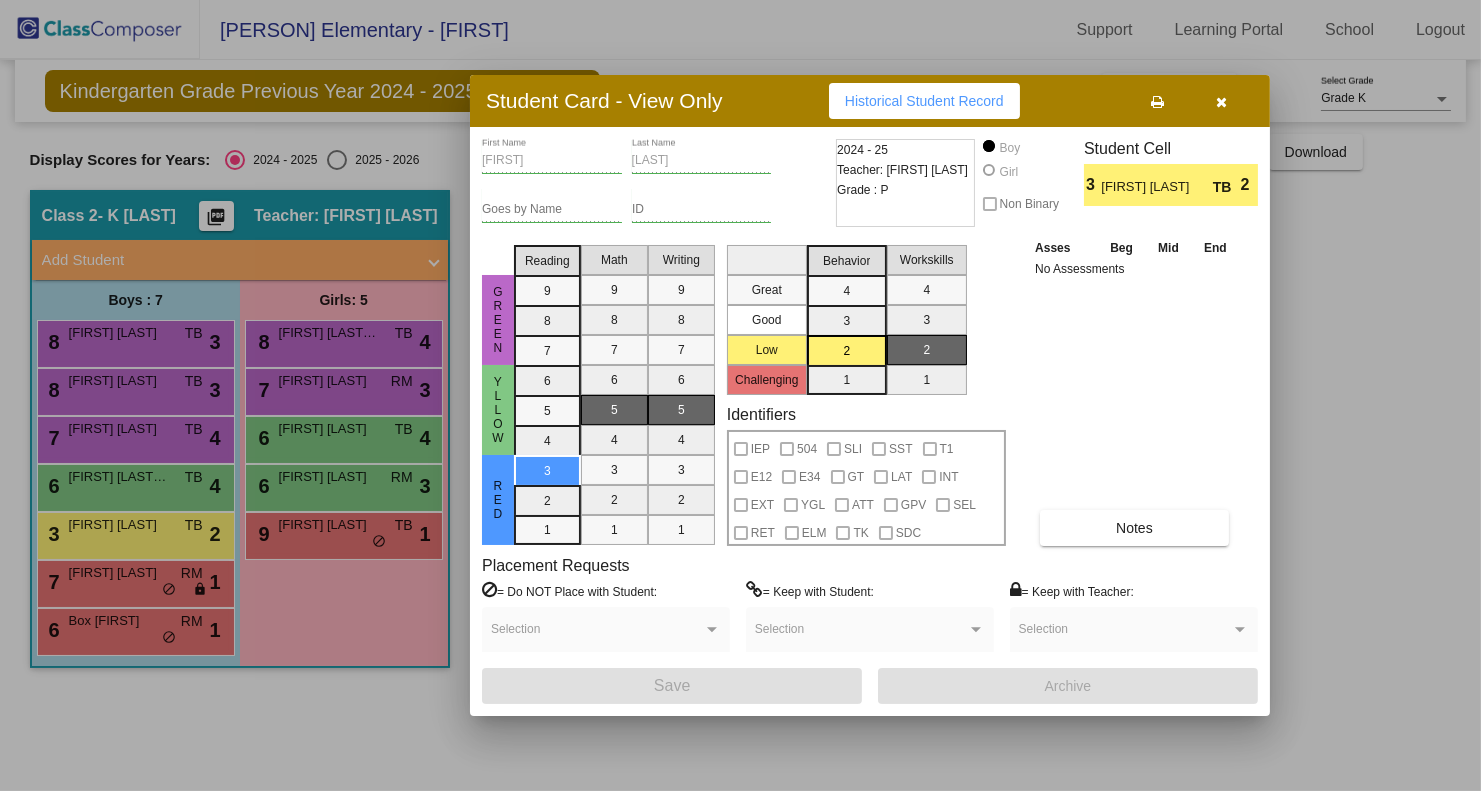 click at bounding box center [1222, 102] 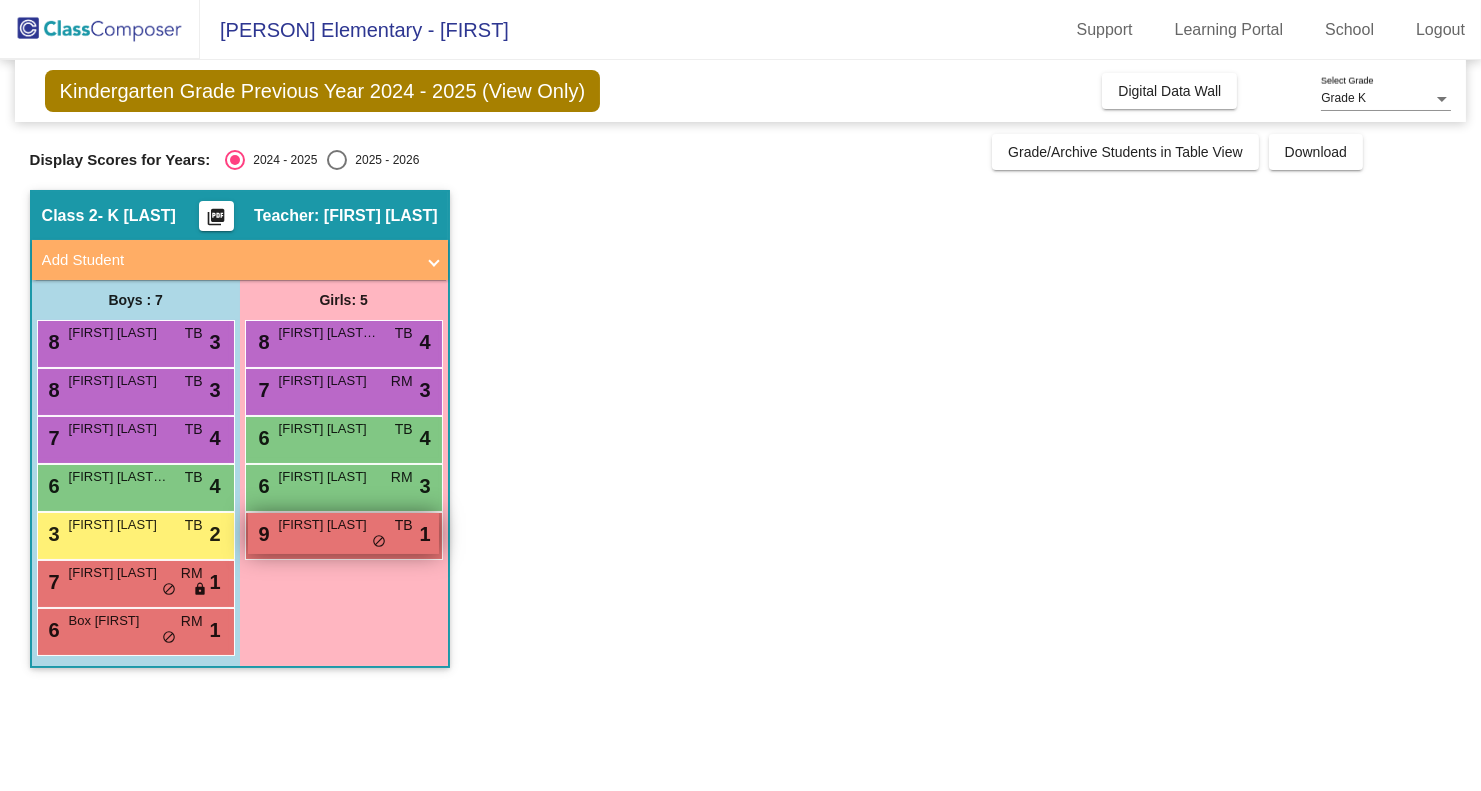 click on "9 [FIRST] [LAST] TB lock do_not_disturb_alt 1" at bounding box center [343, 533] 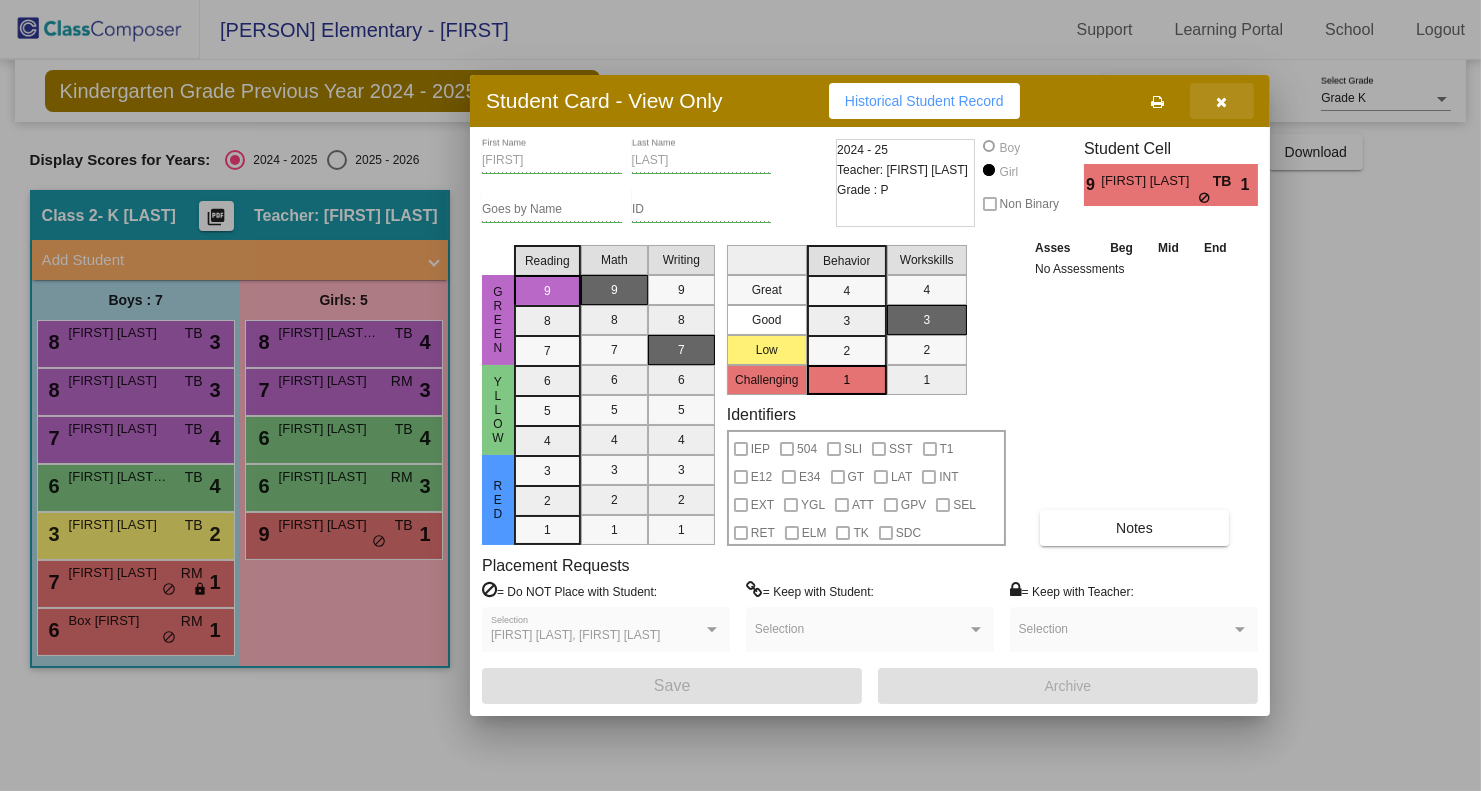 click at bounding box center (1222, 102) 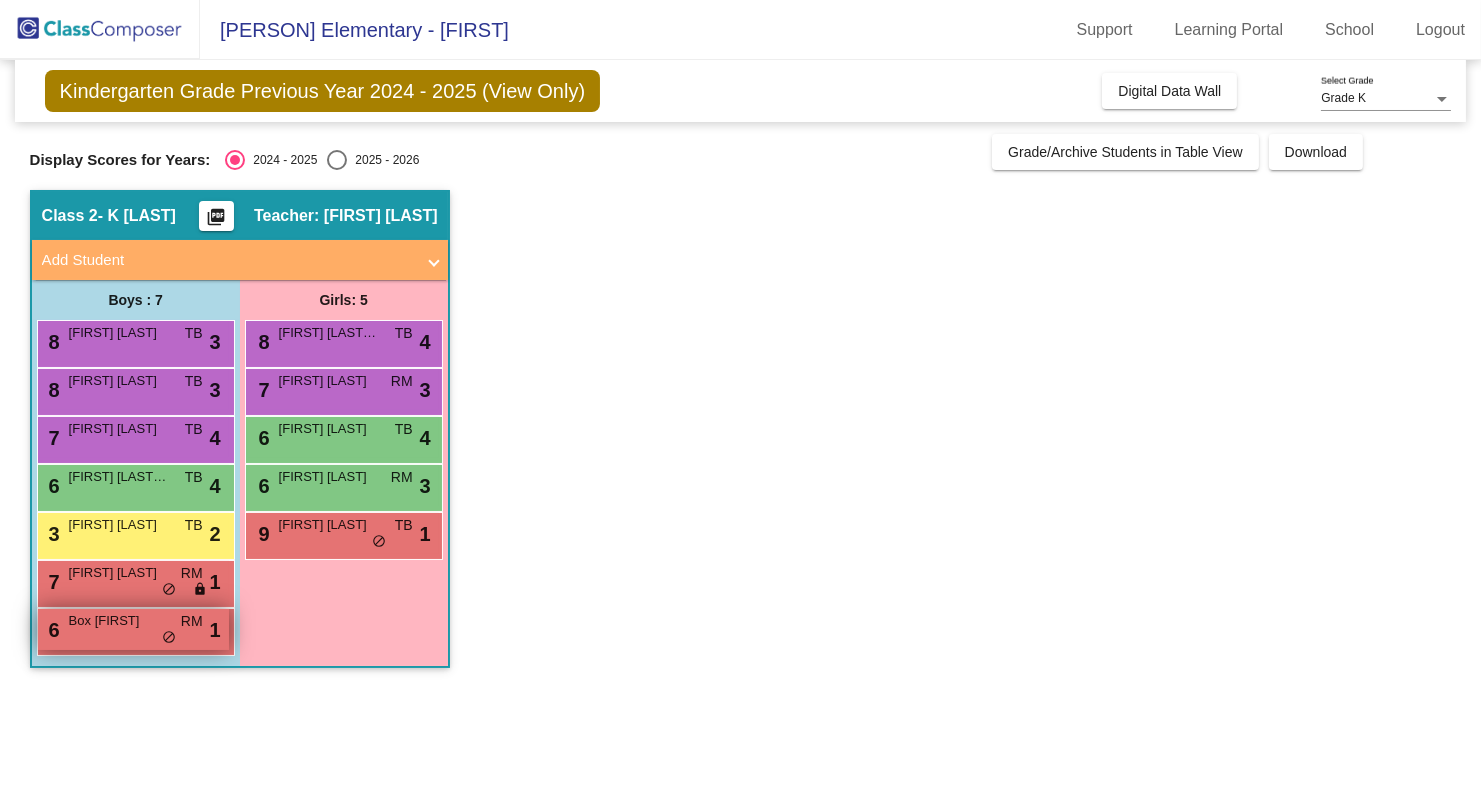click on "6 Box [FIRST] RM lock do_not_disturb_alt 1" at bounding box center (133, 629) 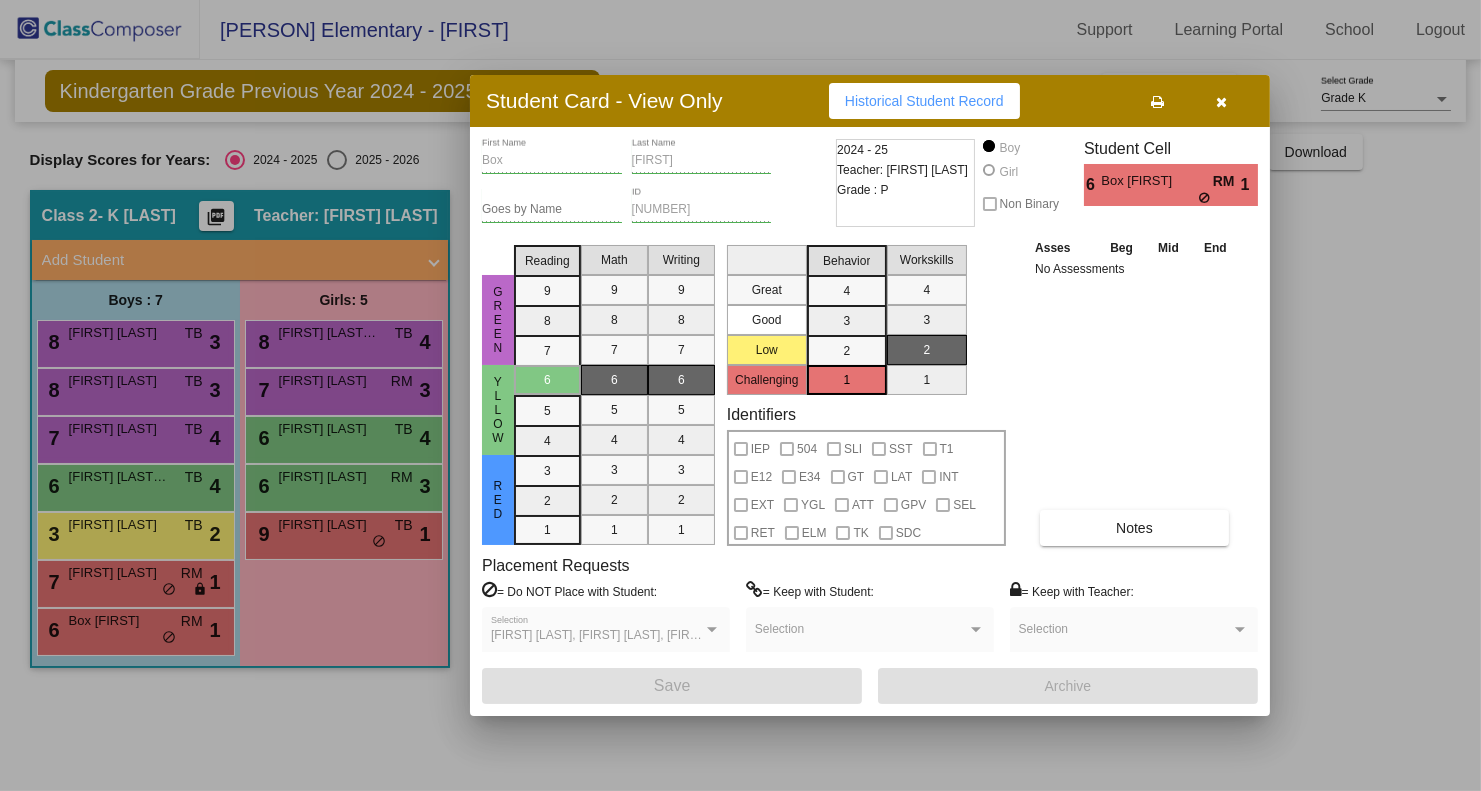 click at bounding box center [1222, 102] 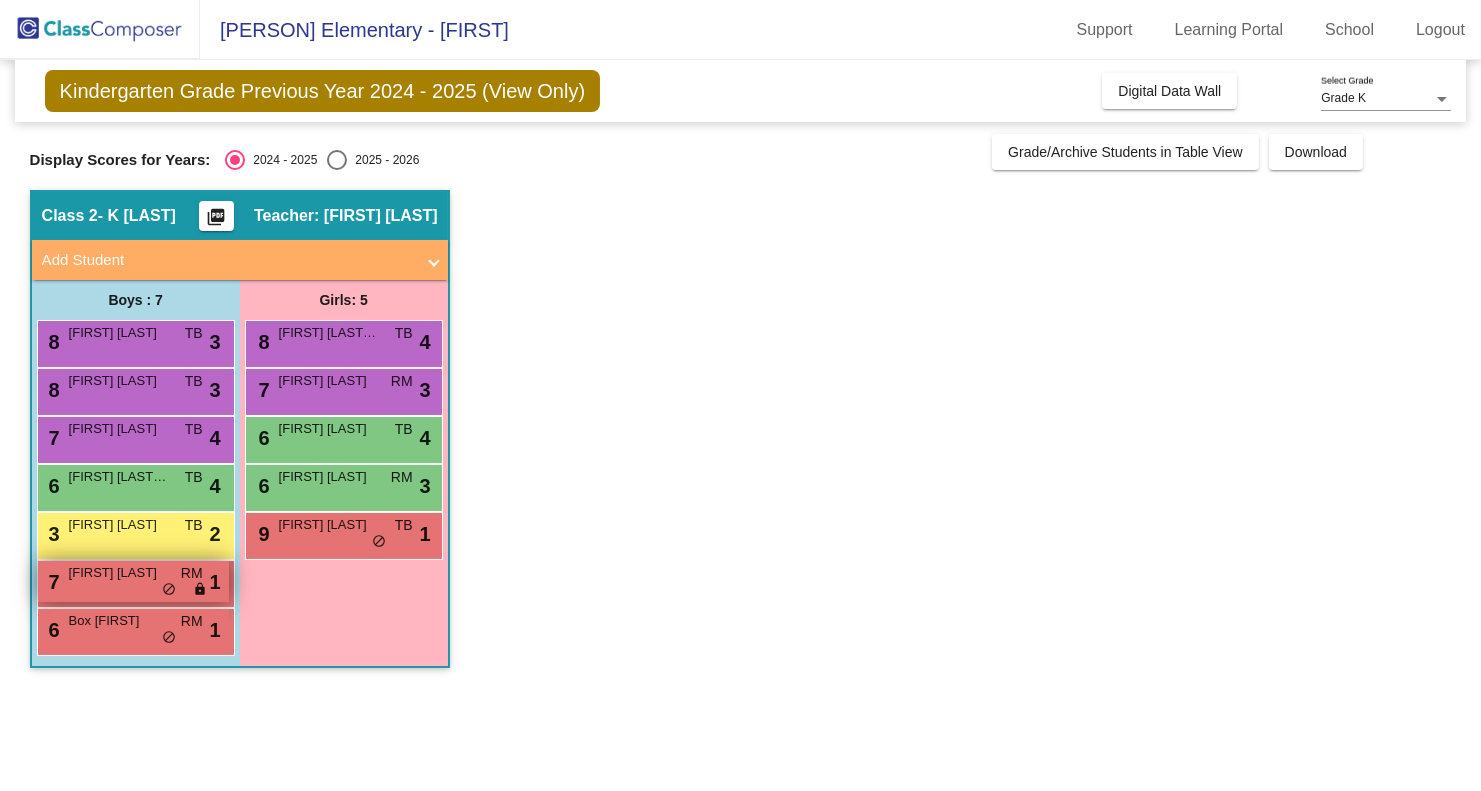 click on "[FIRST] [LAST]" at bounding box center (119, 573) 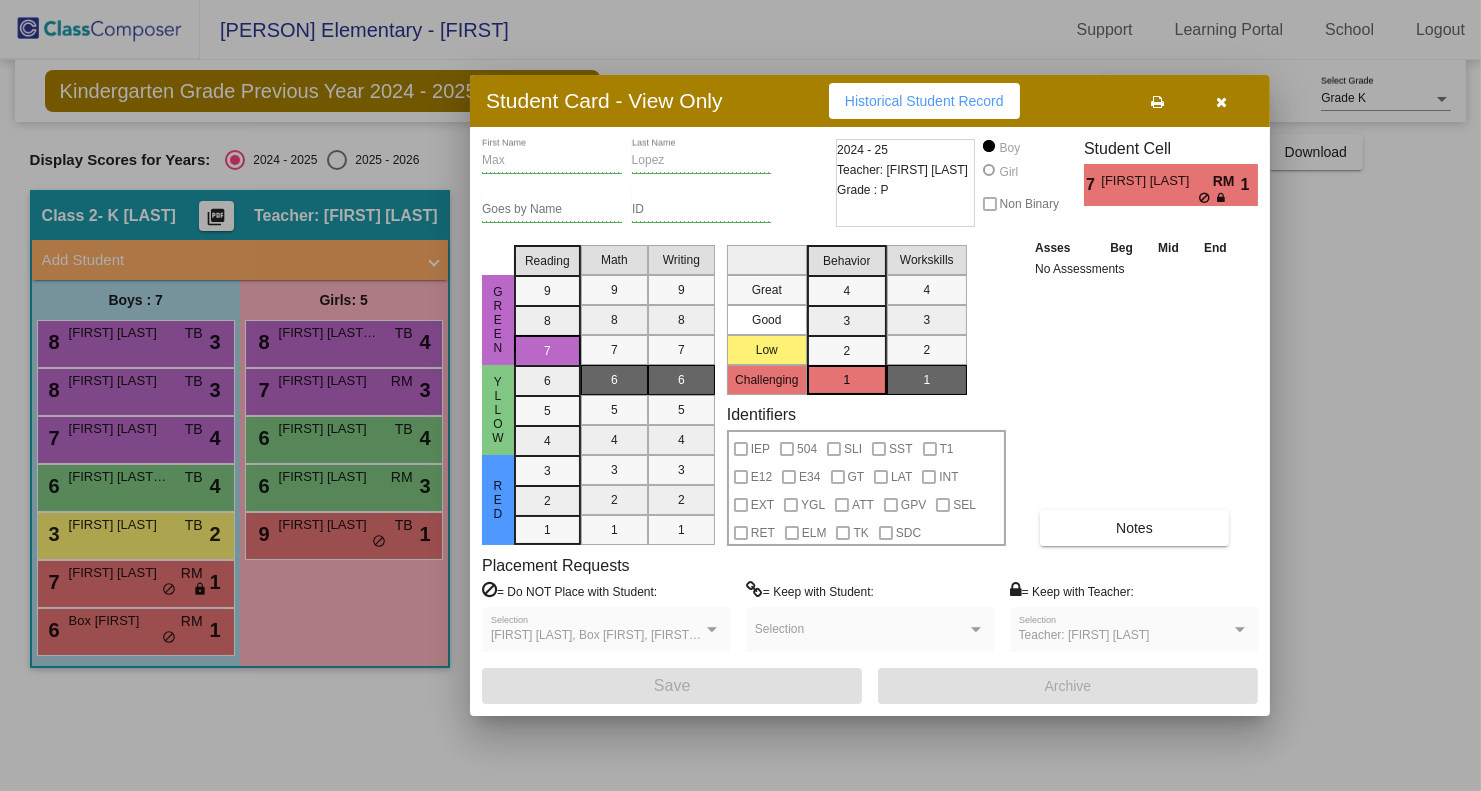 click at bounding box center [1222, 101] 